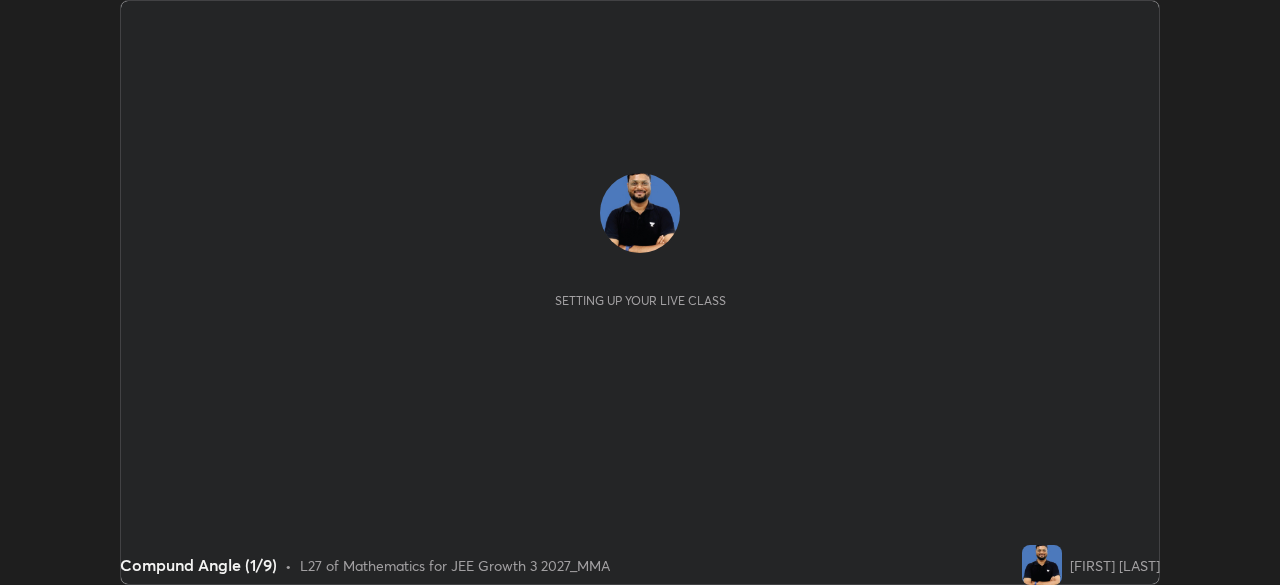 scroll, scrollTop: 0, scrollLeft: 0, axis: both 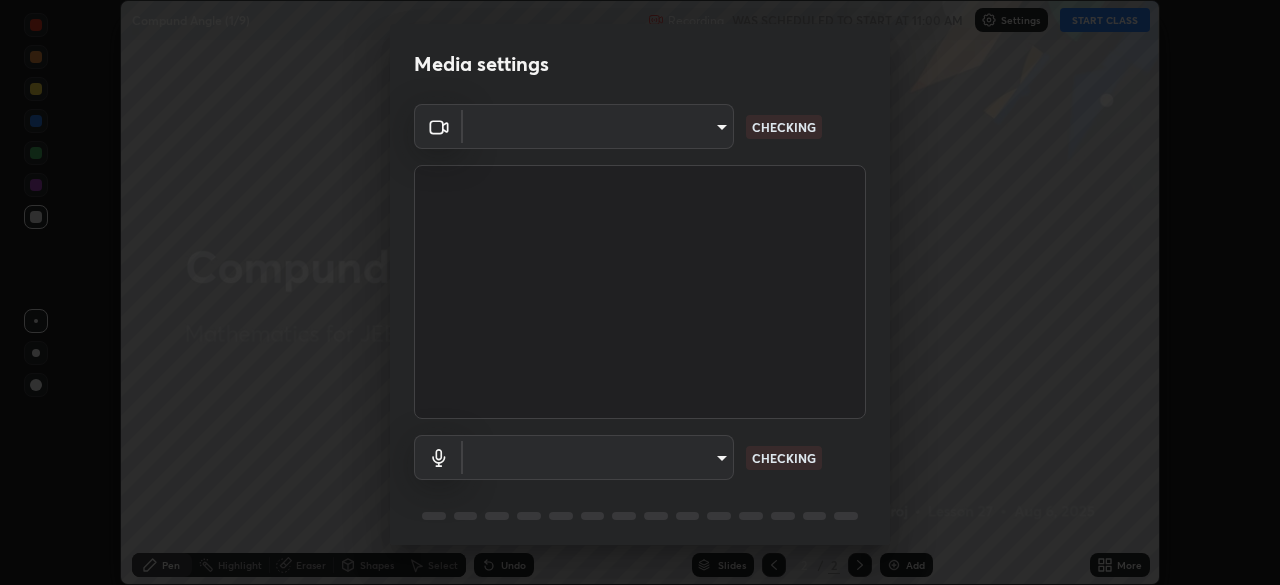 type on "f7d245abf0684c24fcfca86869c925f05e5e90ab47e824b3f573f0e27bb25b40" 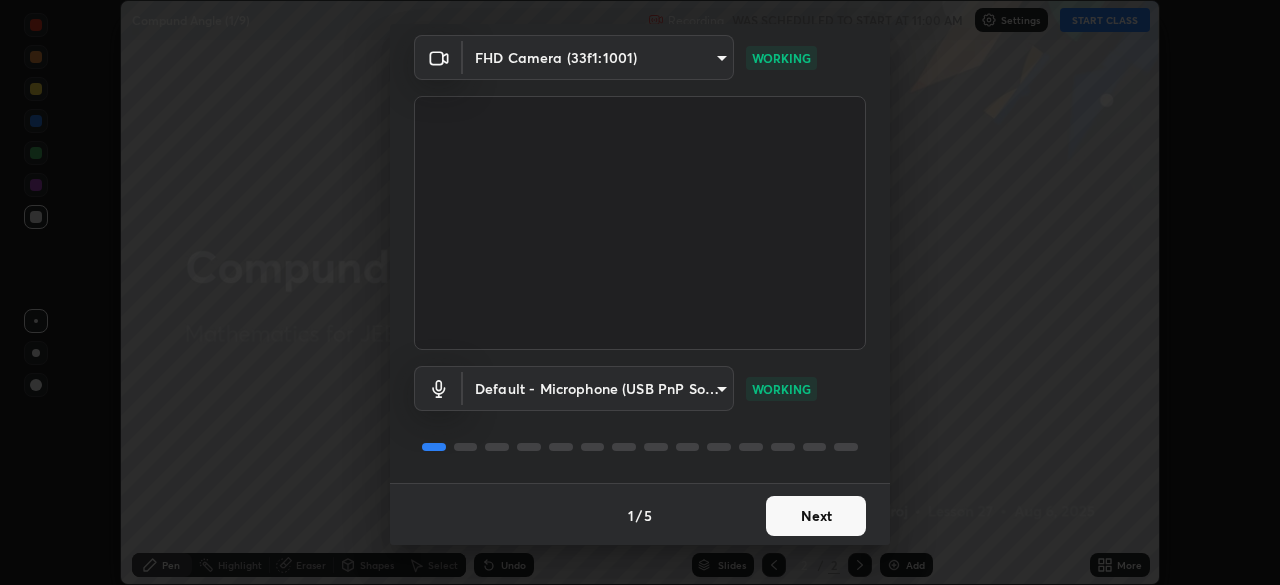 scroll, scrollTop: 71, scrollLeft: 0, axis: vertical 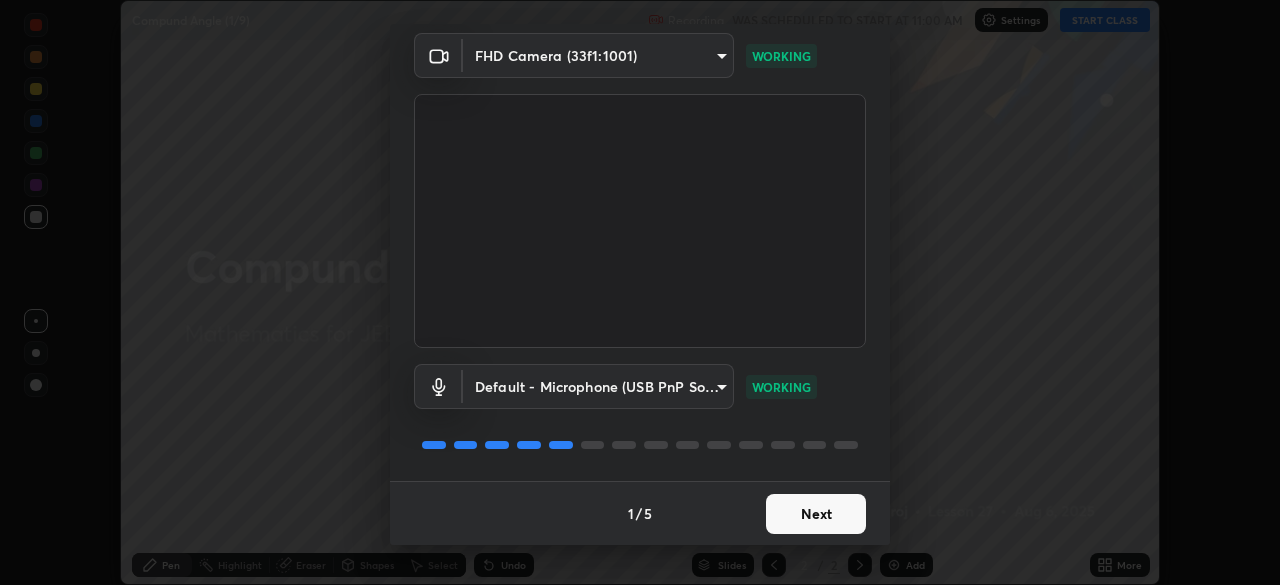 click on "Next" at bounding box center (816, 514) 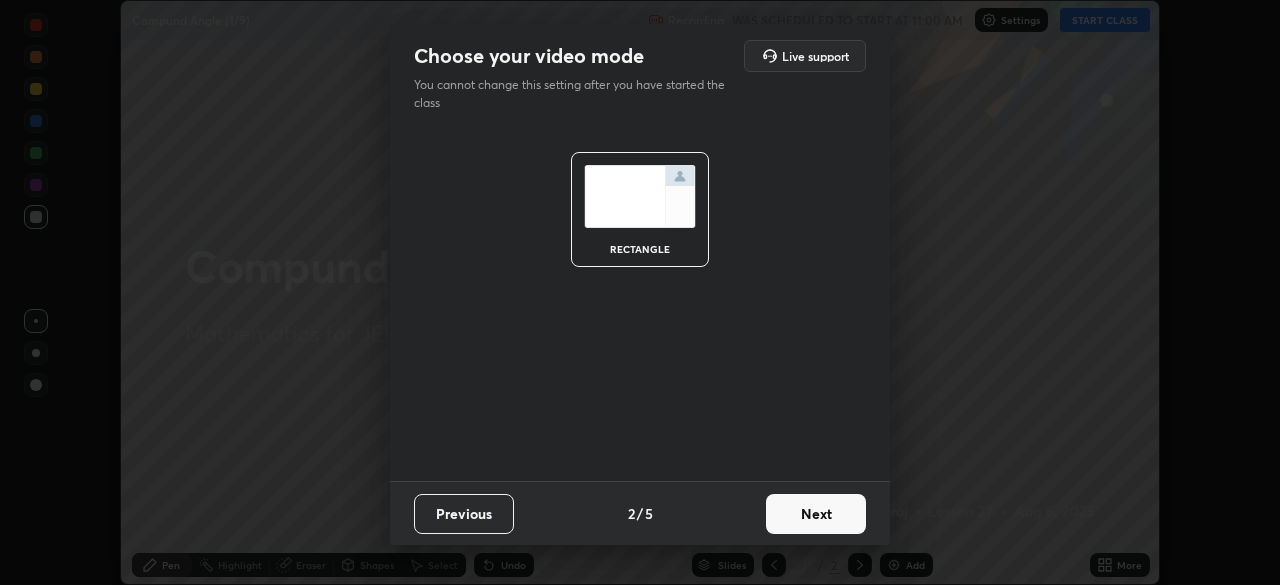 scroll, scrollTop: 0, scrollLeft: 0, axis: both 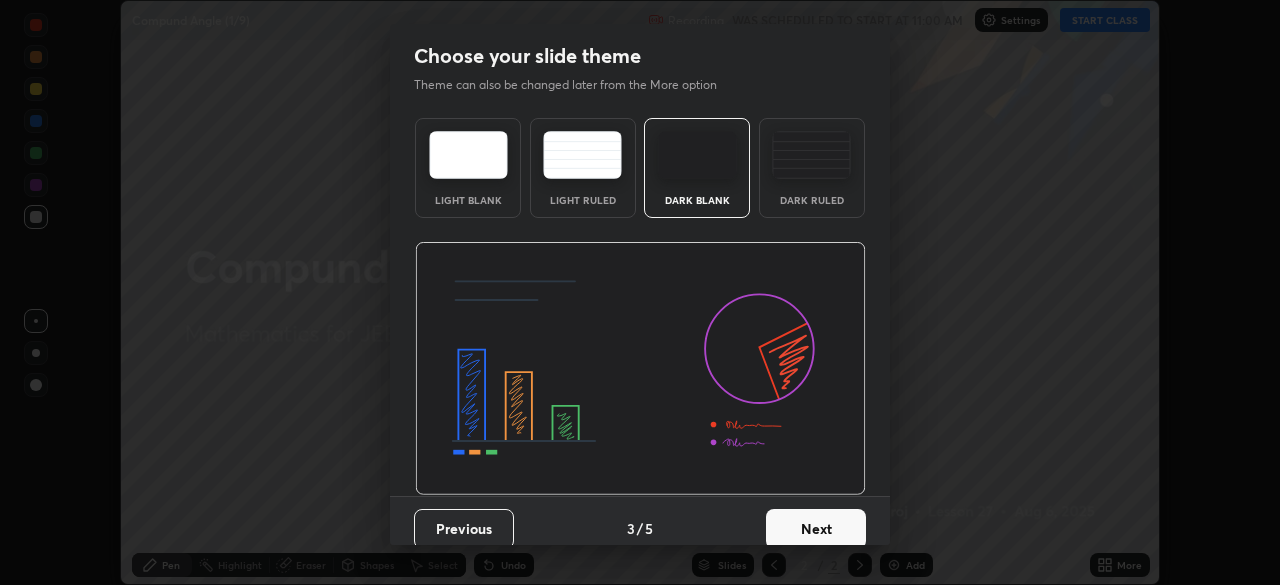 click on "Next" at bounding box center (816, 529) 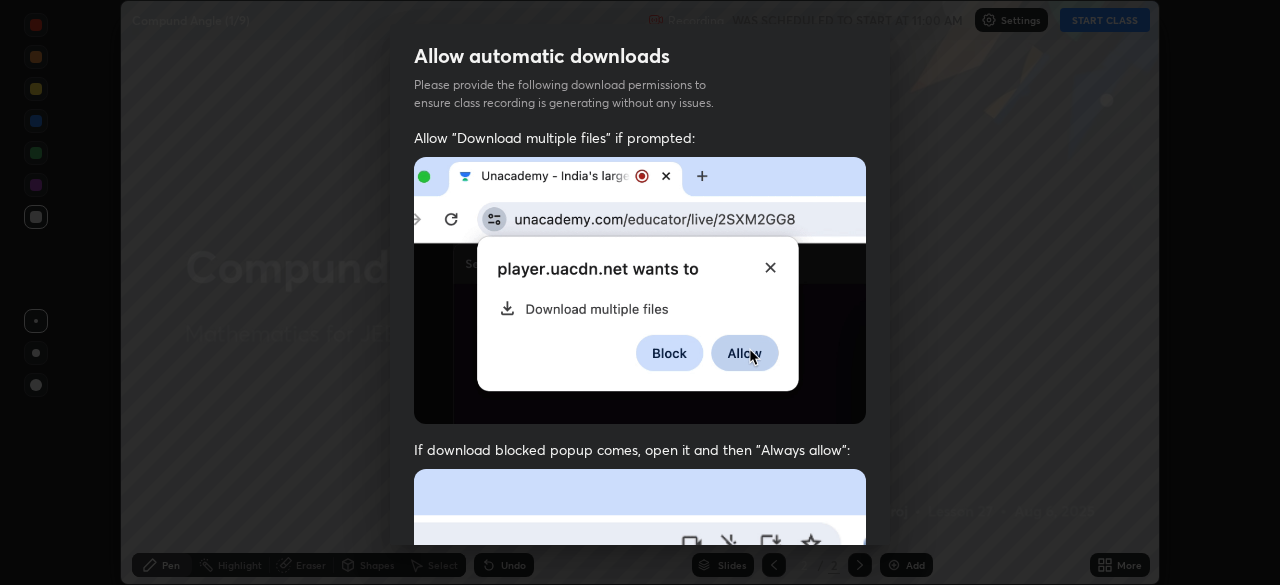 click at bounding box center (640, 687) 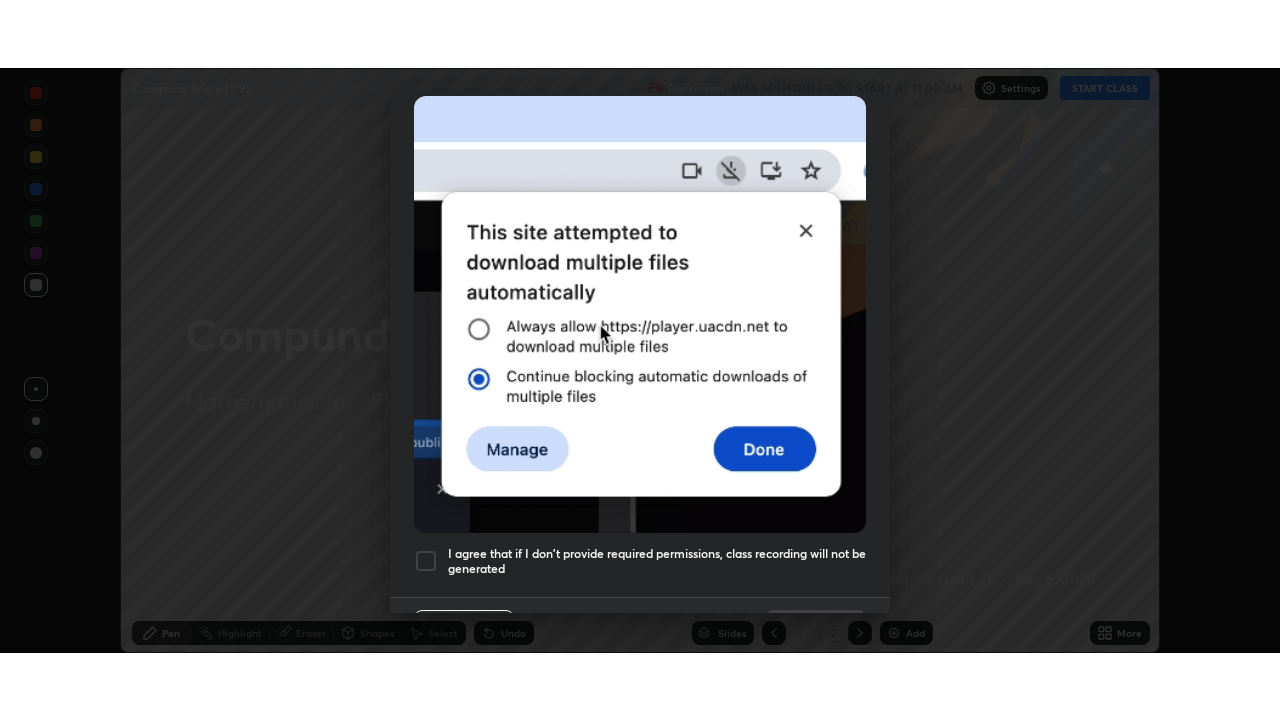 scroll, scrollTop: 479, scrollLeft: 0, axis: vertical 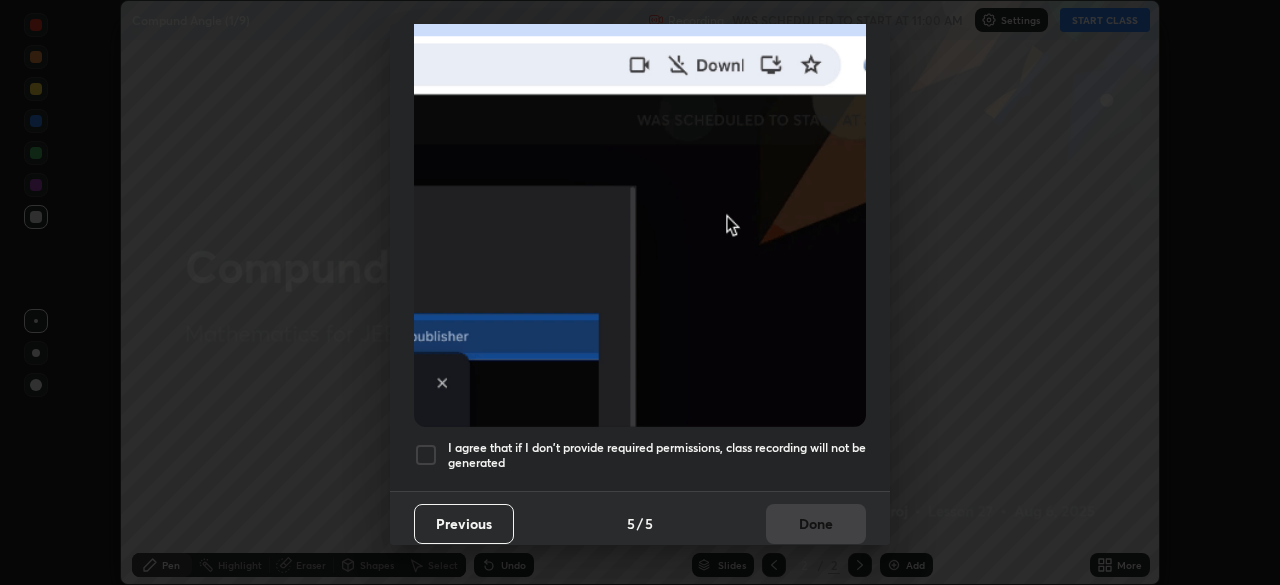 click at bounding box center (426, 455) 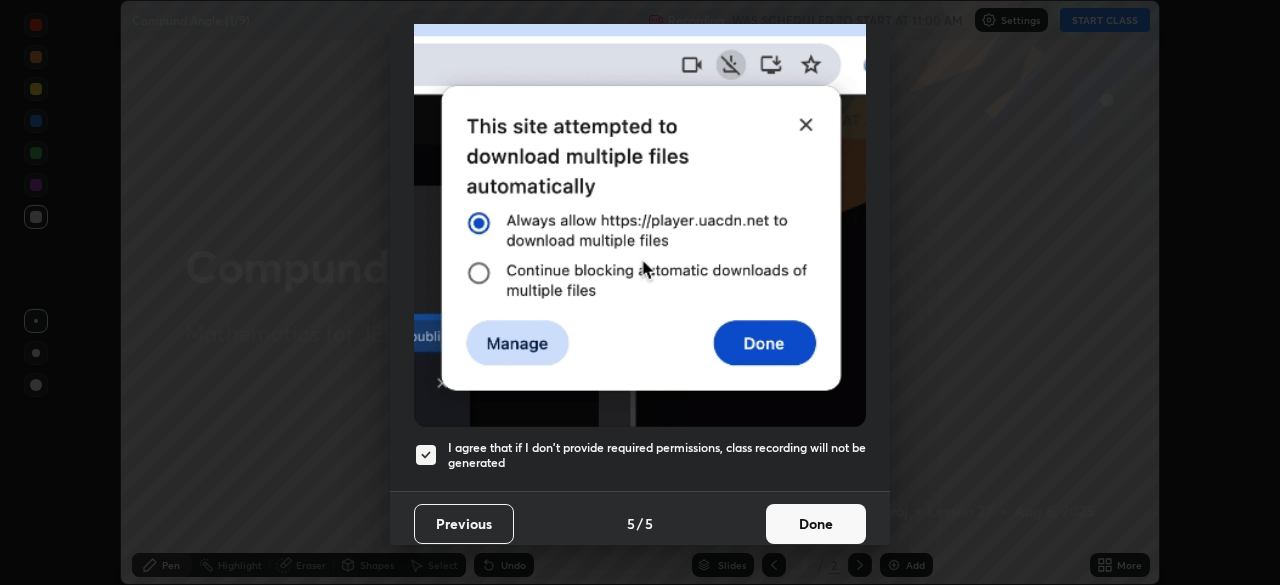 click on "Done" at bounding box center [816, 524] 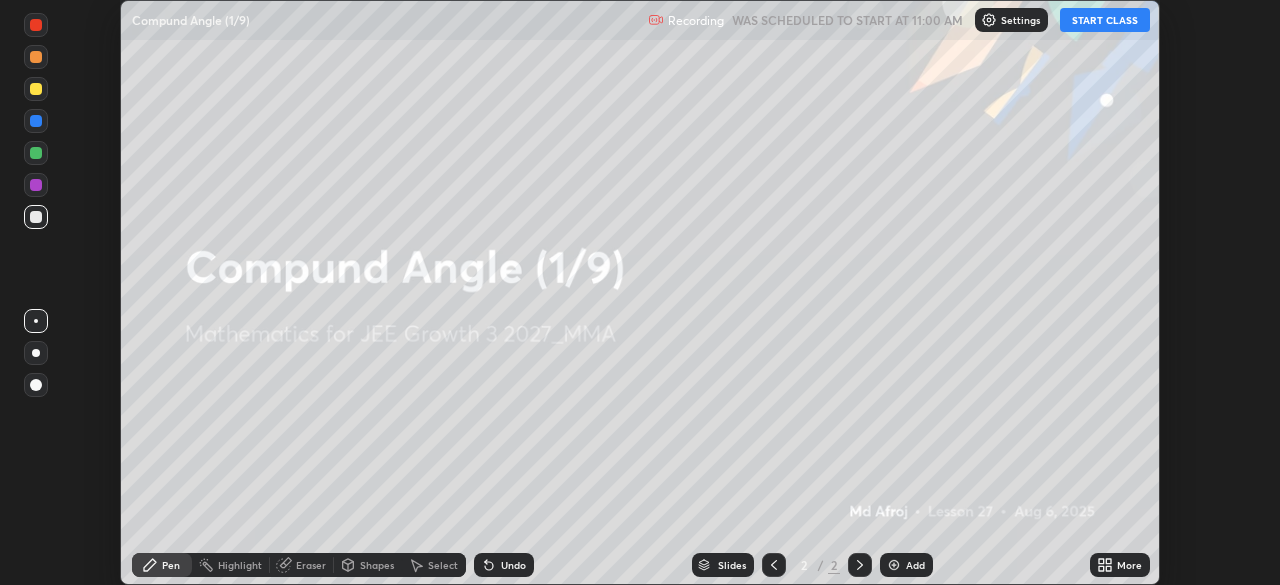 click 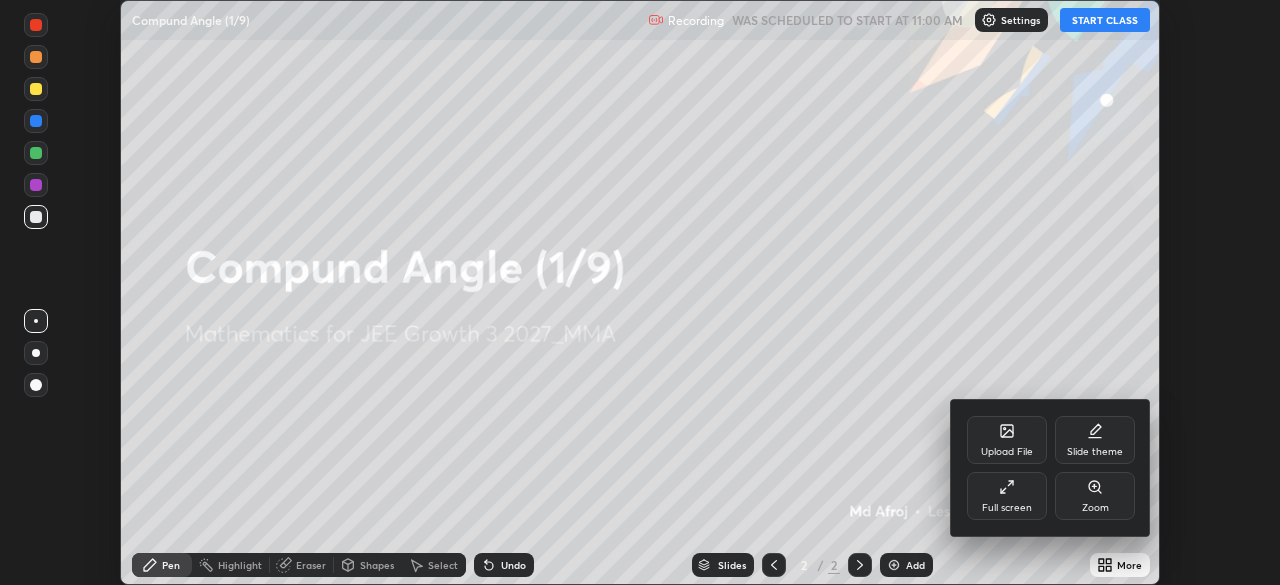 click on "Upload File" at bounding box center [1007, 440] 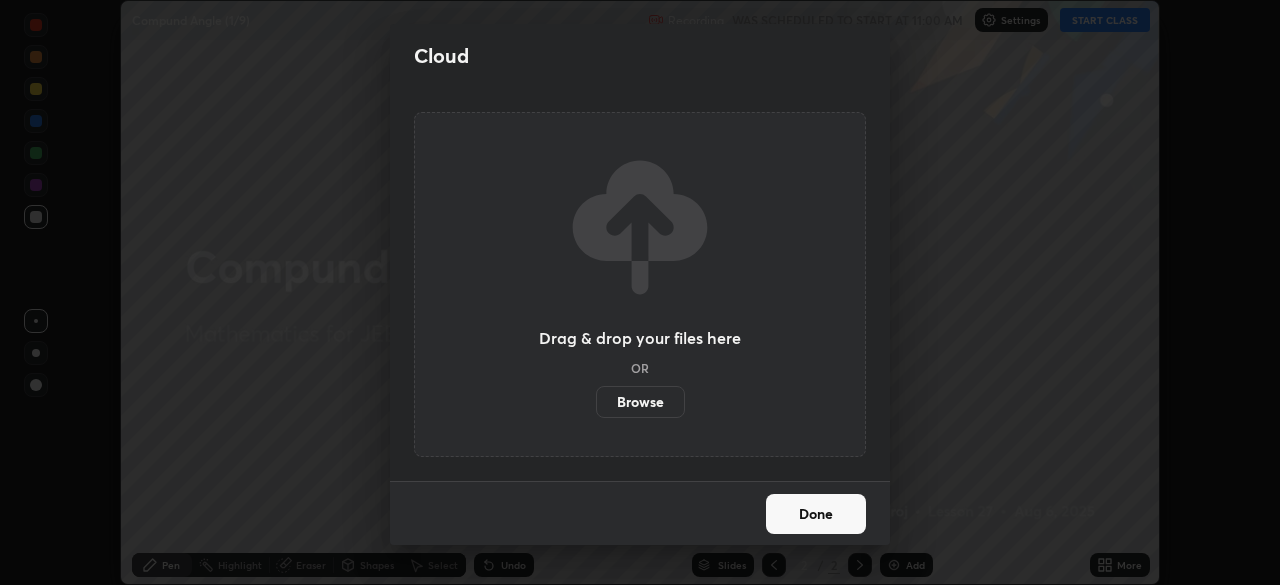 click on "Cloud Drag & drop your files here OR Browse Done" at bounding box center (640, 292) 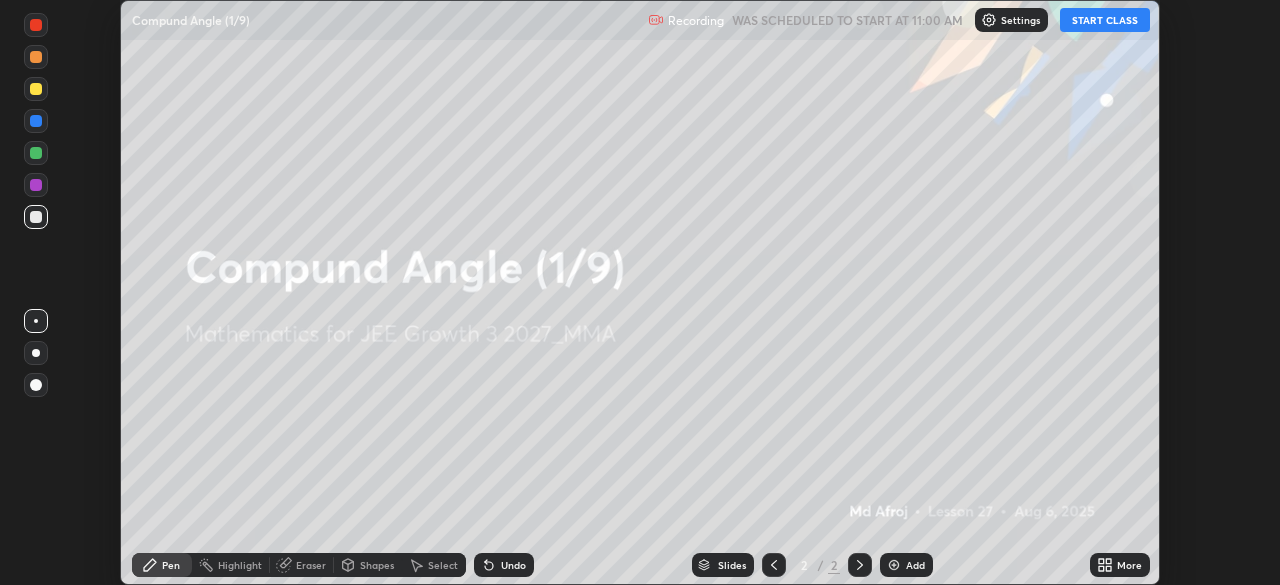 click 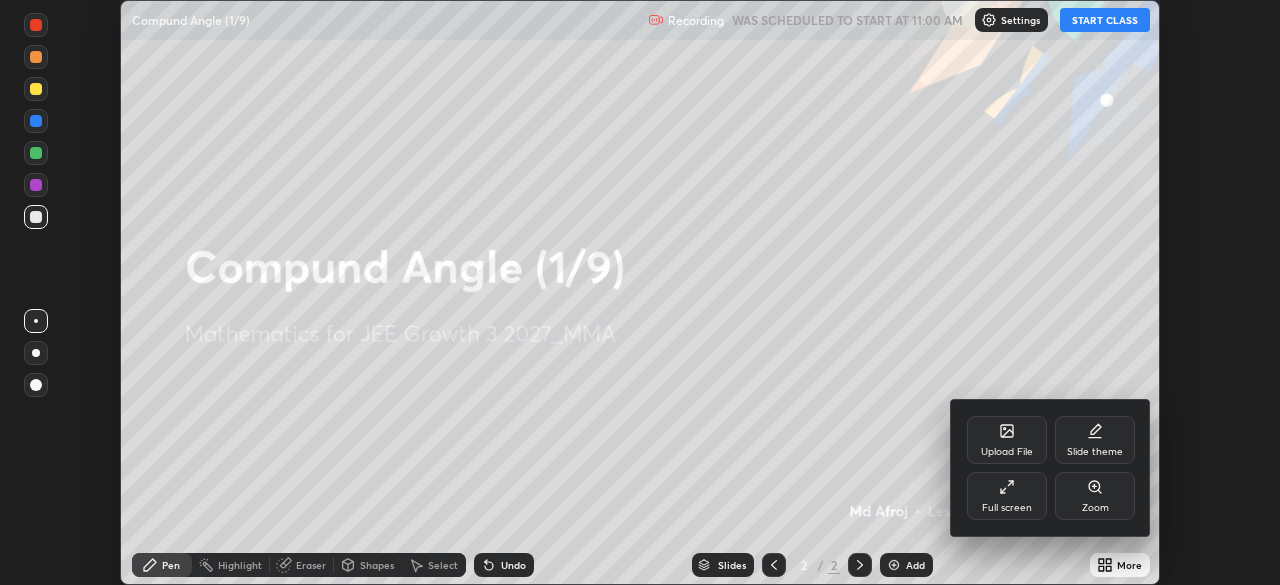 click on "Full screen" at bounding box center (1007, 496) 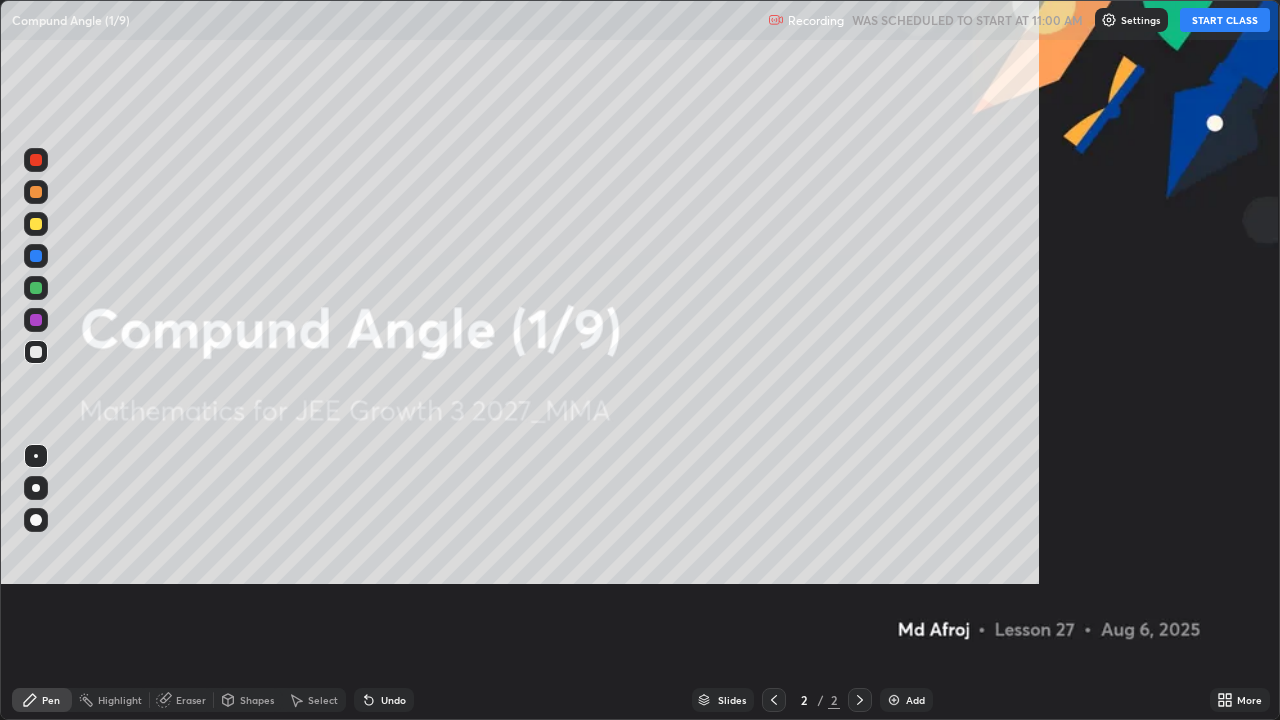 scroll, scrollTop: 99280, scrollLeft: 98720, axis: both 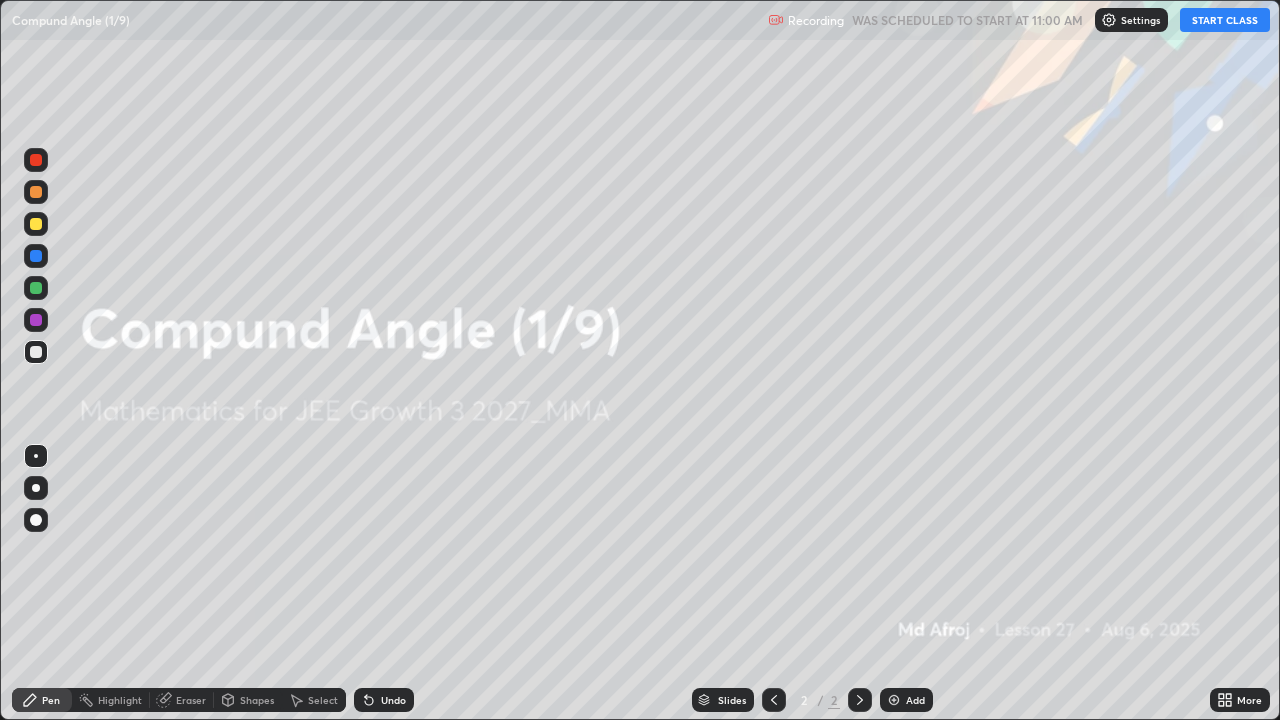 click on "START CLASS" at bounding box center [1225, 20] 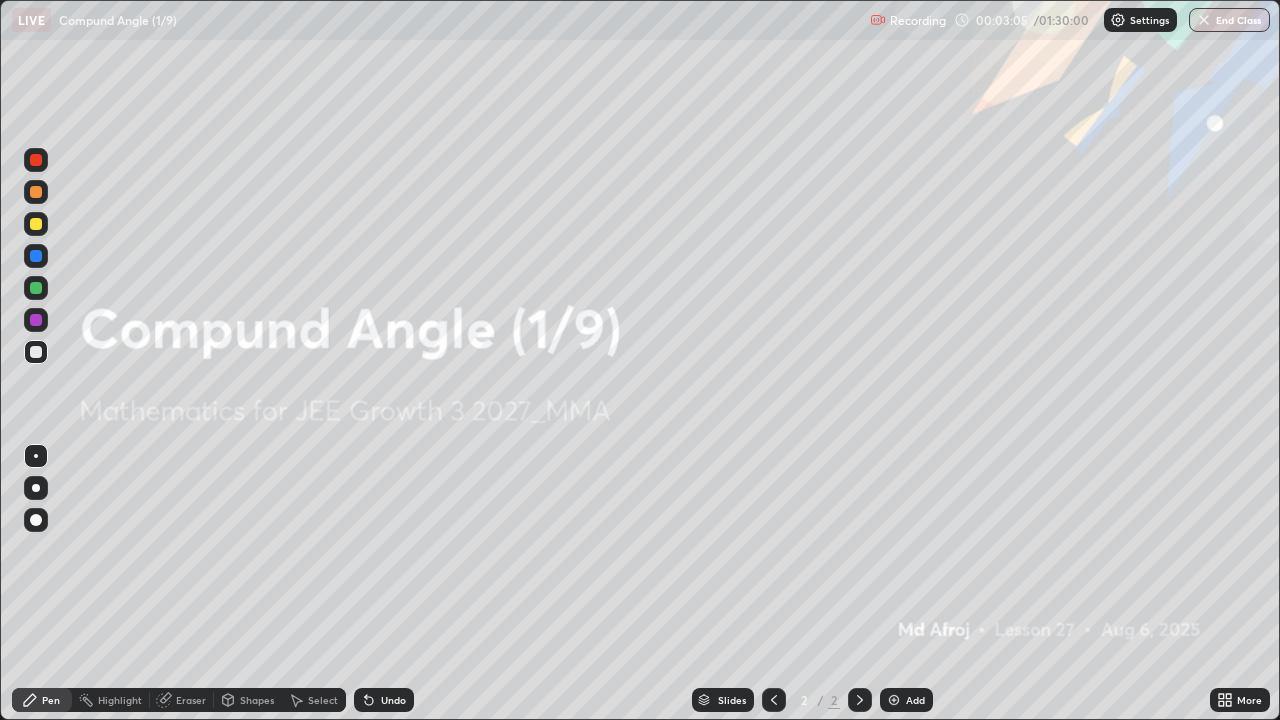 click on "Add" at bounding box center (915, 700) 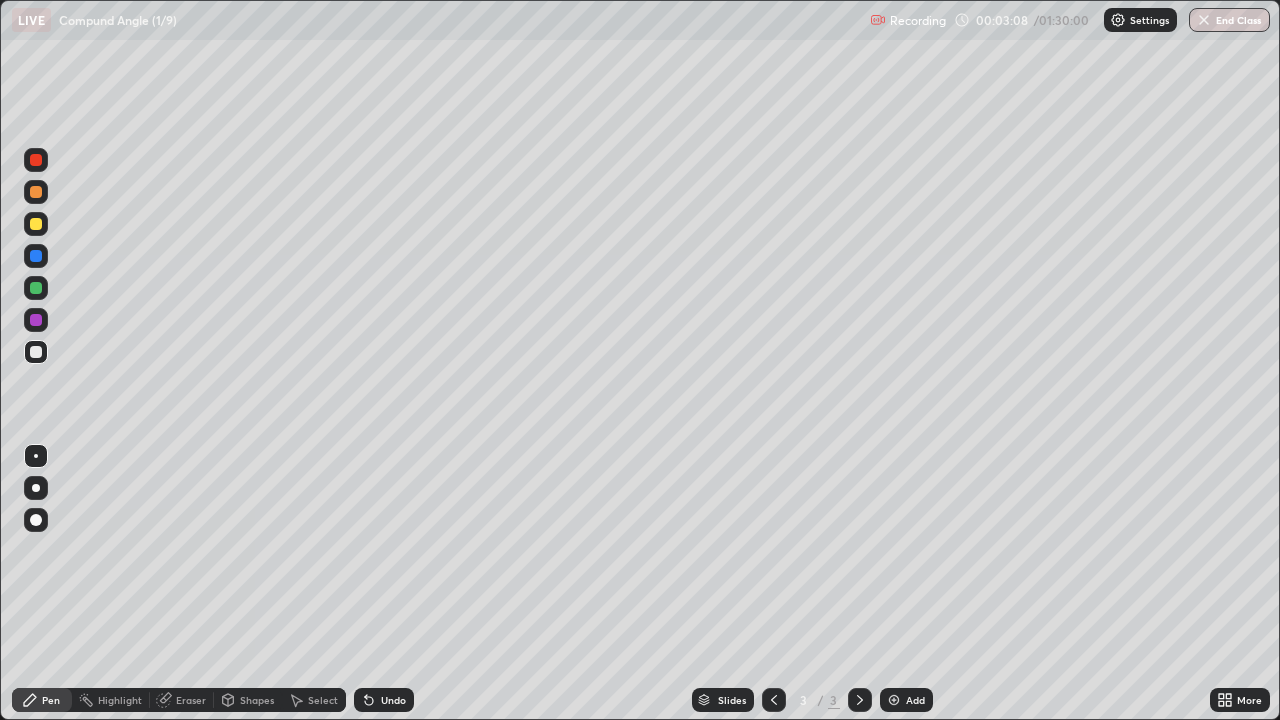 click at bounding box center [36, 160] 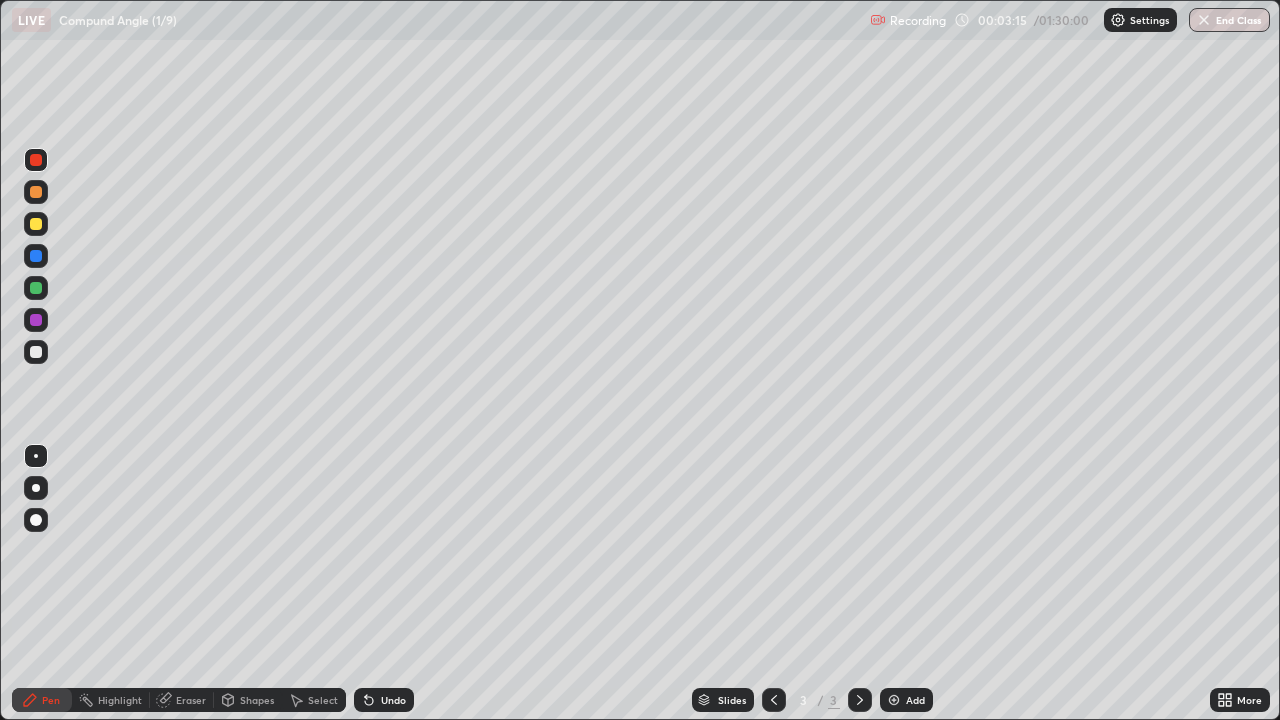 click at bounding box center [36, 352] 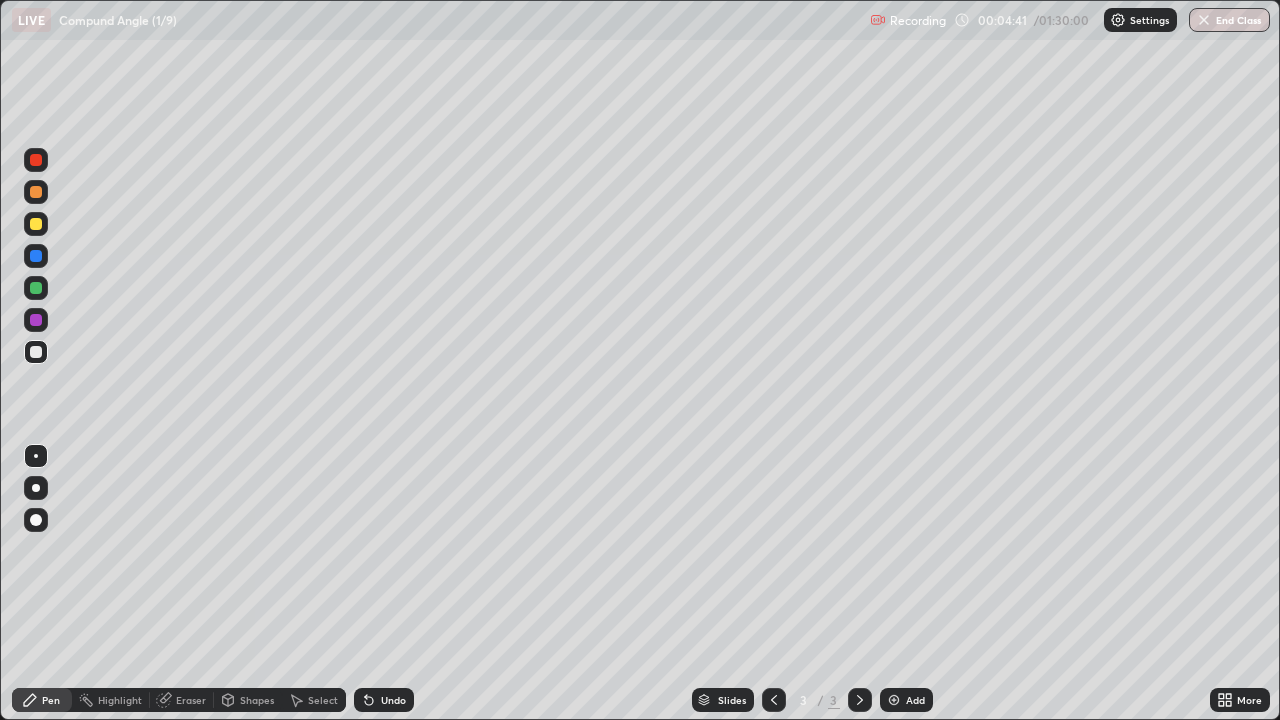 click on "Add" at bounding box center (906, 700) 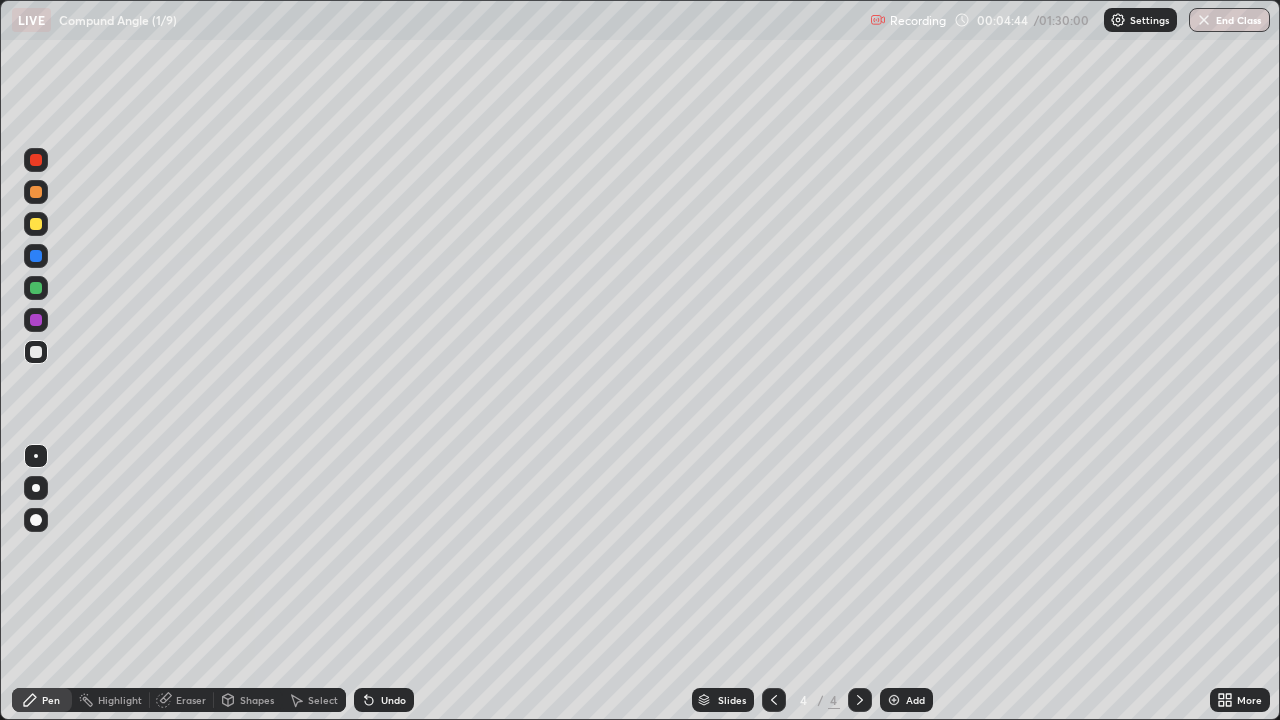 click at bounding box center [36, 160] 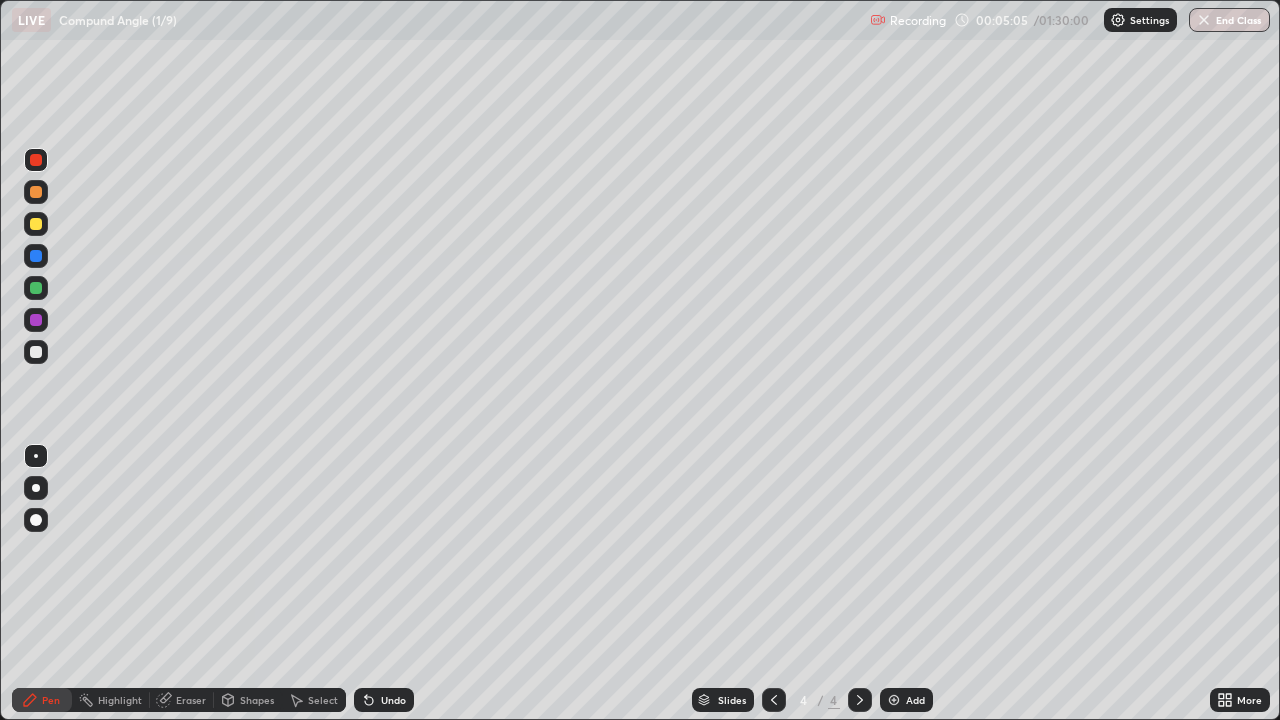 click at bounding box center [36, 352] 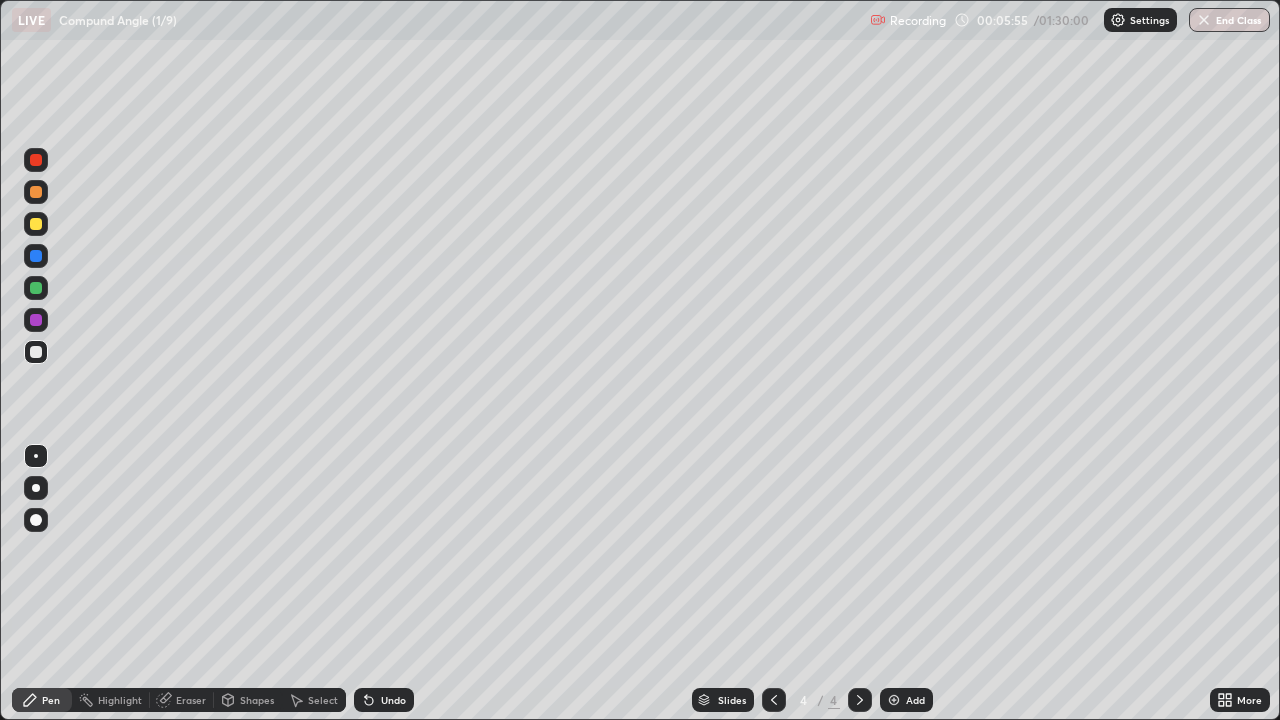 click at bounding box center (36, 224) 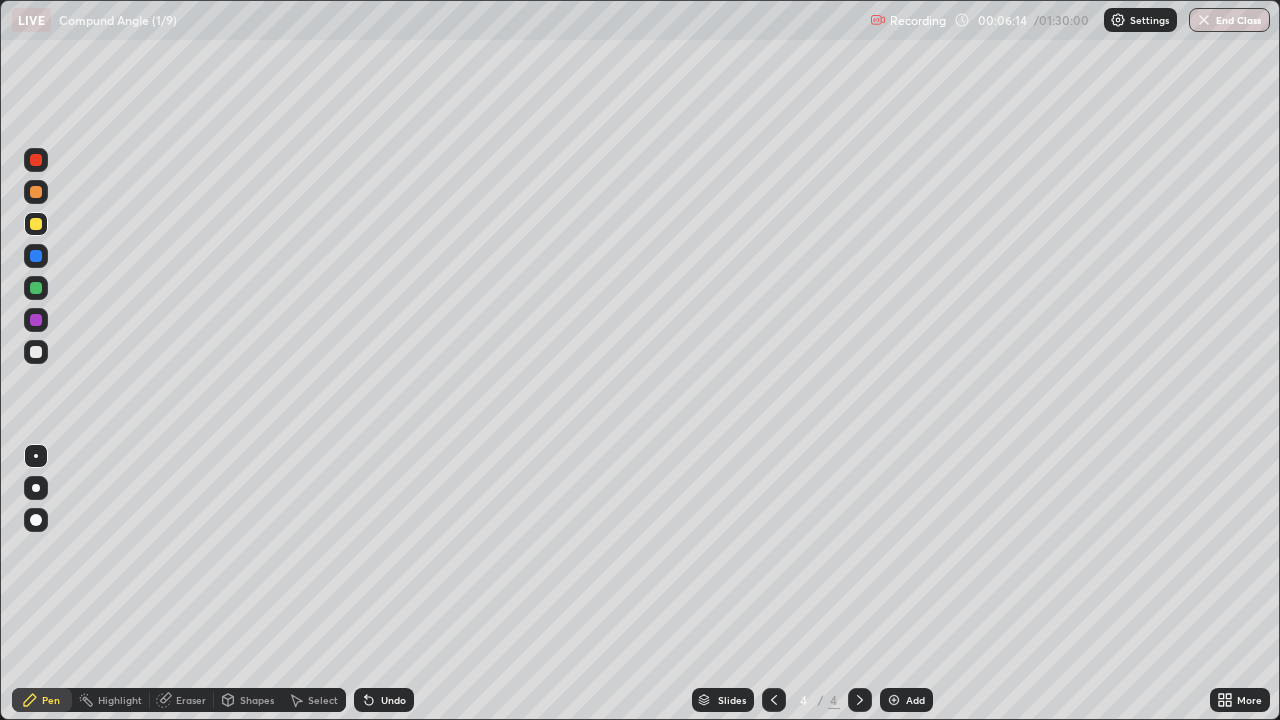 click on "Undo" at bounding box center (384, 700) 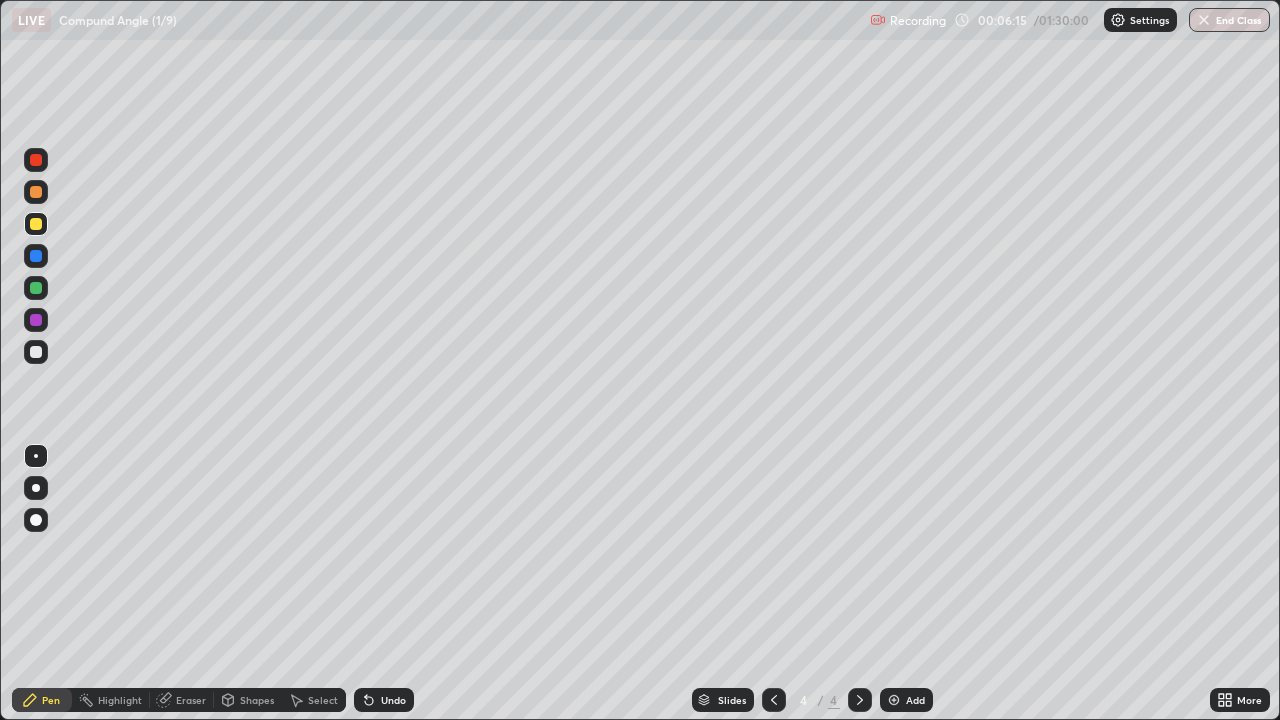 click on "Undo" at bounding box center [393, 700] 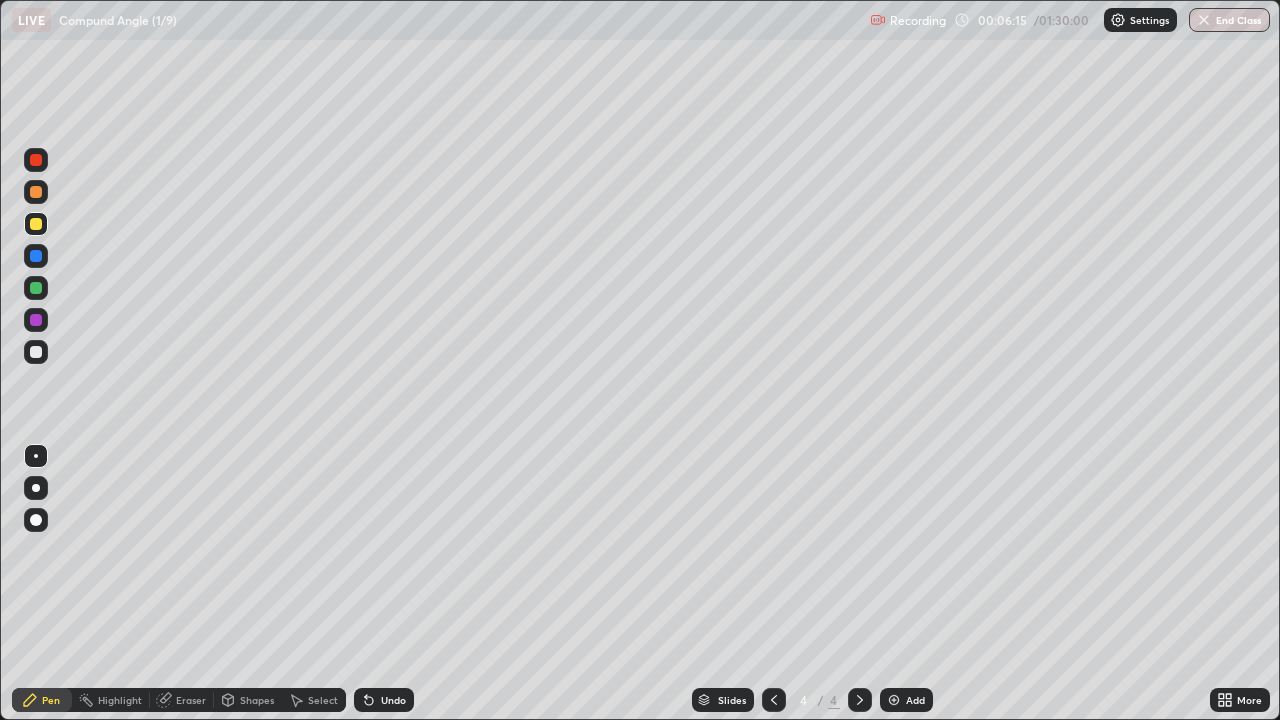 click on "Undo" at bounding box center (393, 700) 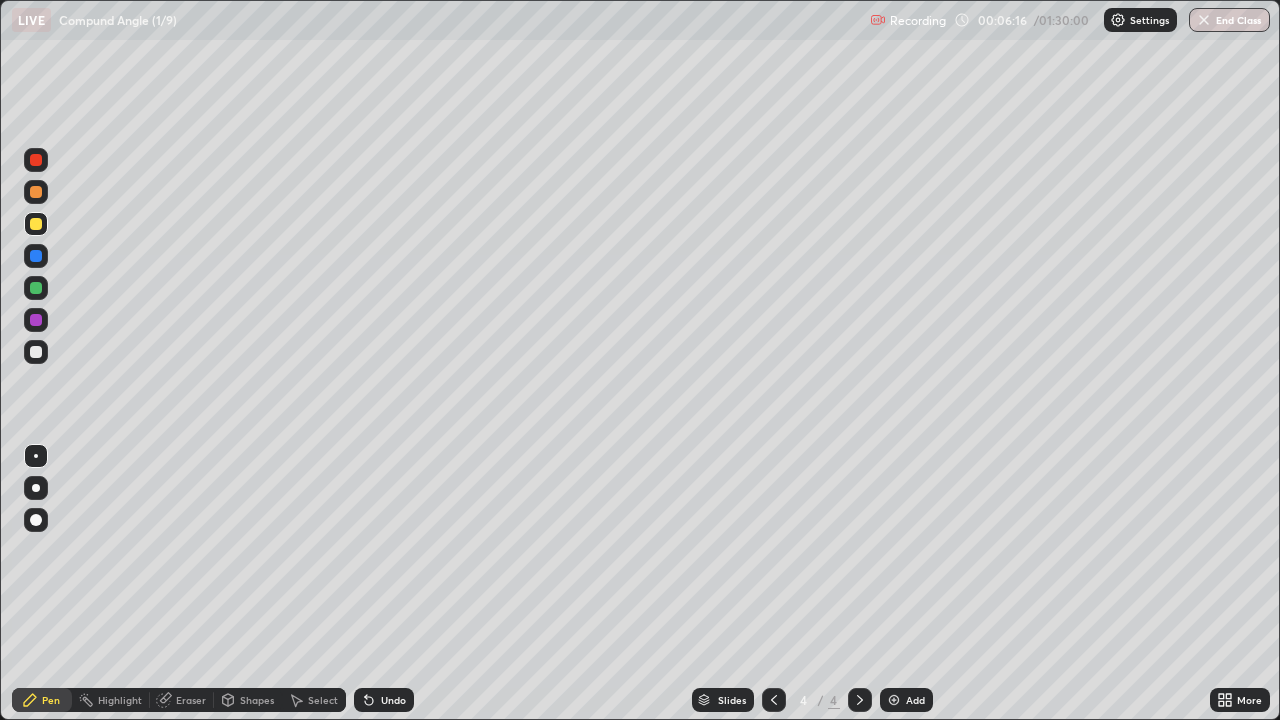 click on "Undo" at bounding box center (393, 700) 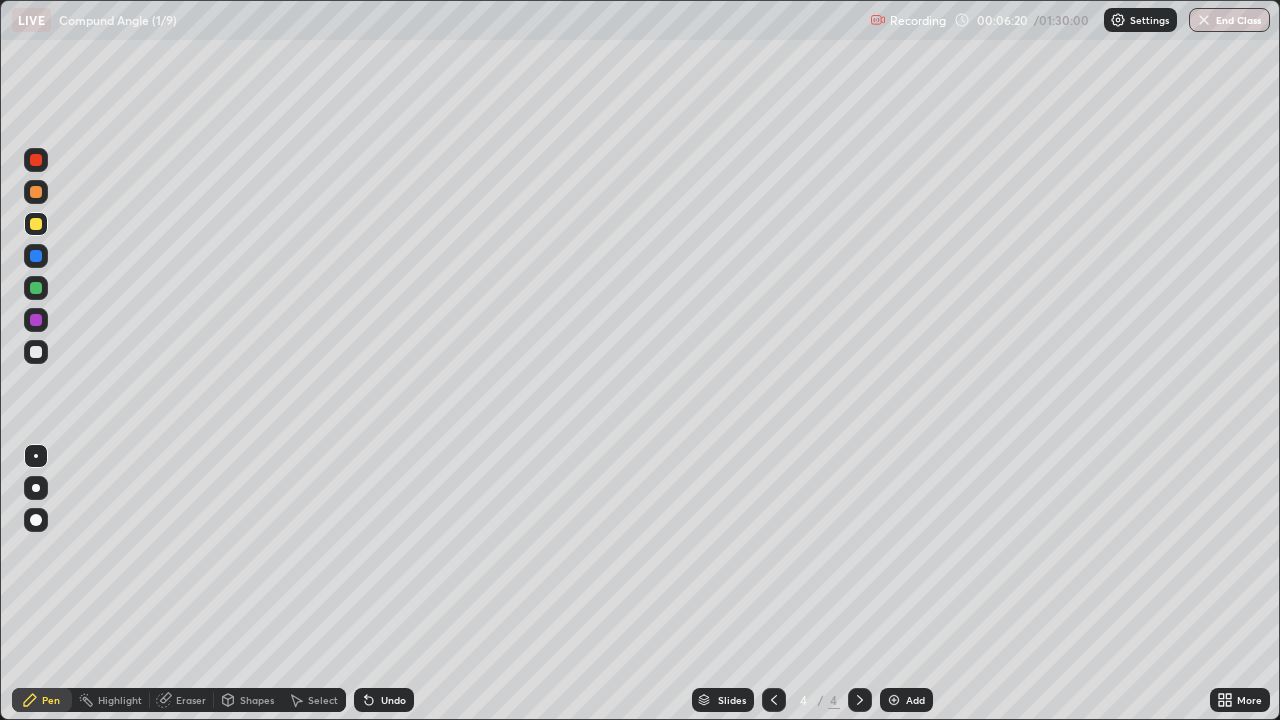 click on "Undo" at bounding box center [384, 700] 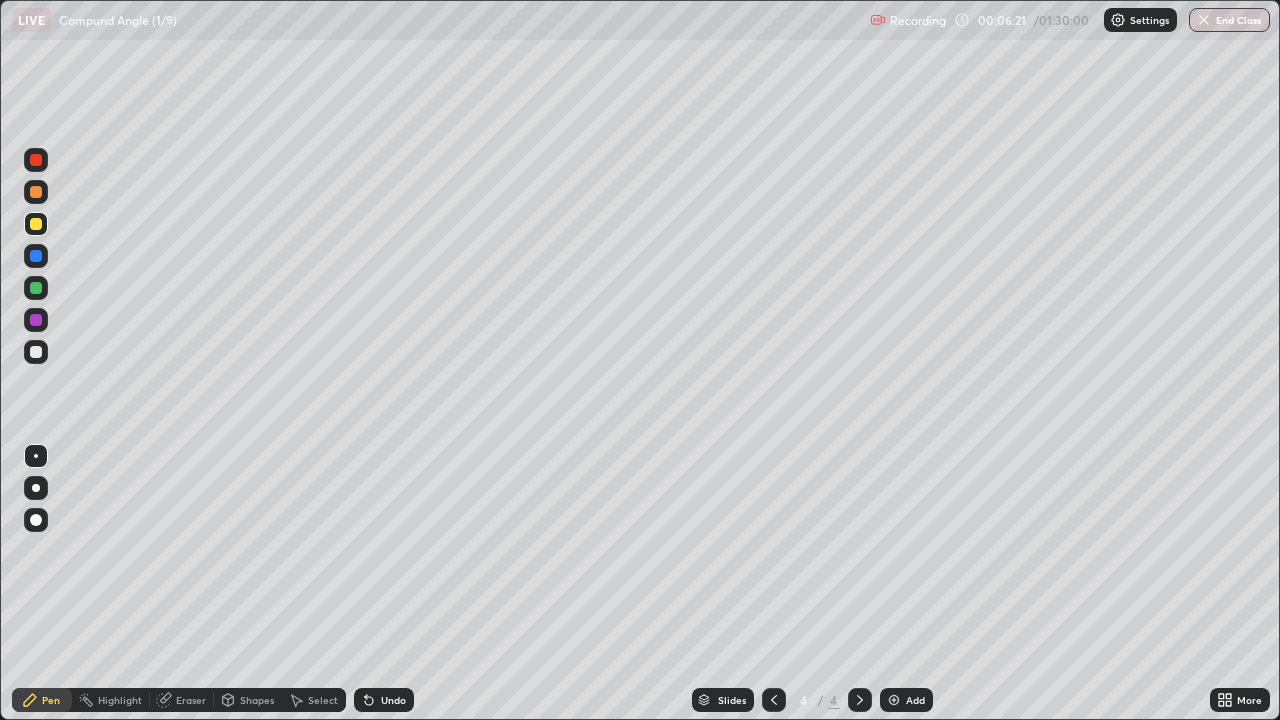 click on "Undo" at bounding box center [384, 700] 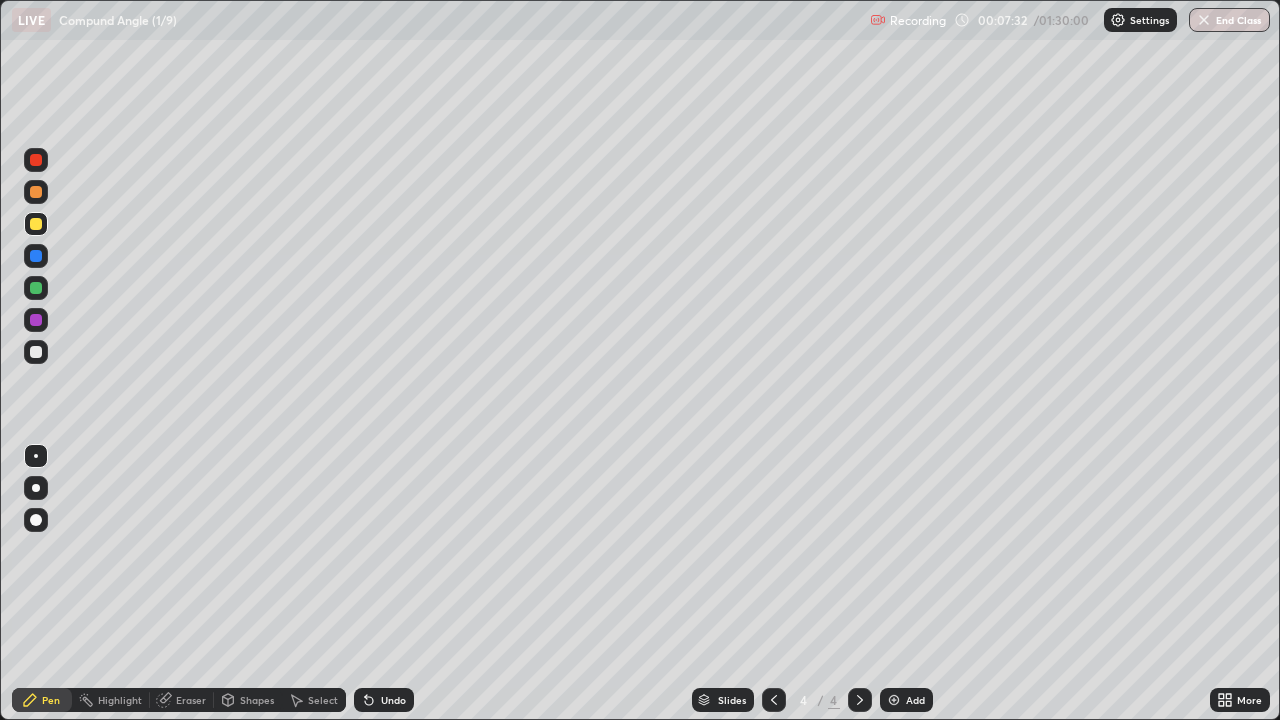 click 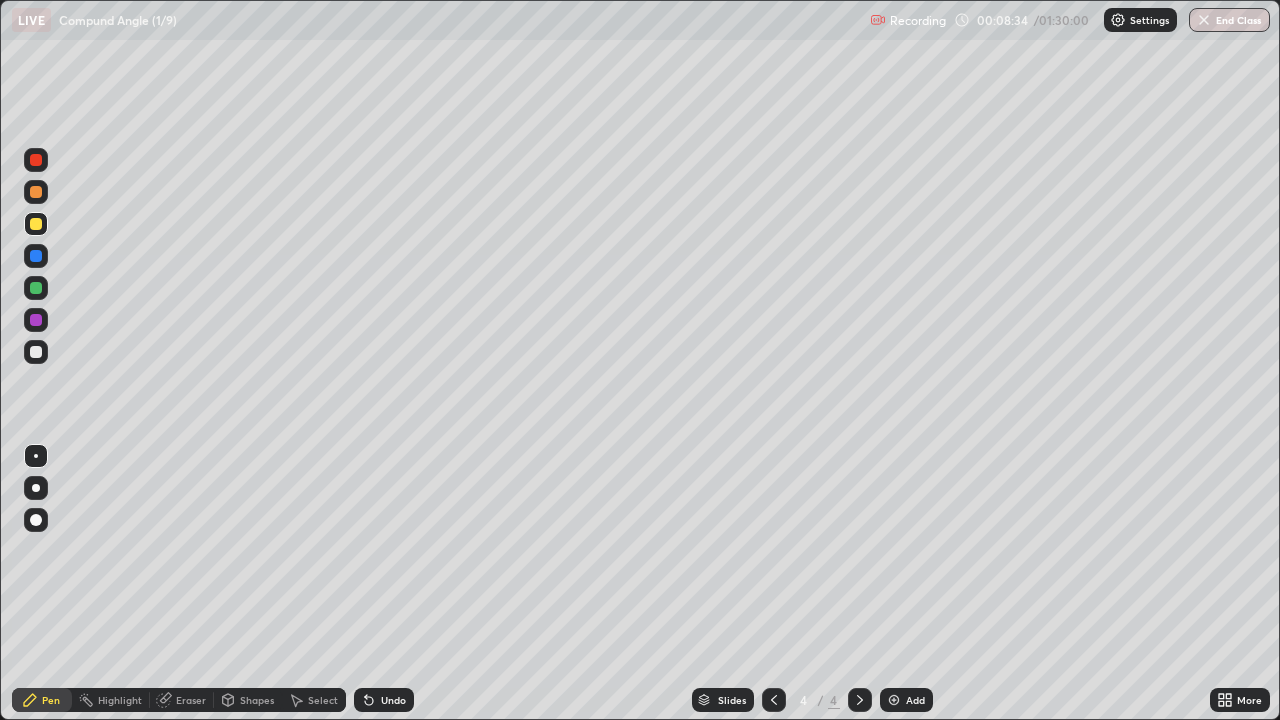 click 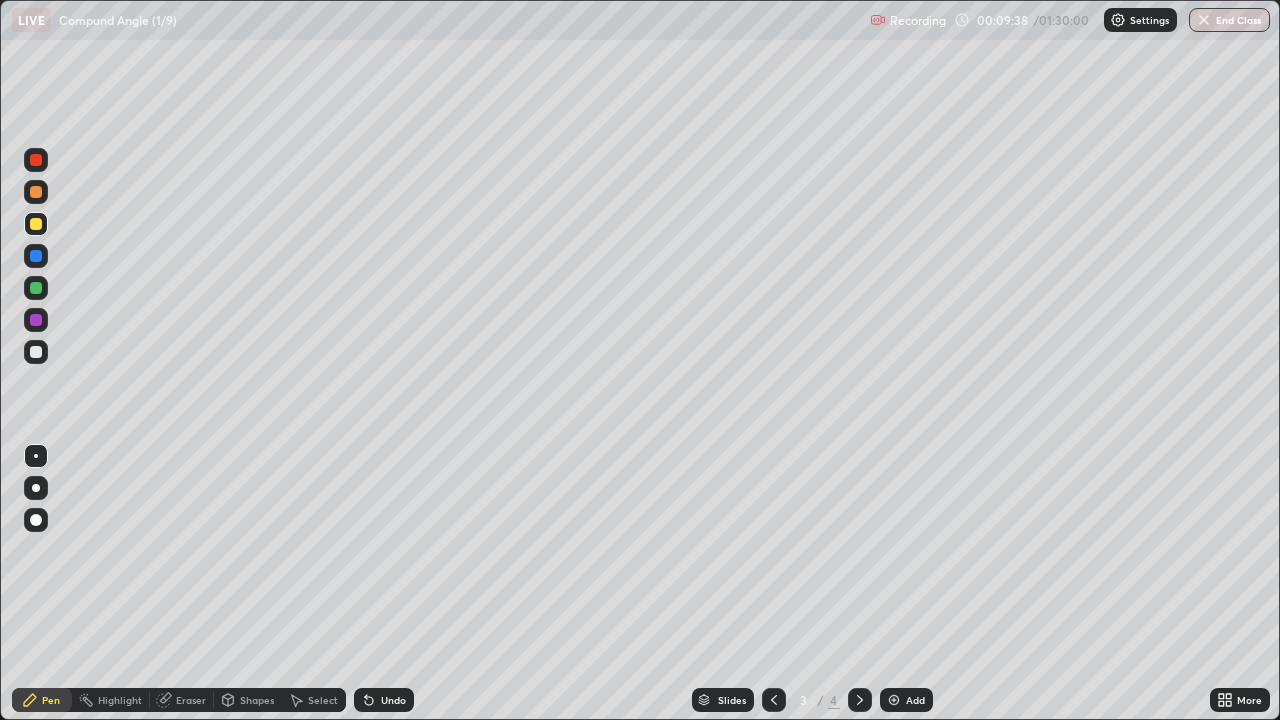 click 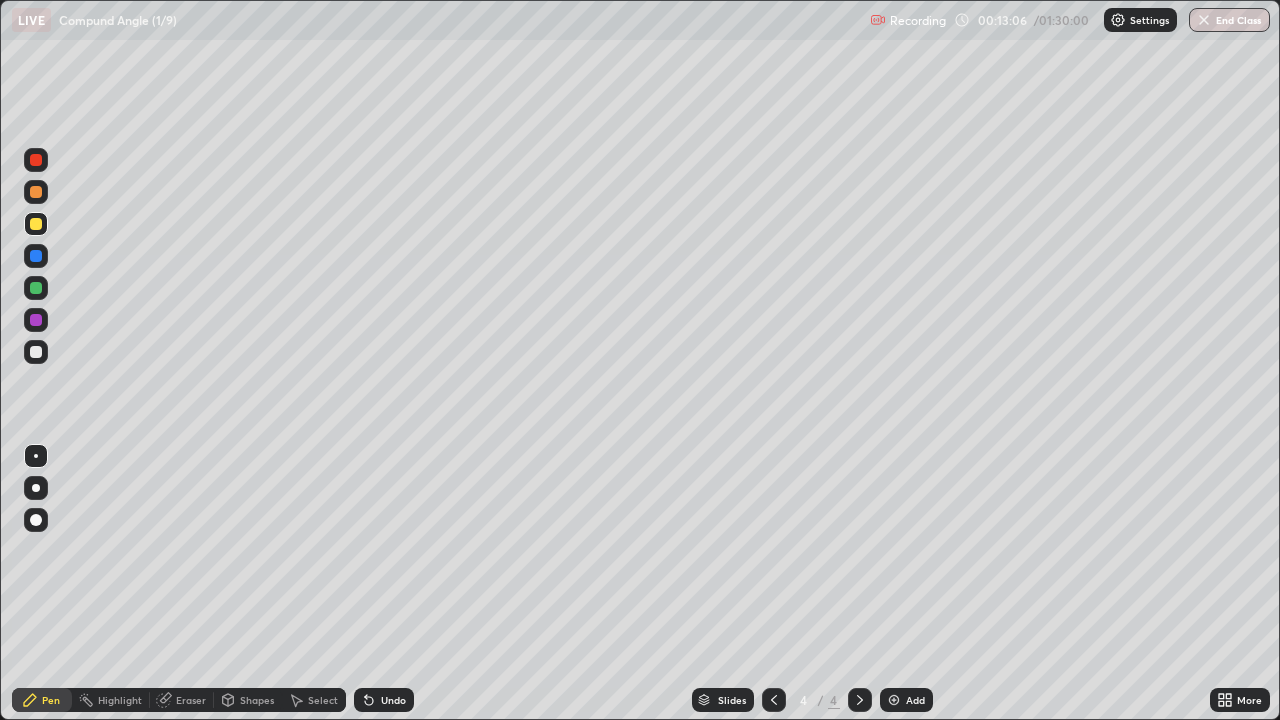 click on "Add" at bounding box center (906, 700) 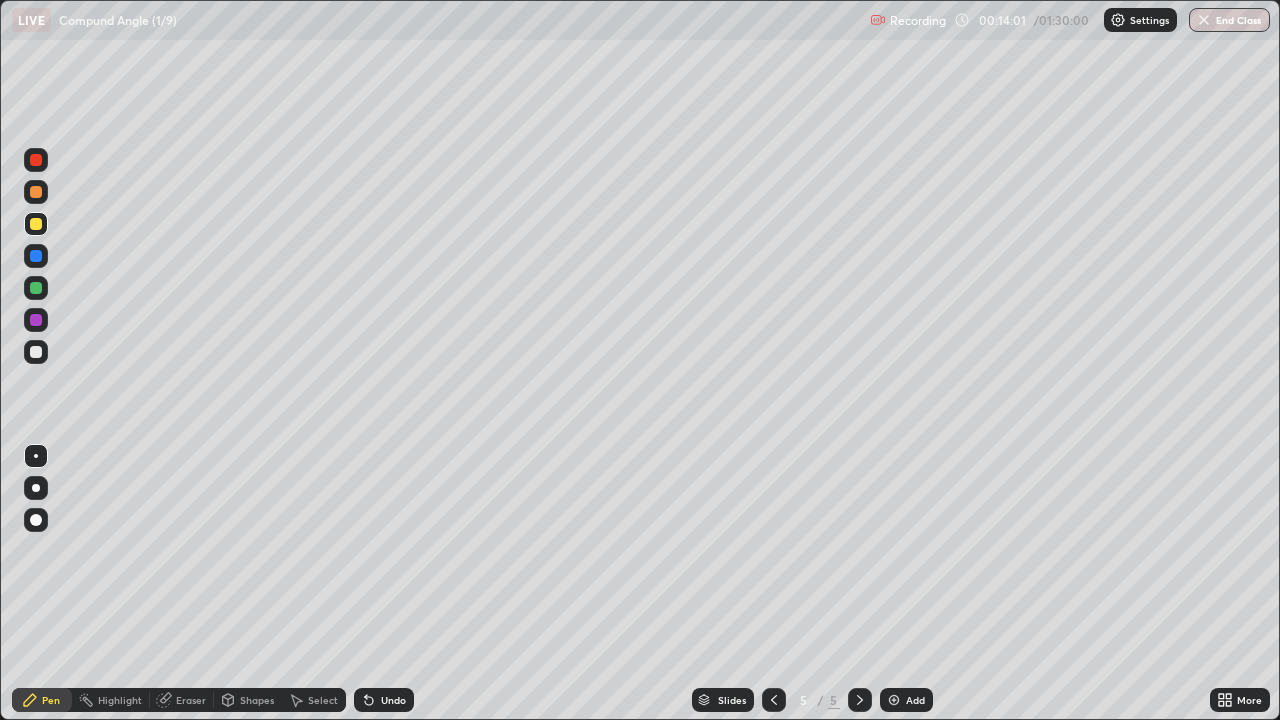 click on "Undo" at bounding box center [384, 700] 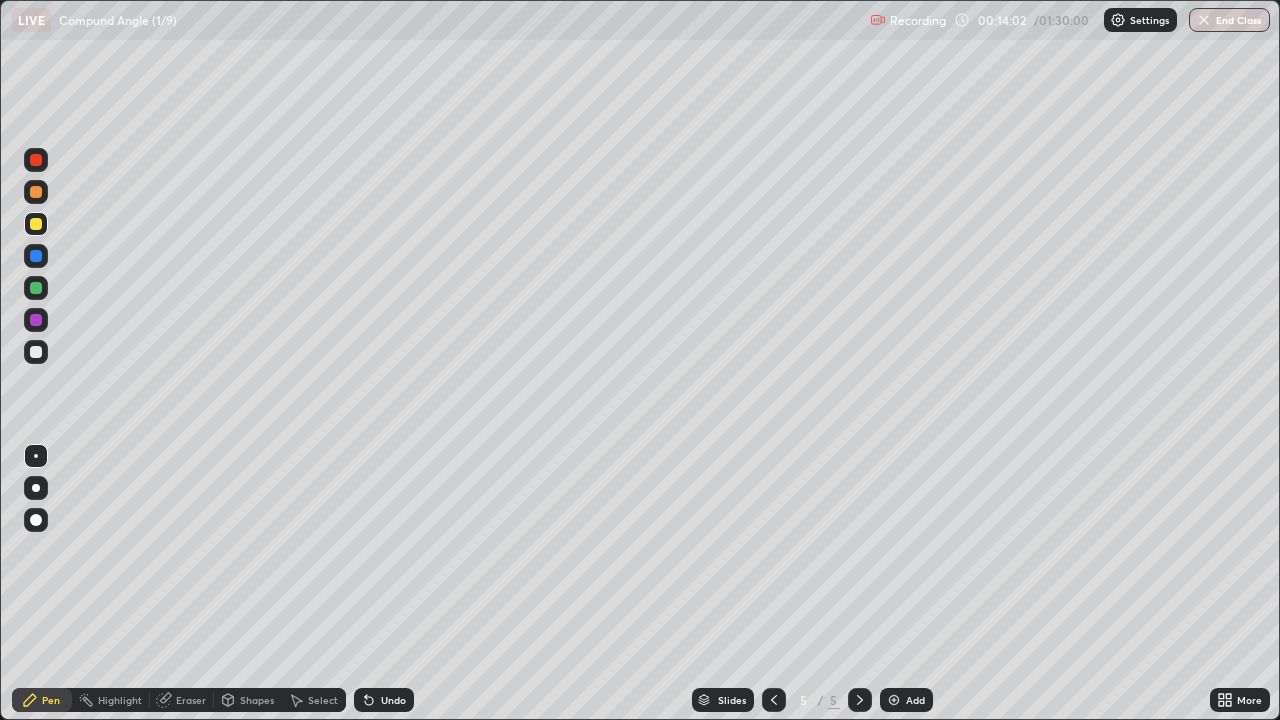 click on "Undo" at bounding box center [393, 700] 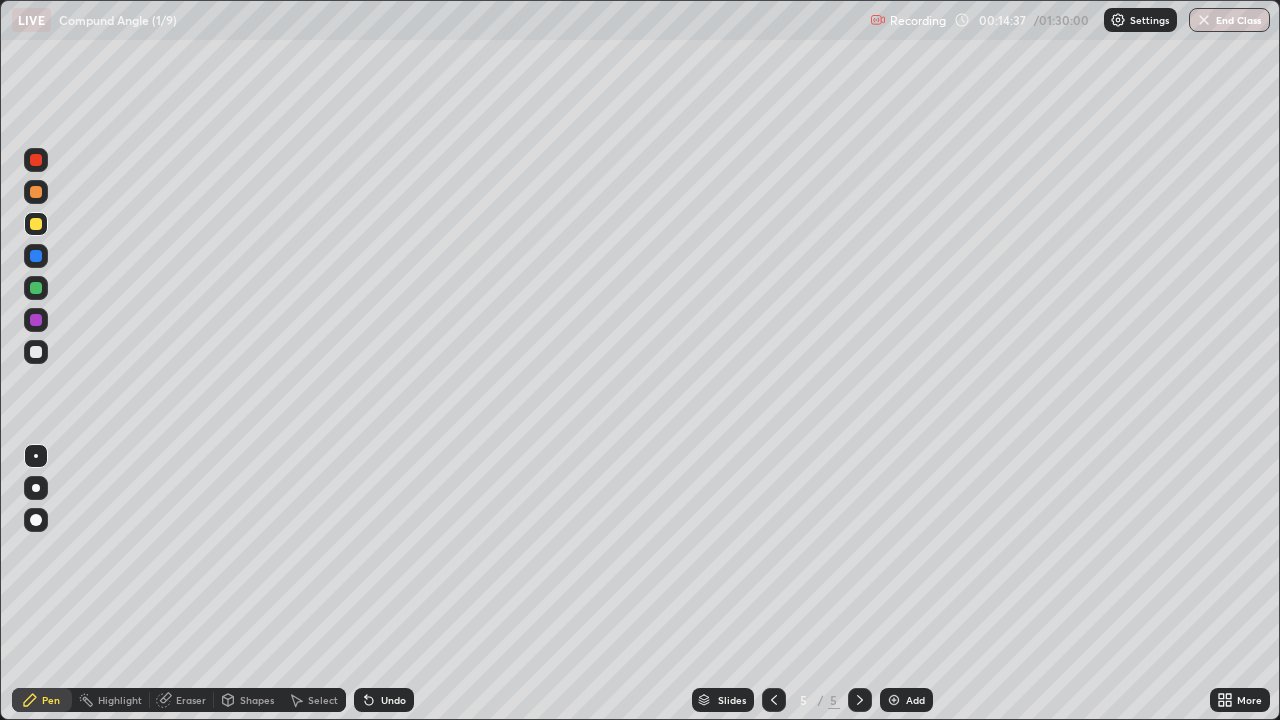 click on "Undo" at bounding box center [384, 700] 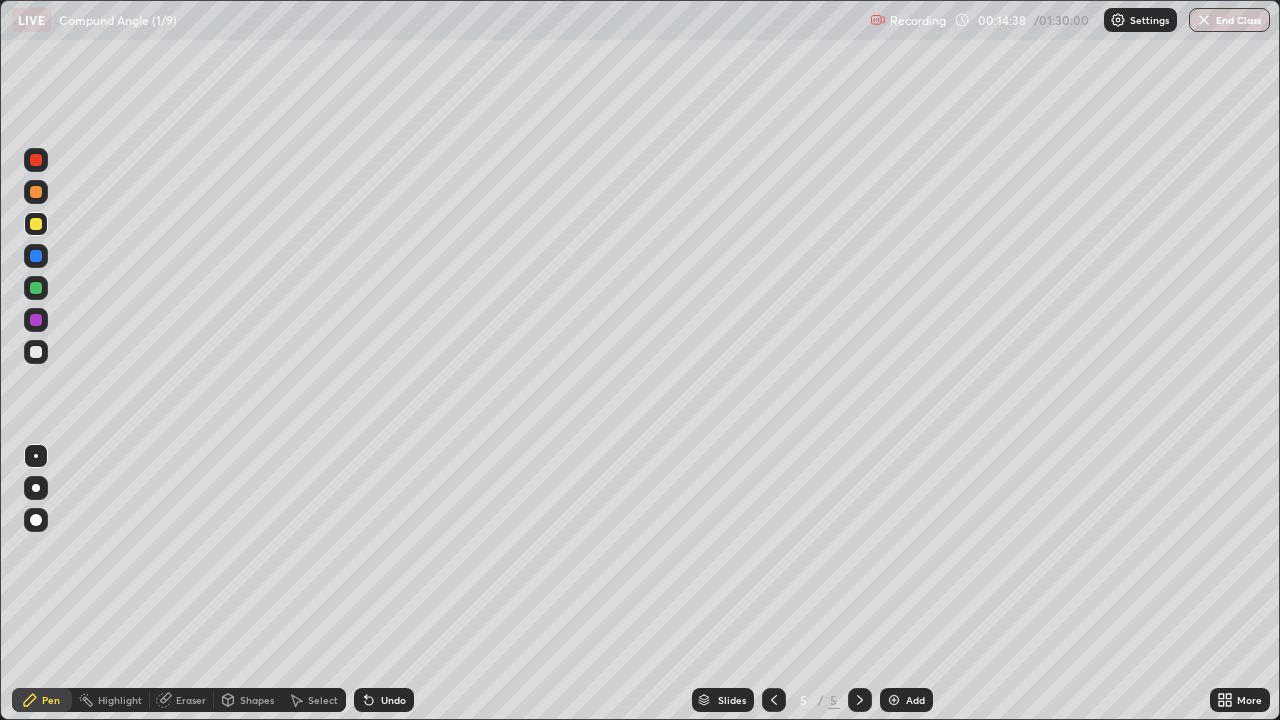 click 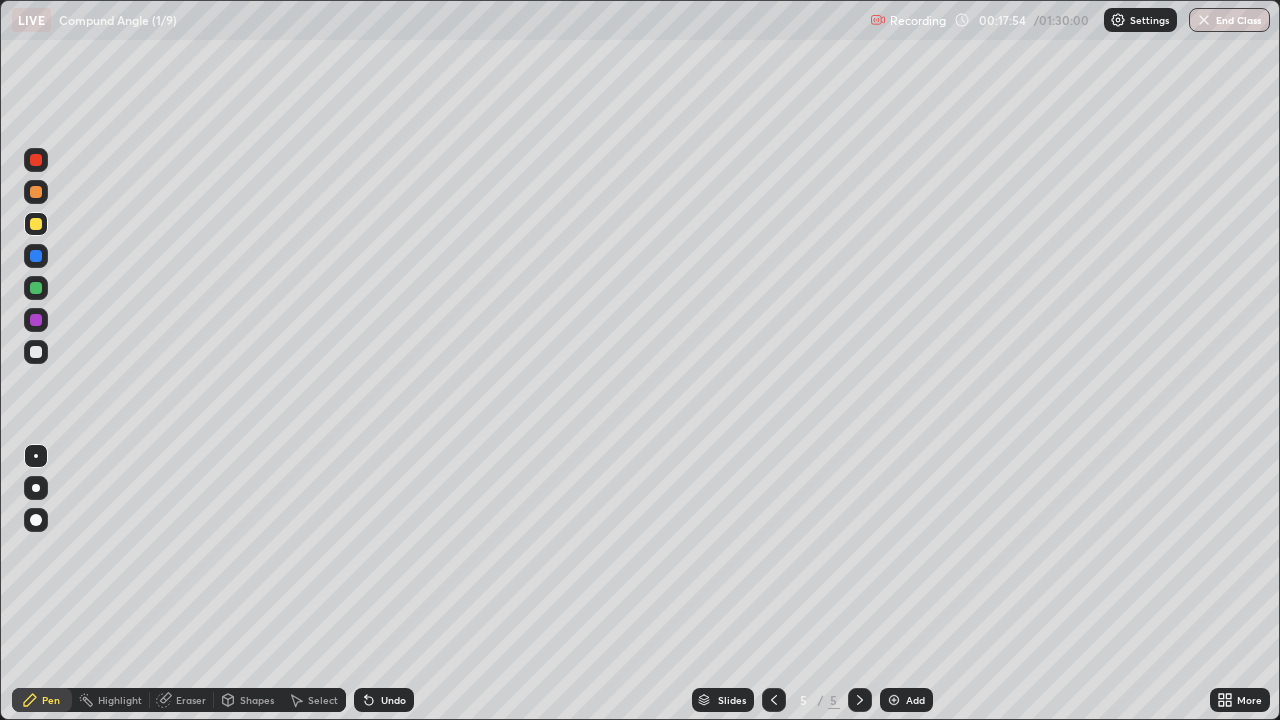click on "Add" at bounding box center (915, 700) 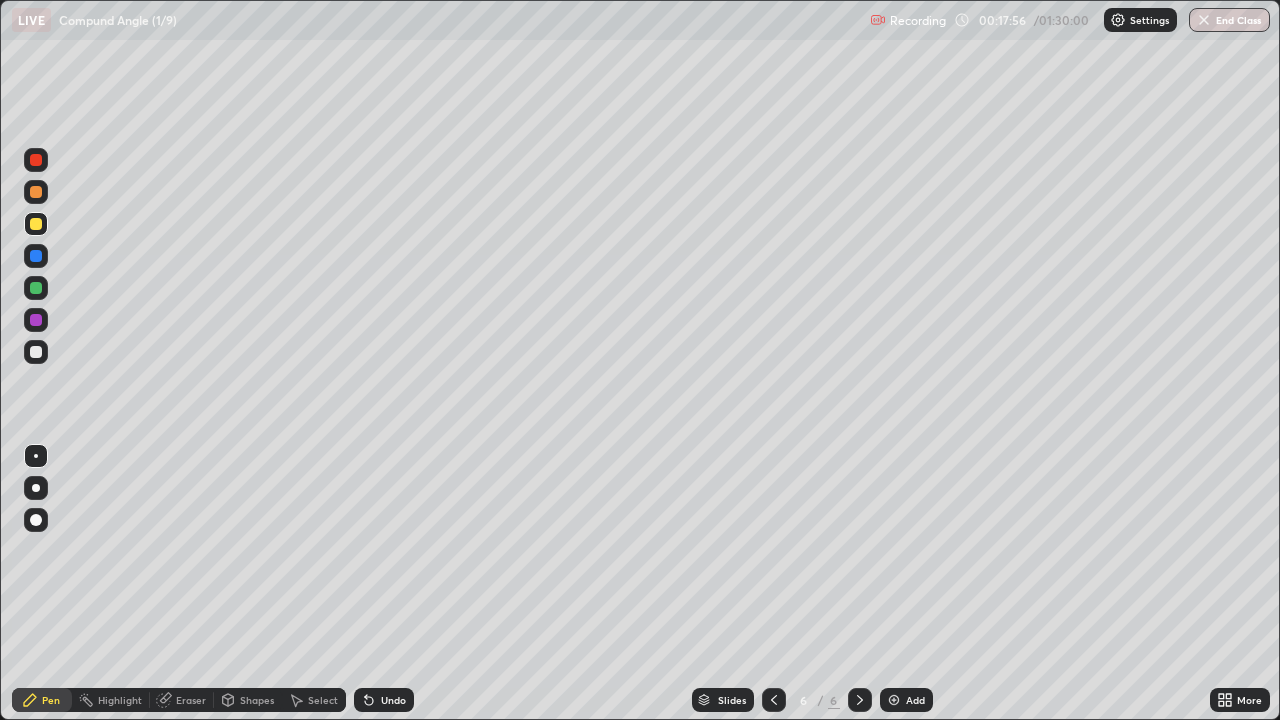 click at bounding box center (36, 160) 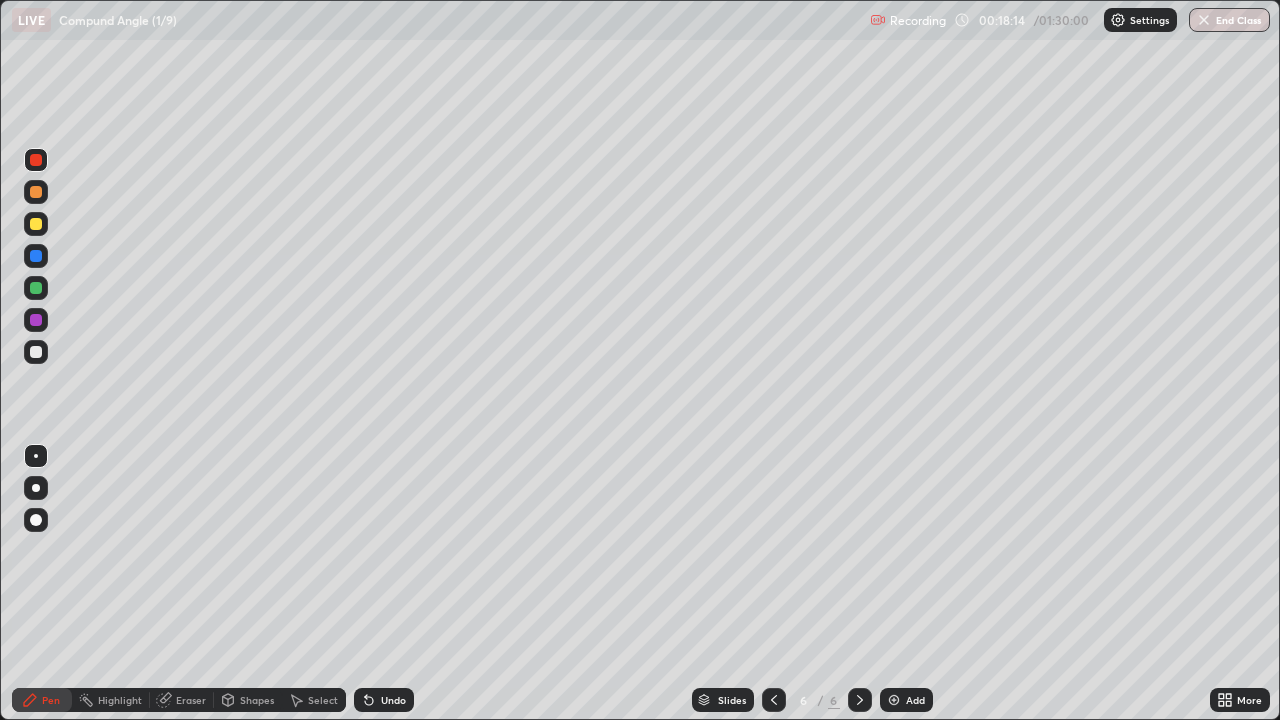 click on "Undo" at bounding box center (393, 700) 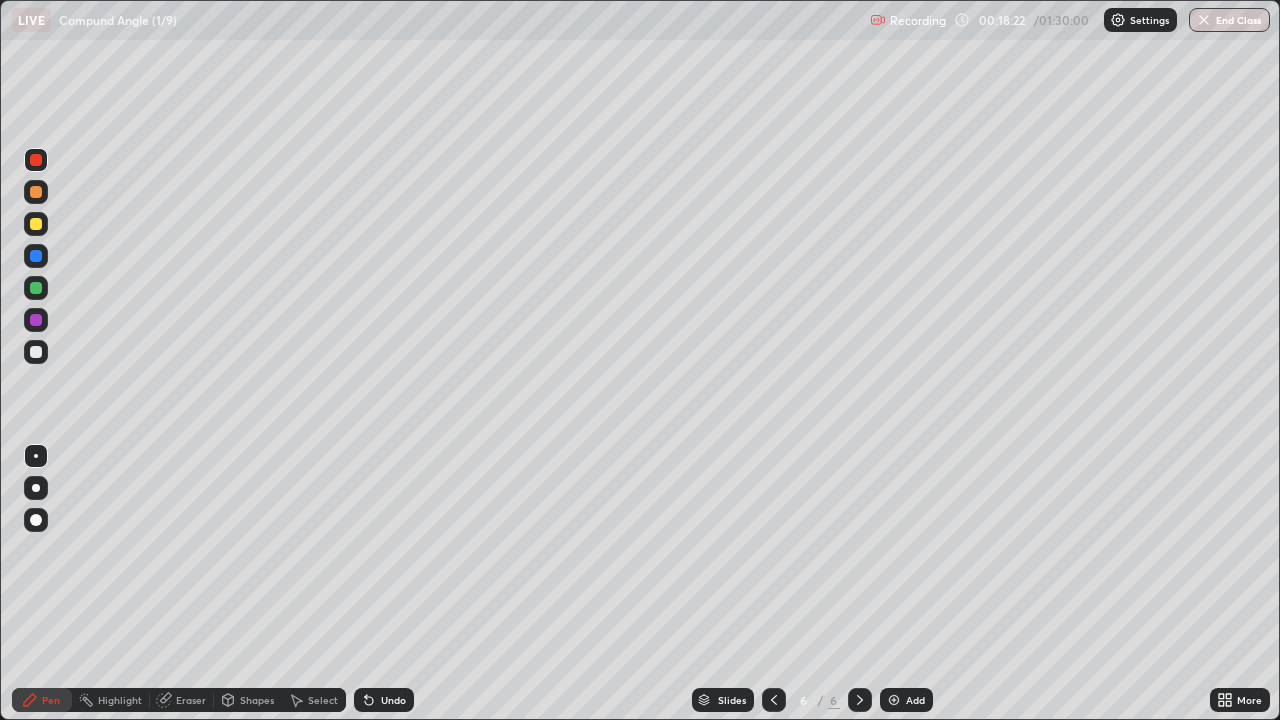 click at bounding box center [36, 352] 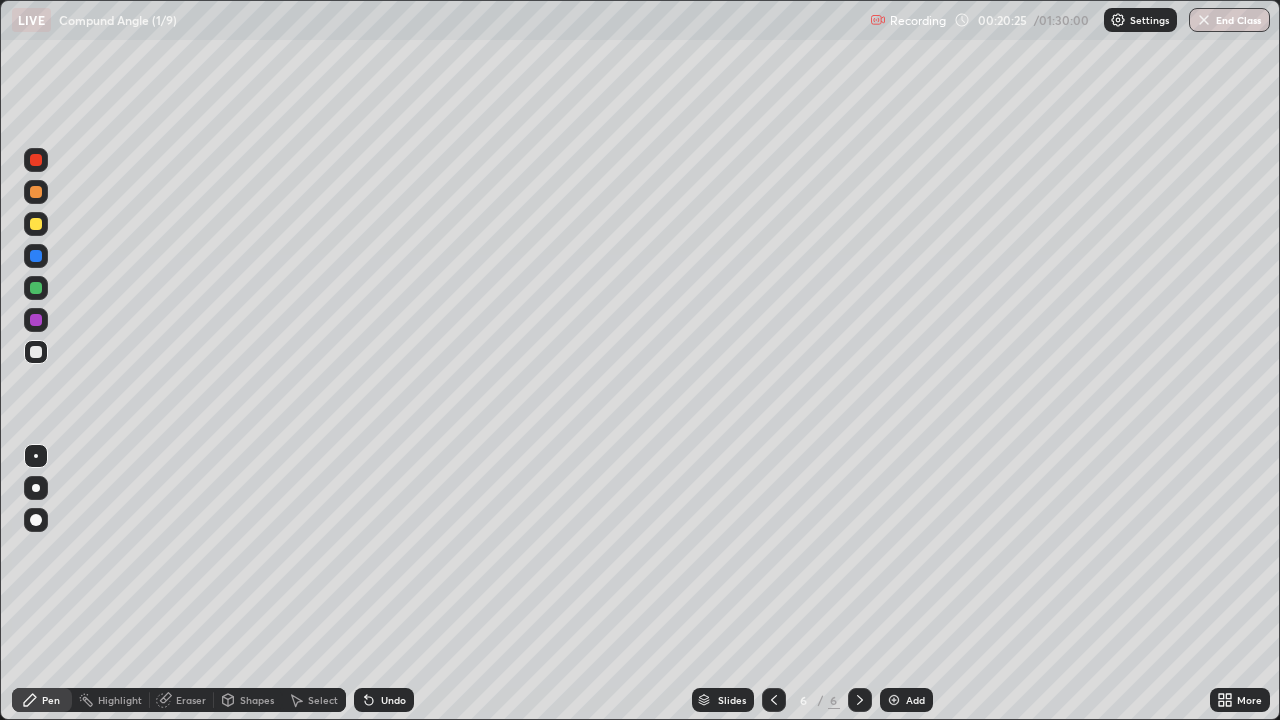 click on "Eraser" at bounding box center [182, 700] 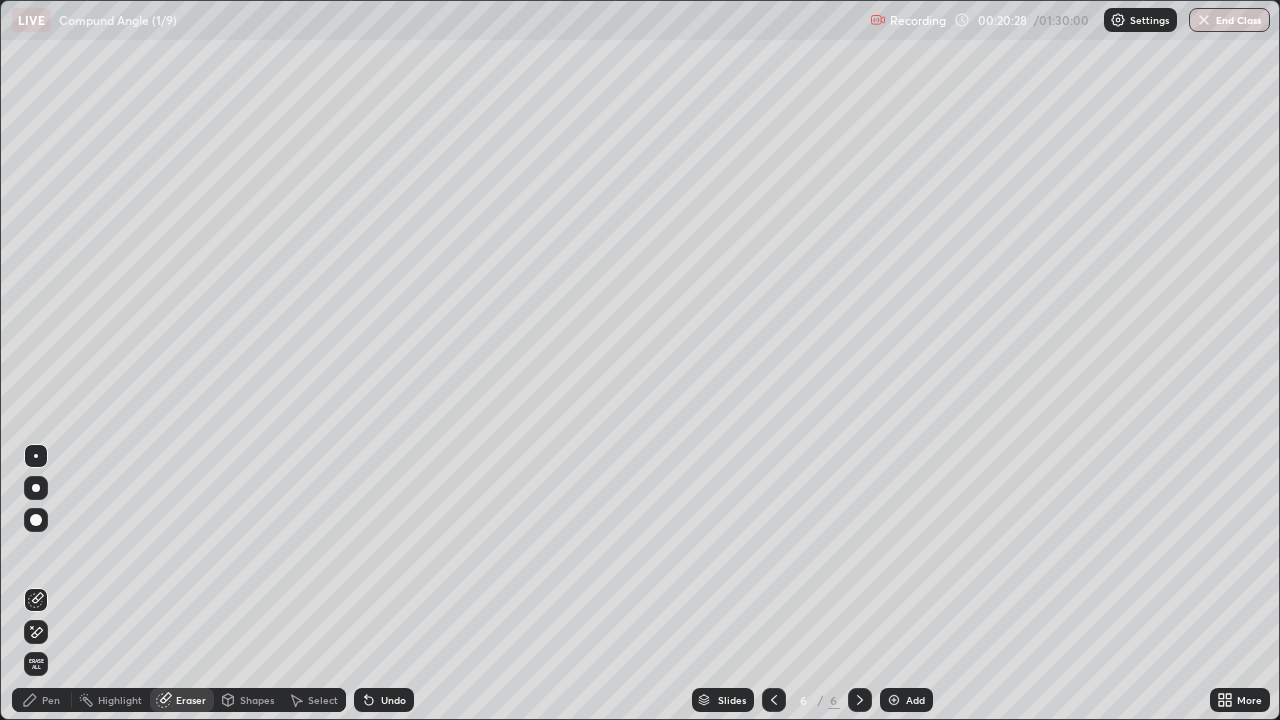 click on "Pen" at bounding box center (42, 700) 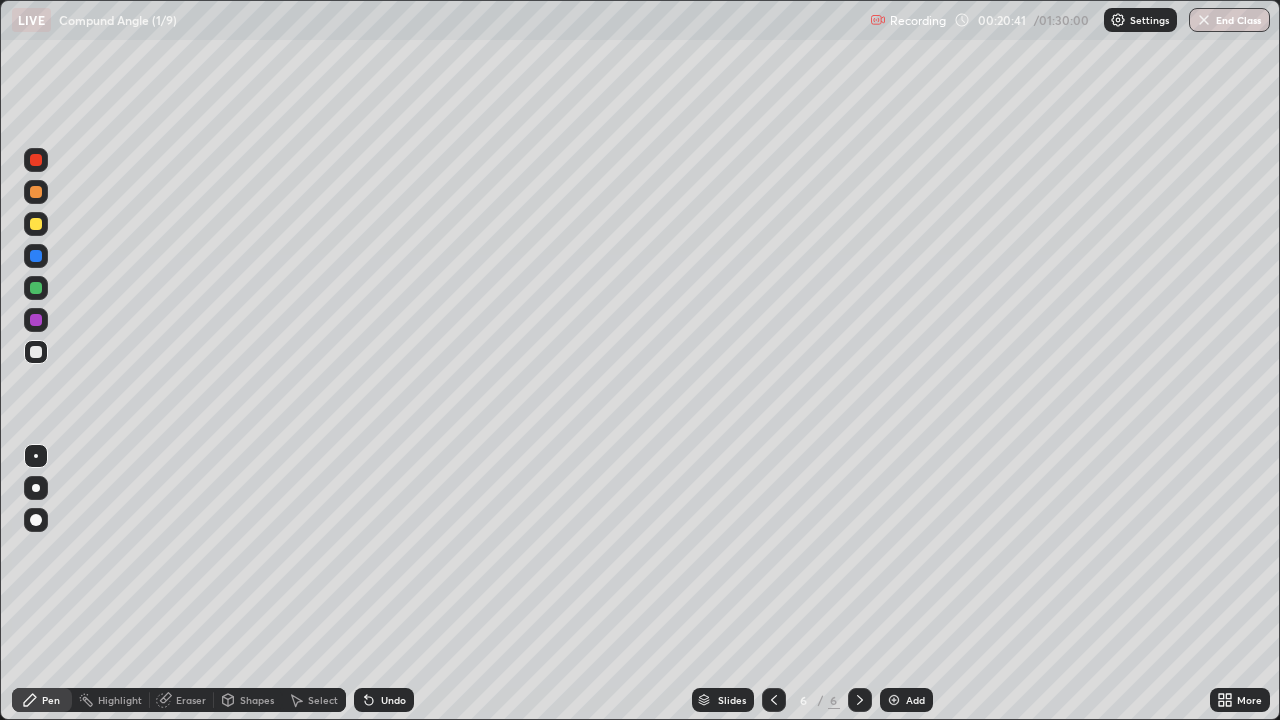 click at bounding box center (36, 288) 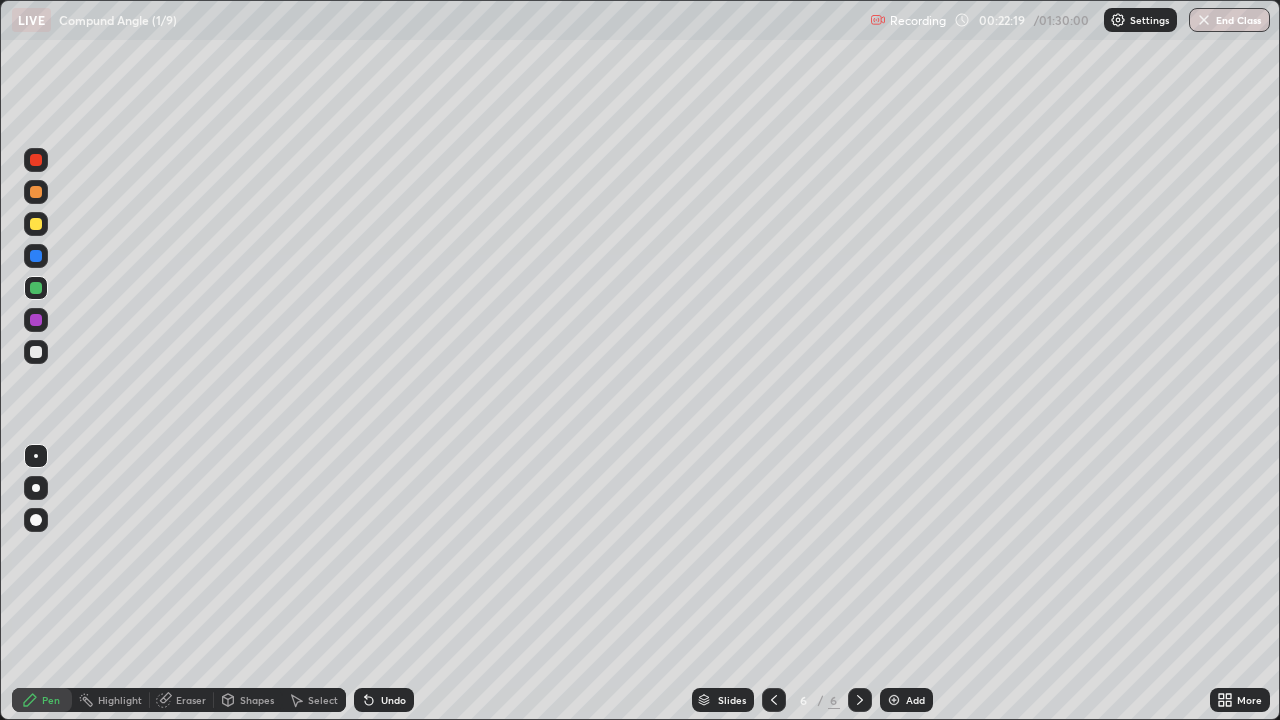 click on "Undo" at bounding box center (393, 700) 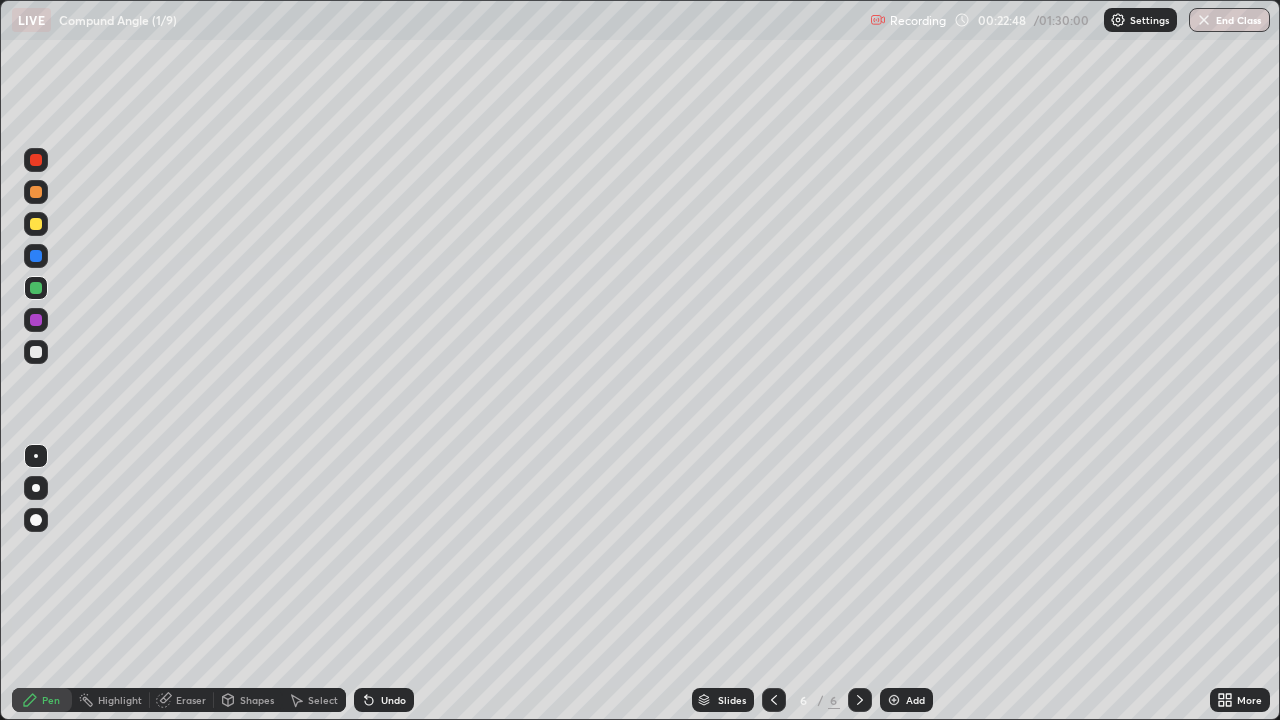 click on "Undo" at bounding box center [393, 700] 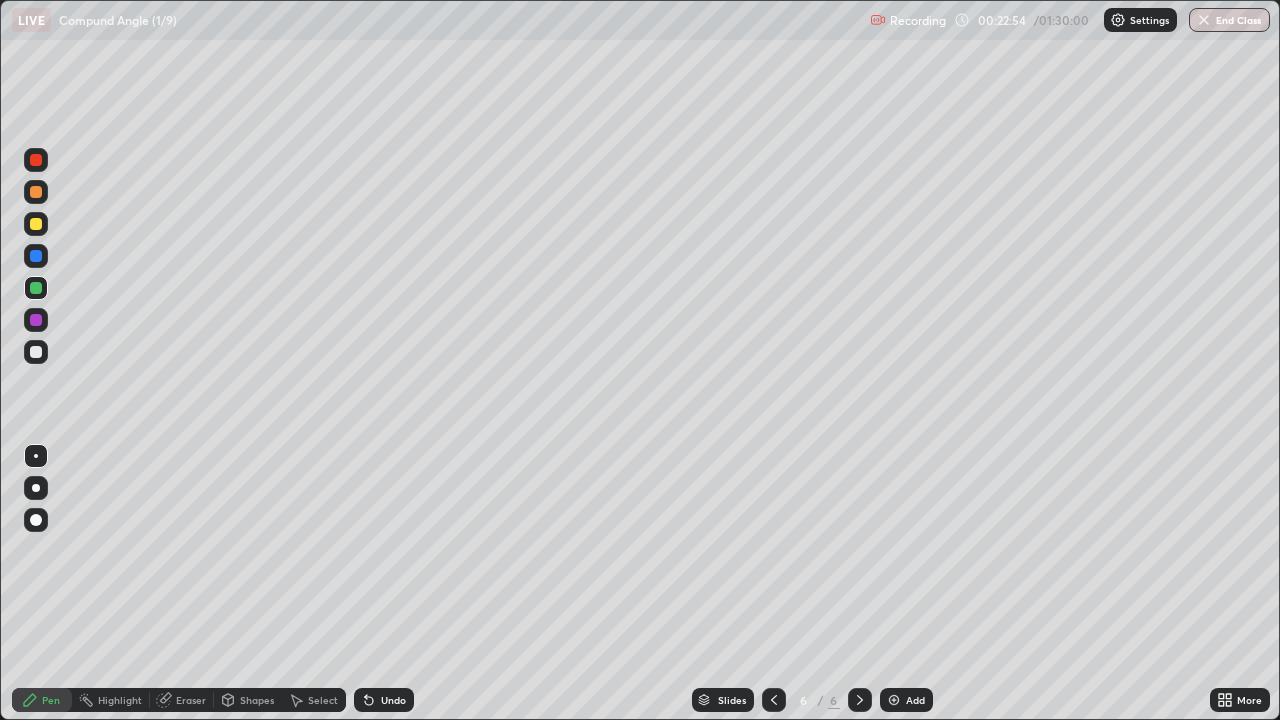click on "Add" at bounding box center (915, 700) 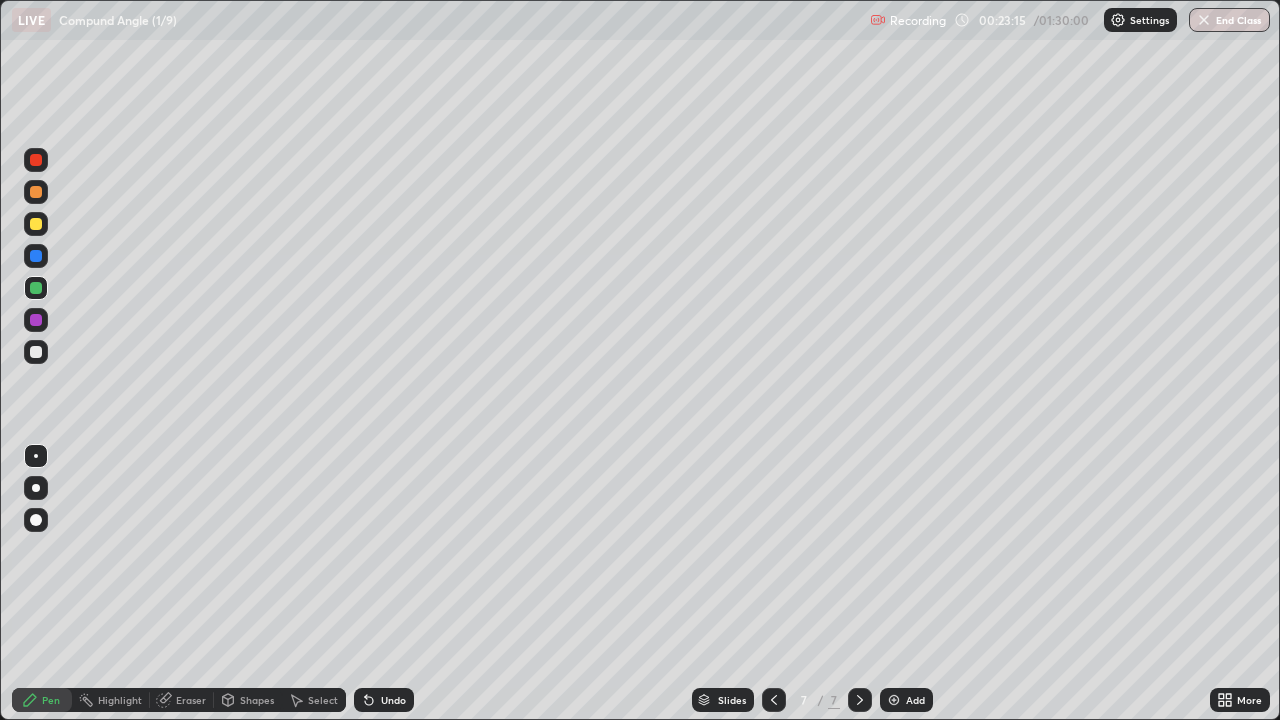 click on "Undo" at bounding box center [393, 700] 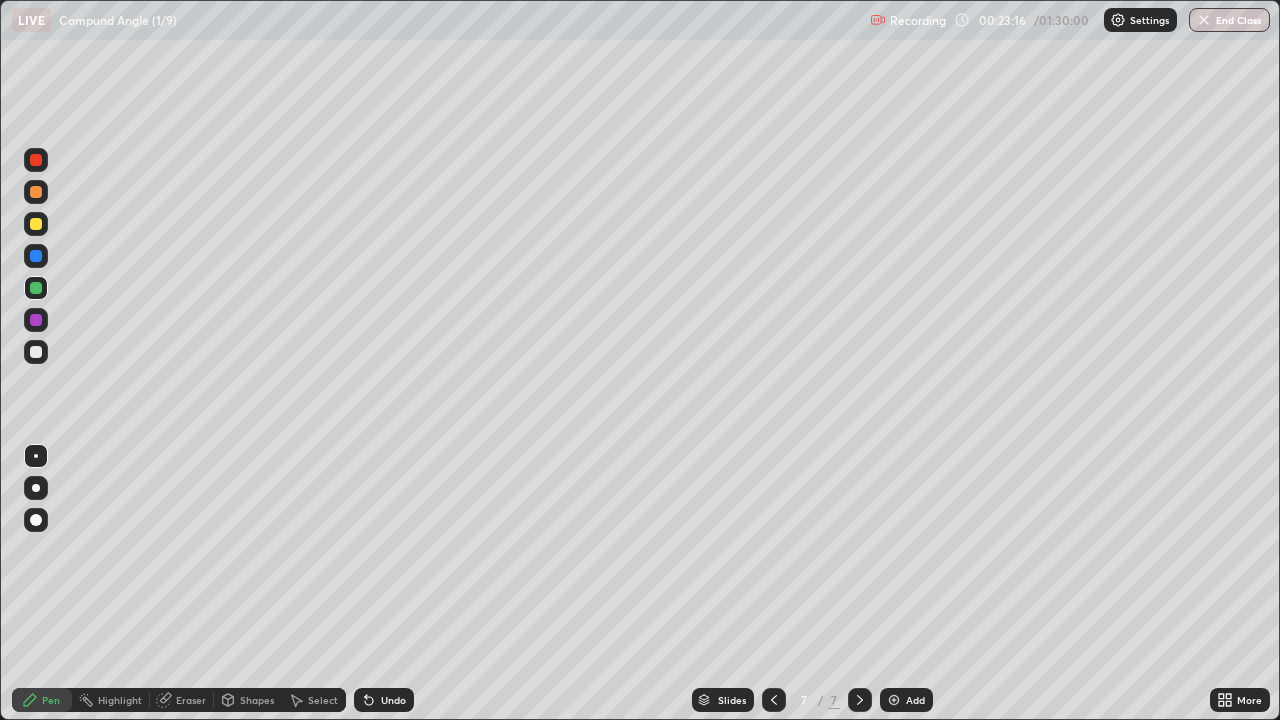 click on "Undo" at bounding box center (393, 700) 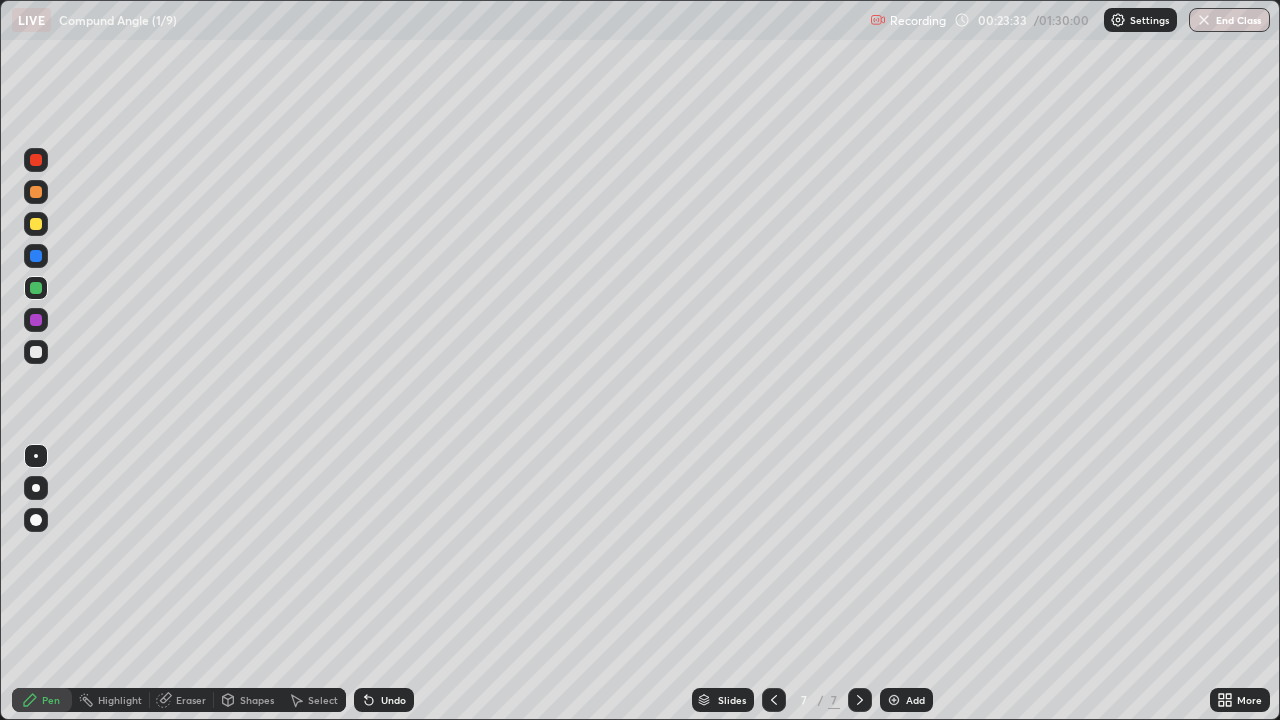 click 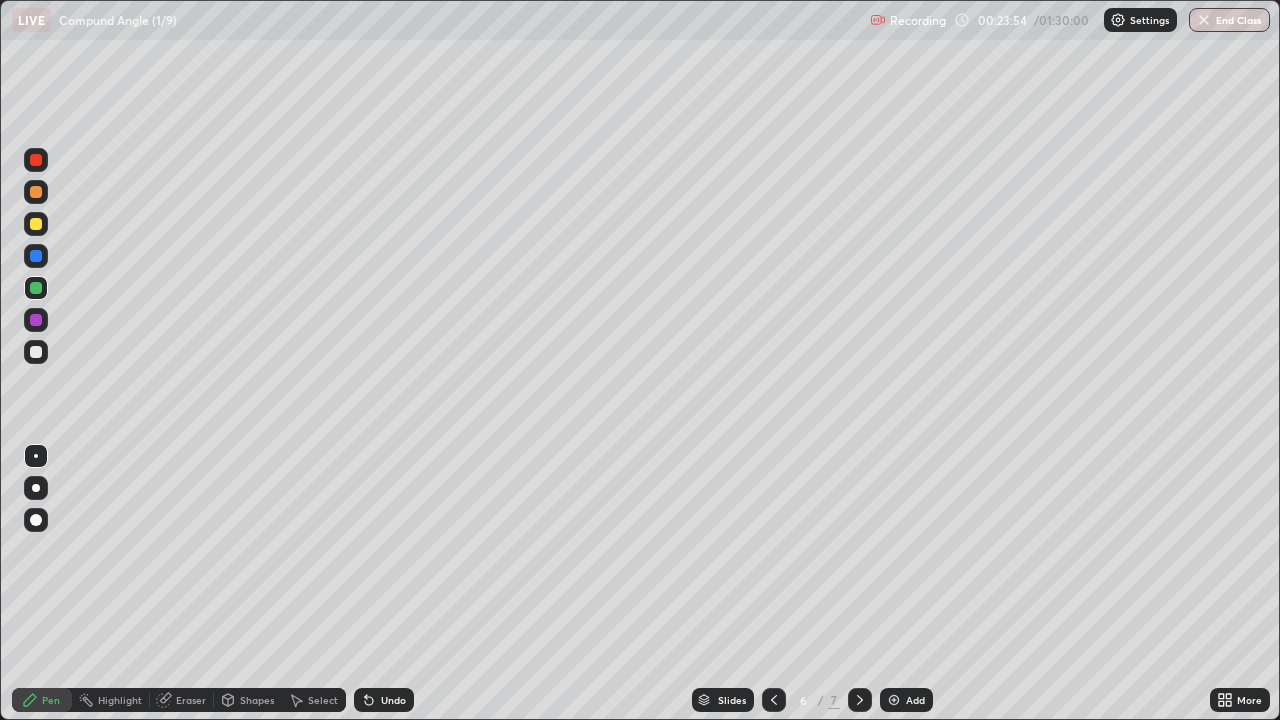 click on "Undo" at bounding box center [393, 700] 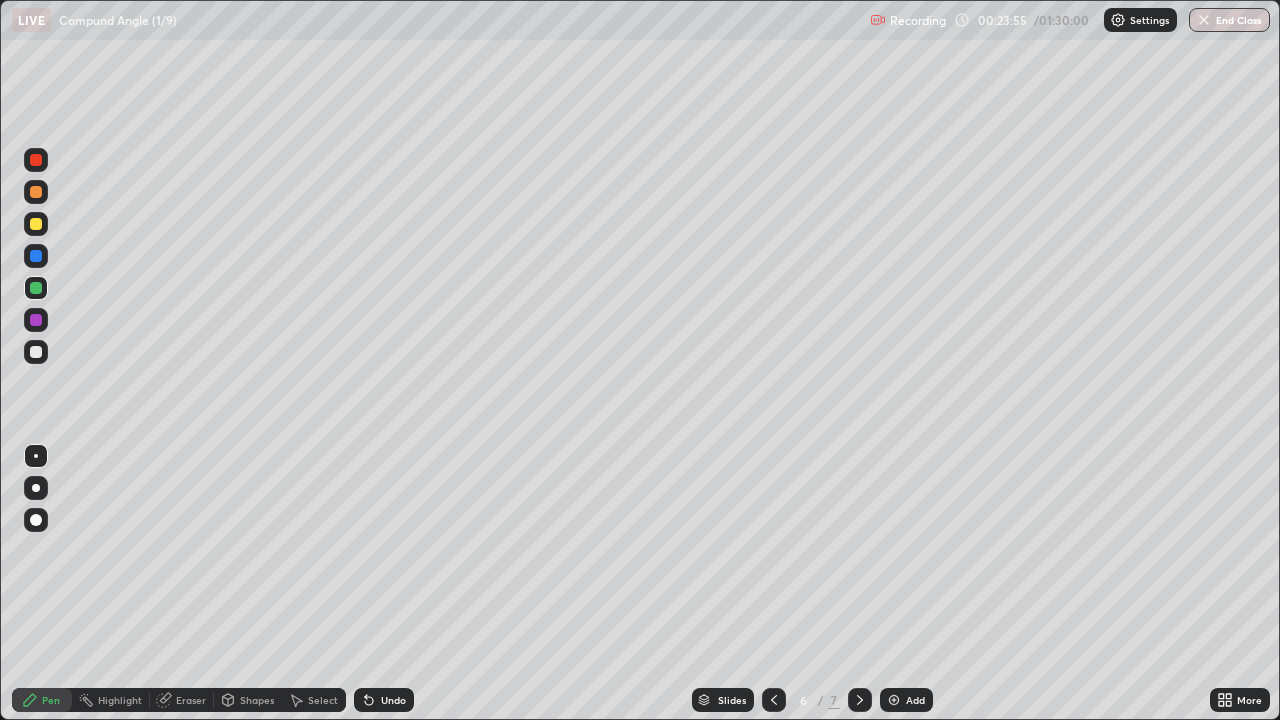 click on "Undo" at bounding box center [384, 700] 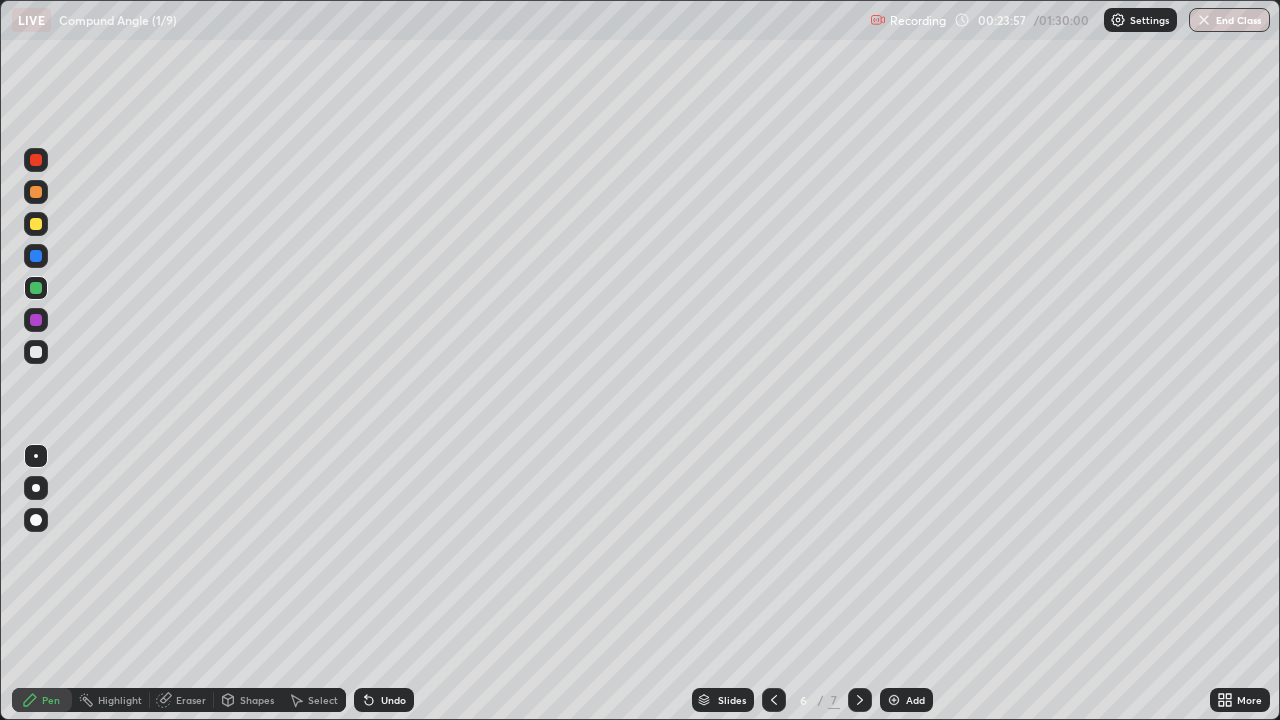 click 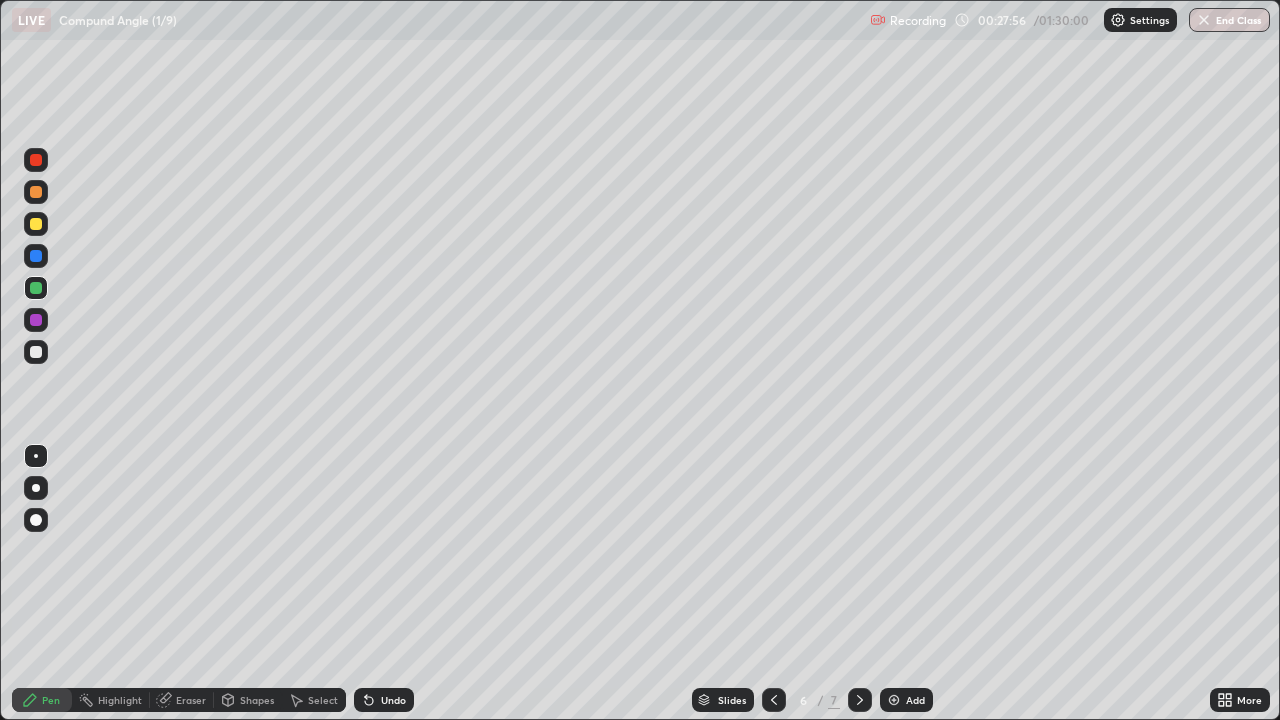 click at bounding box center [860, 700] 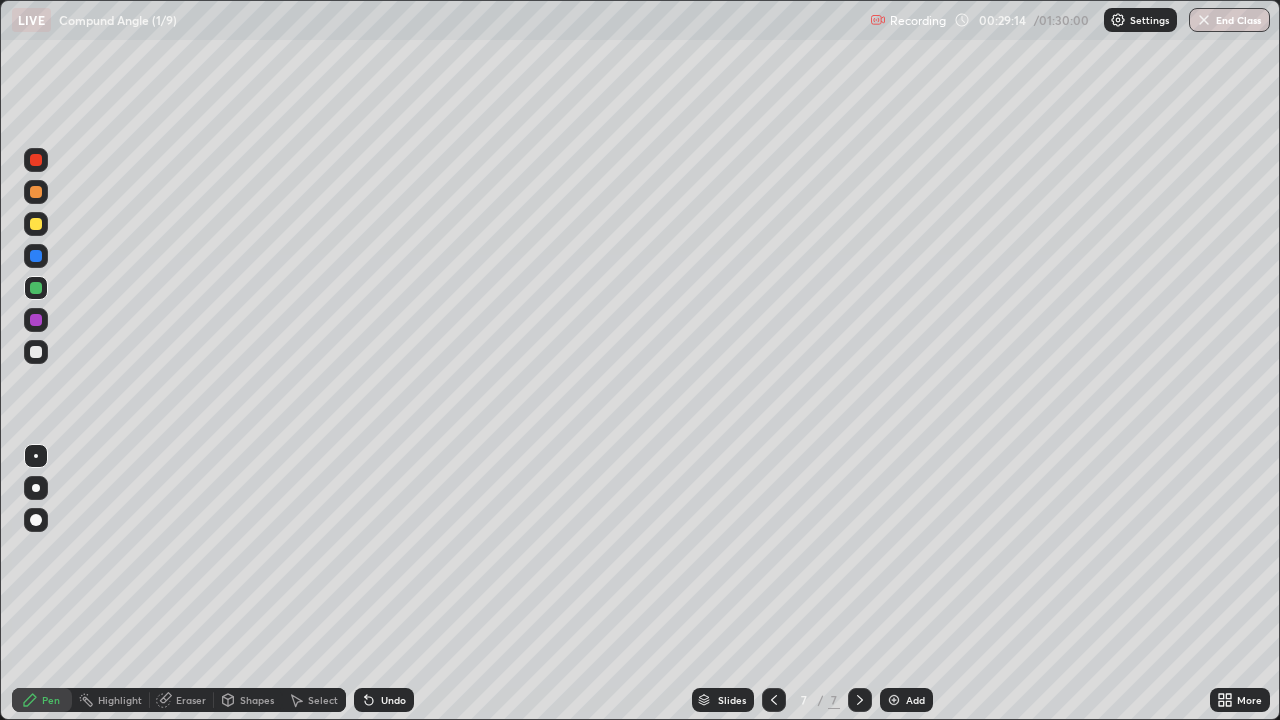 click 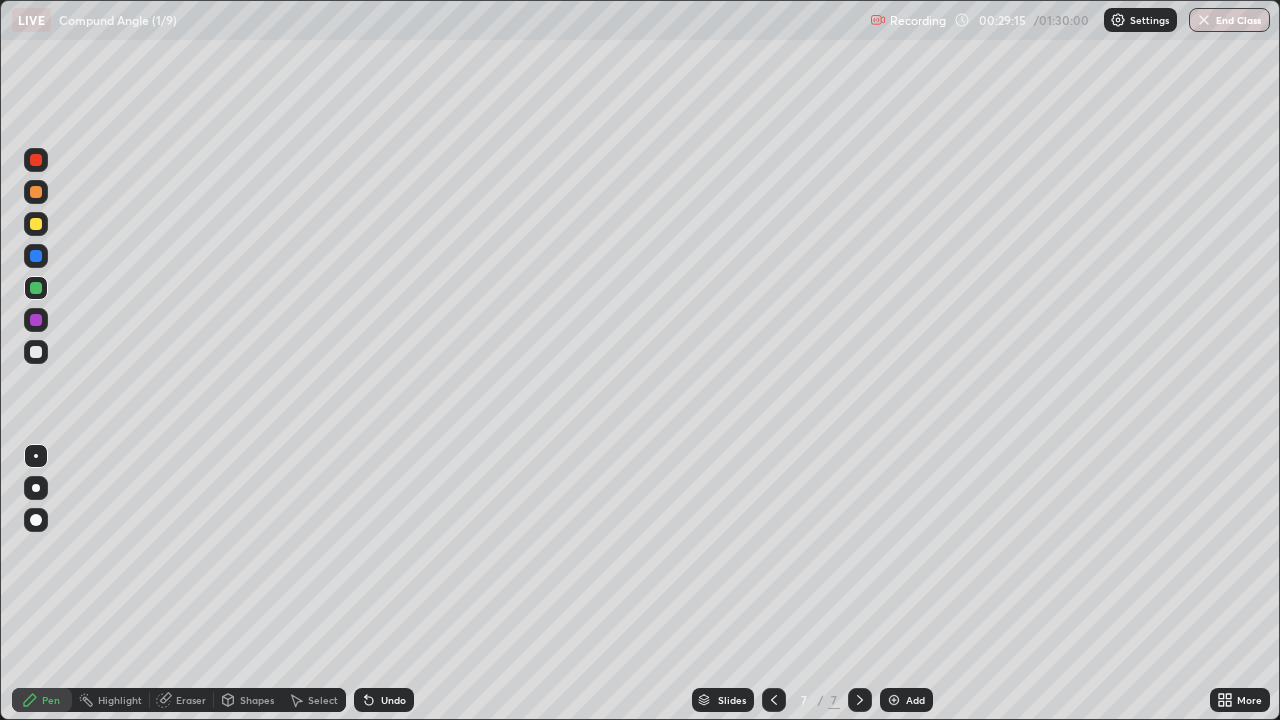 click on "Undo" at bounding box center (384, 700) 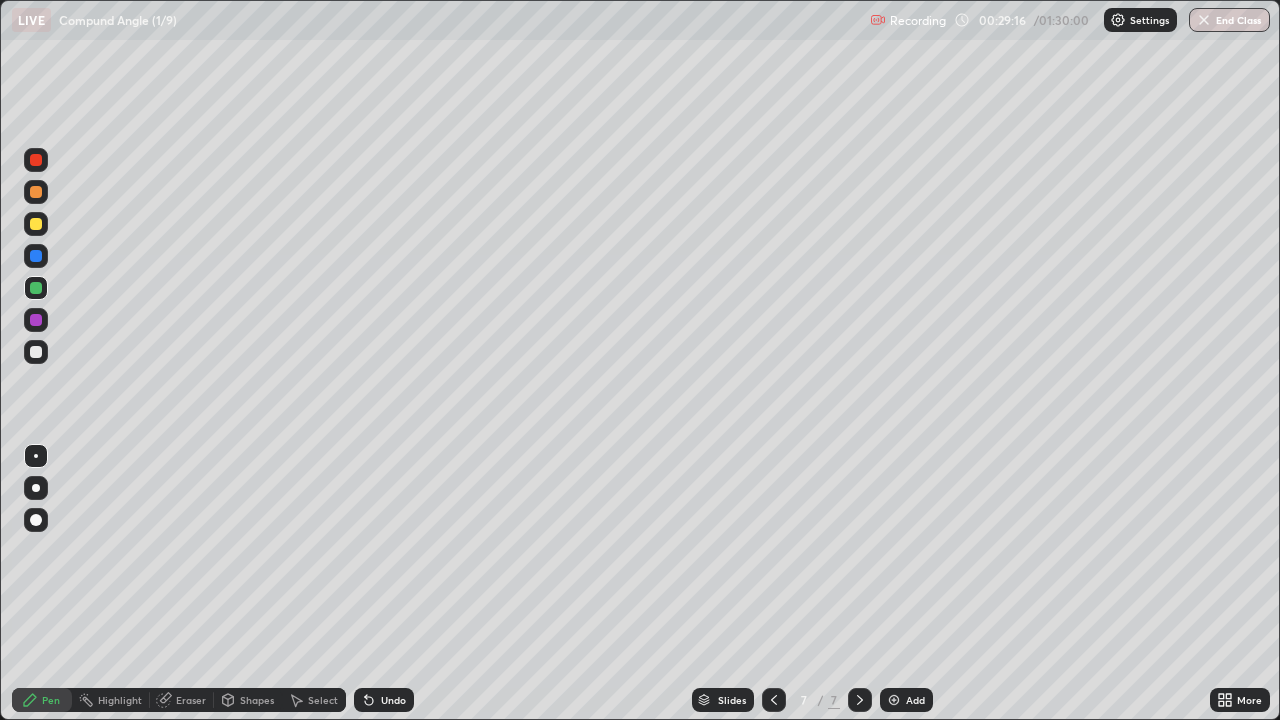 click on "Undo" at bounding box center (393, 700) 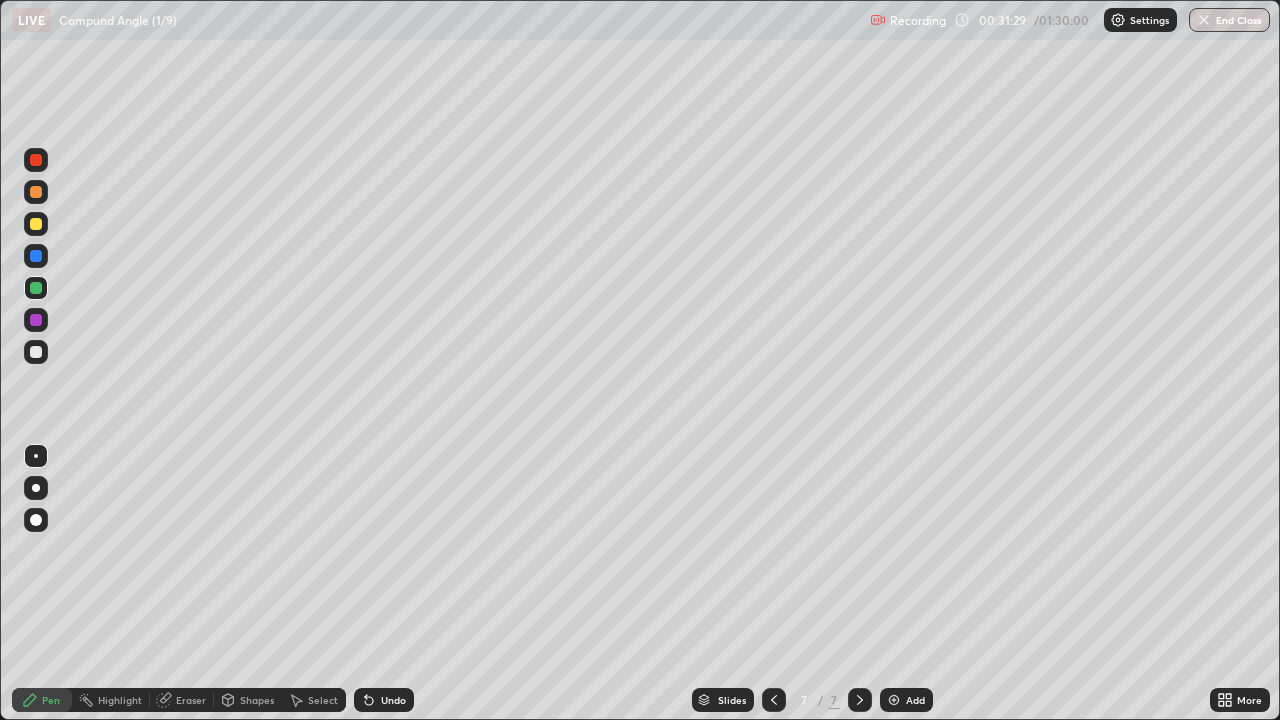 click on "Undo" at bounding box center [393, 700] 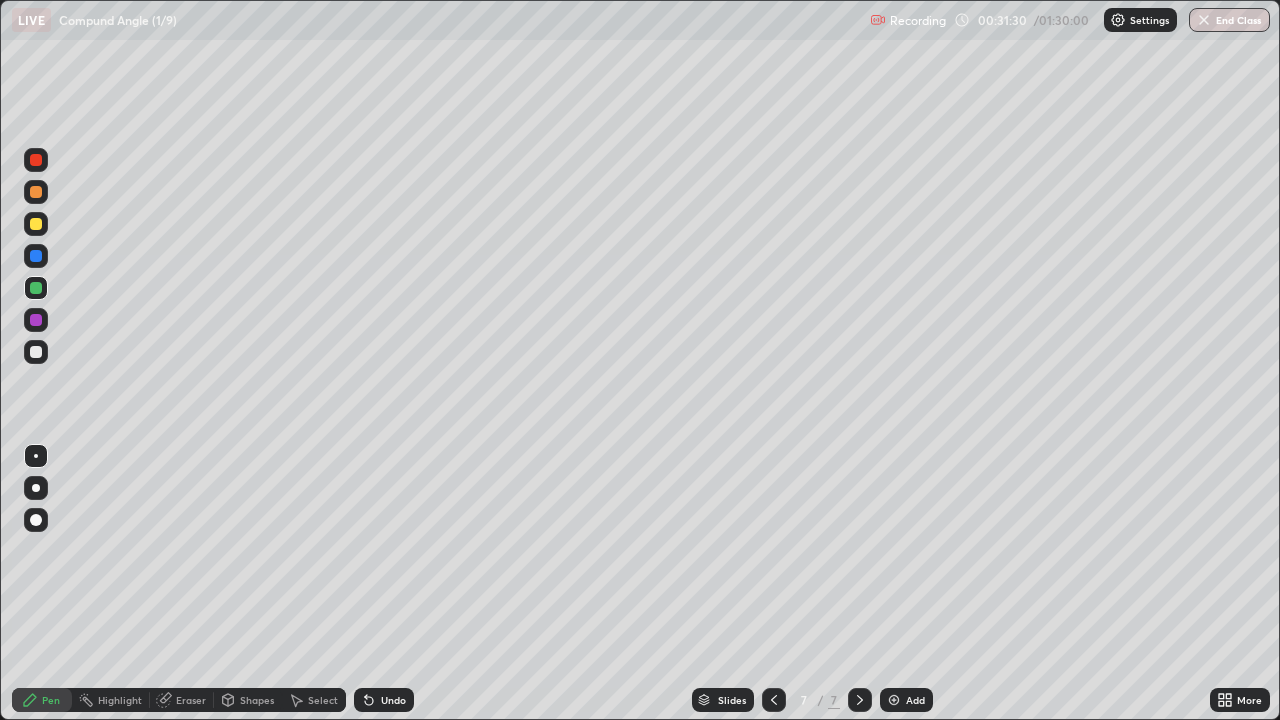 click on "Undo" at bounding box center (393, 700) 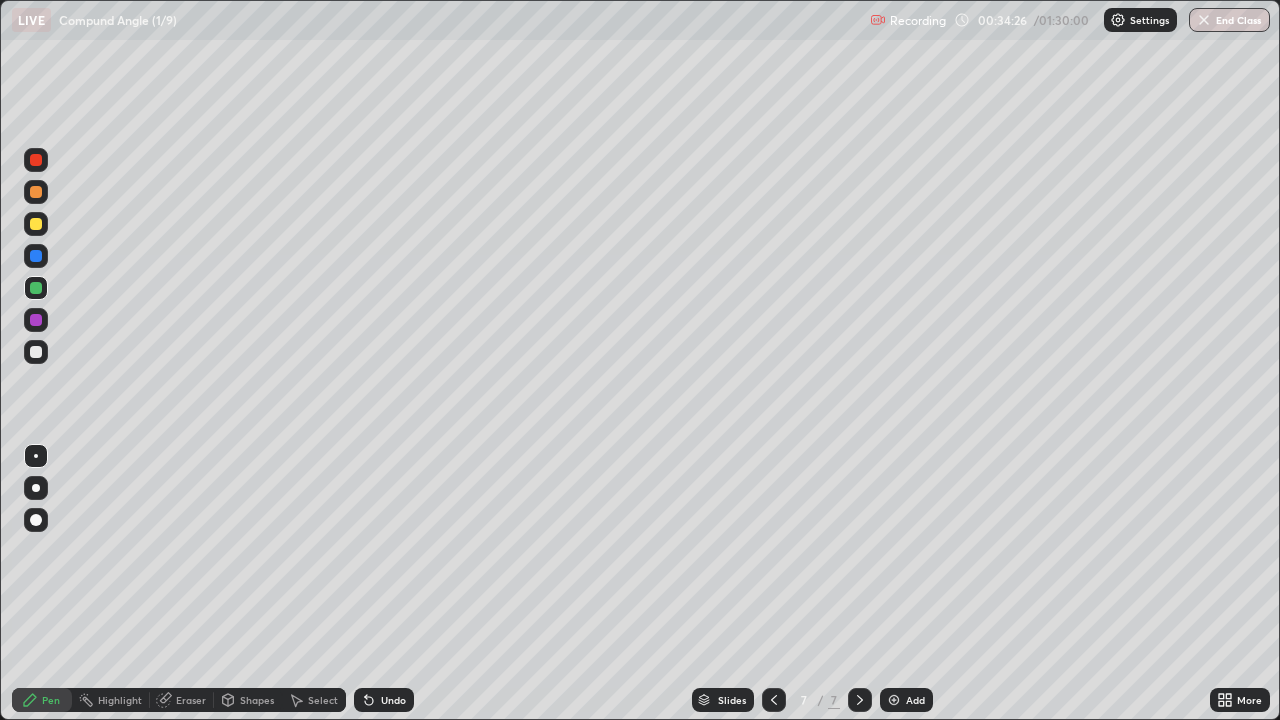 click at bounding box center [894, 700] 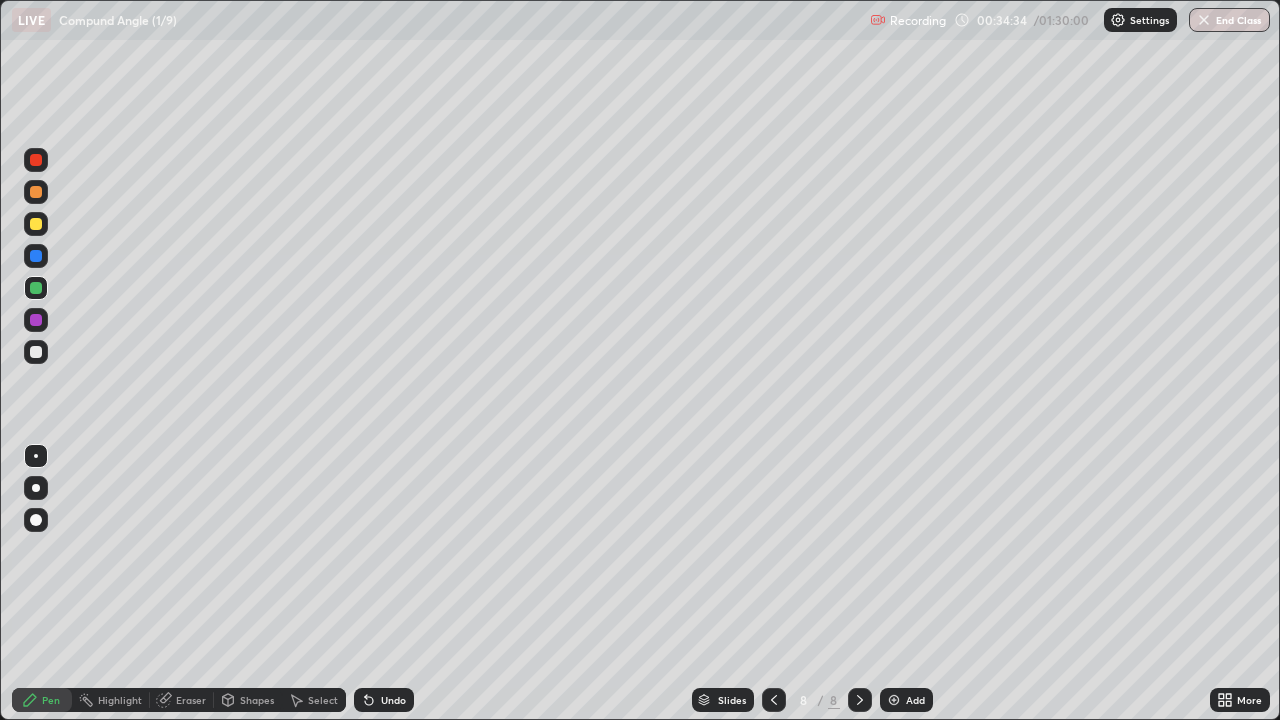 click at bounding box center [36, 160] 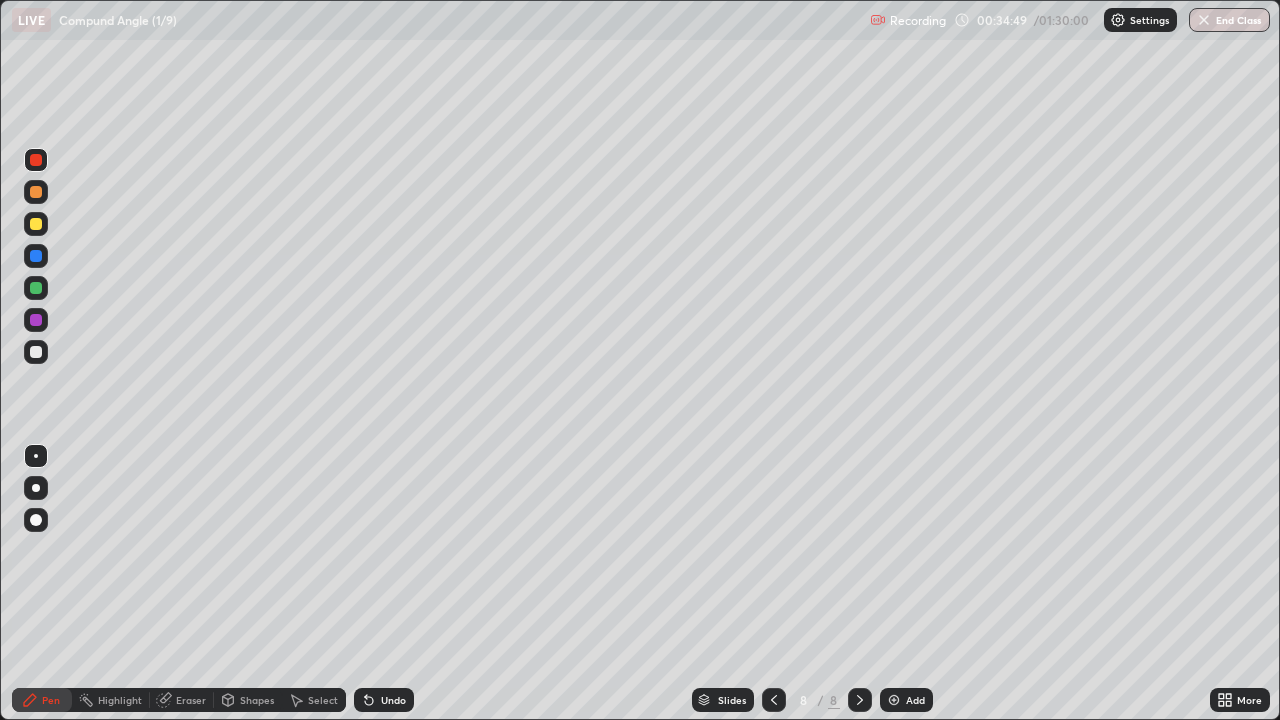 click at bounding box center [36, 352] 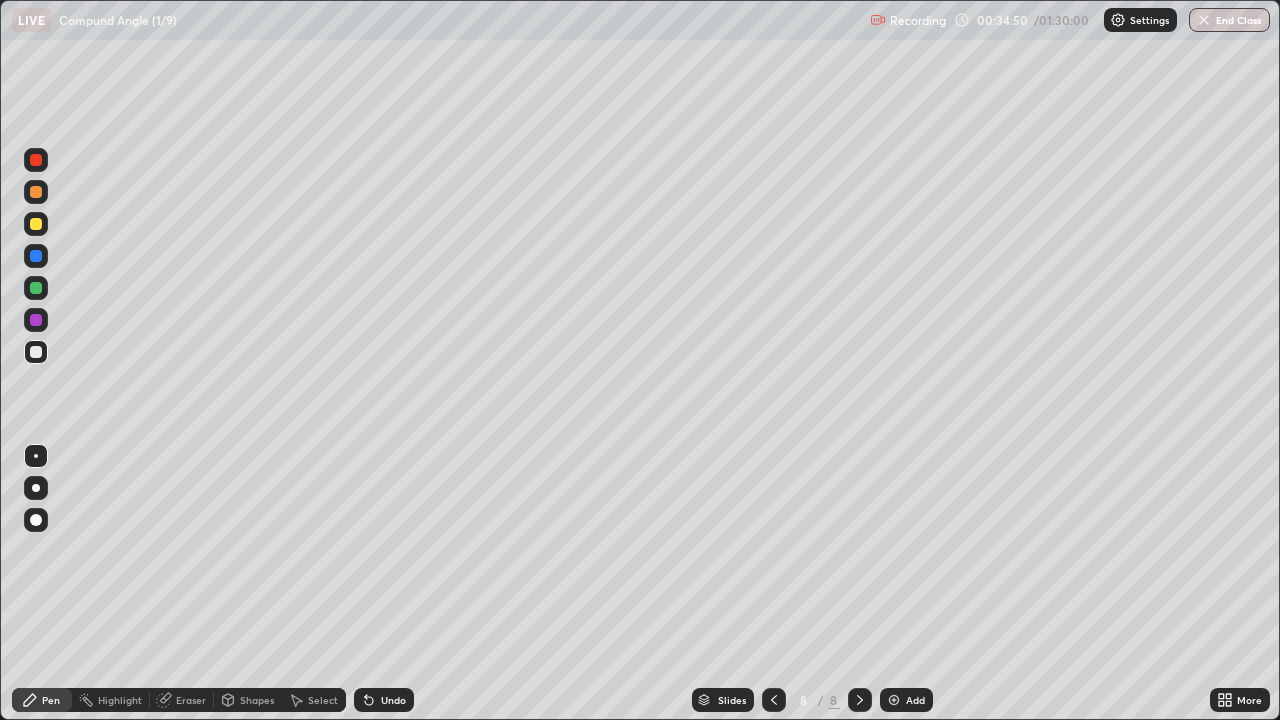 click on "Shapes" at bounding box center (257, 700) 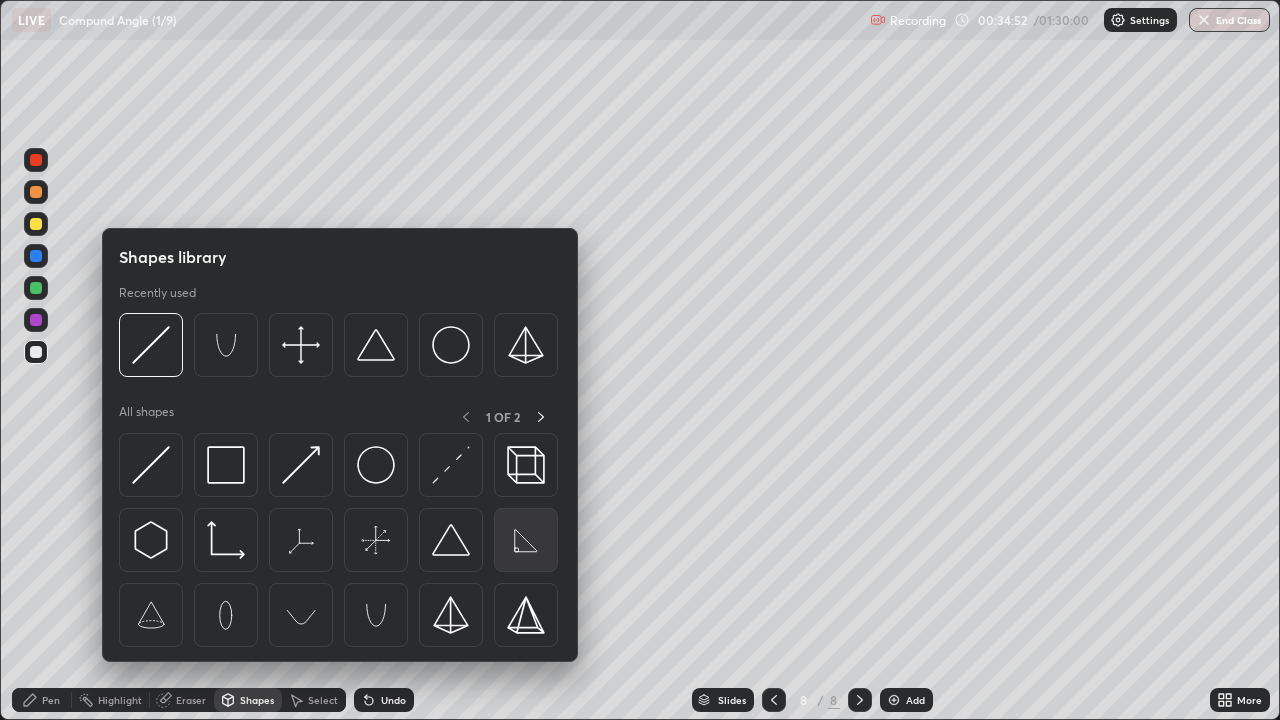 click at bounding box center (526, 540) 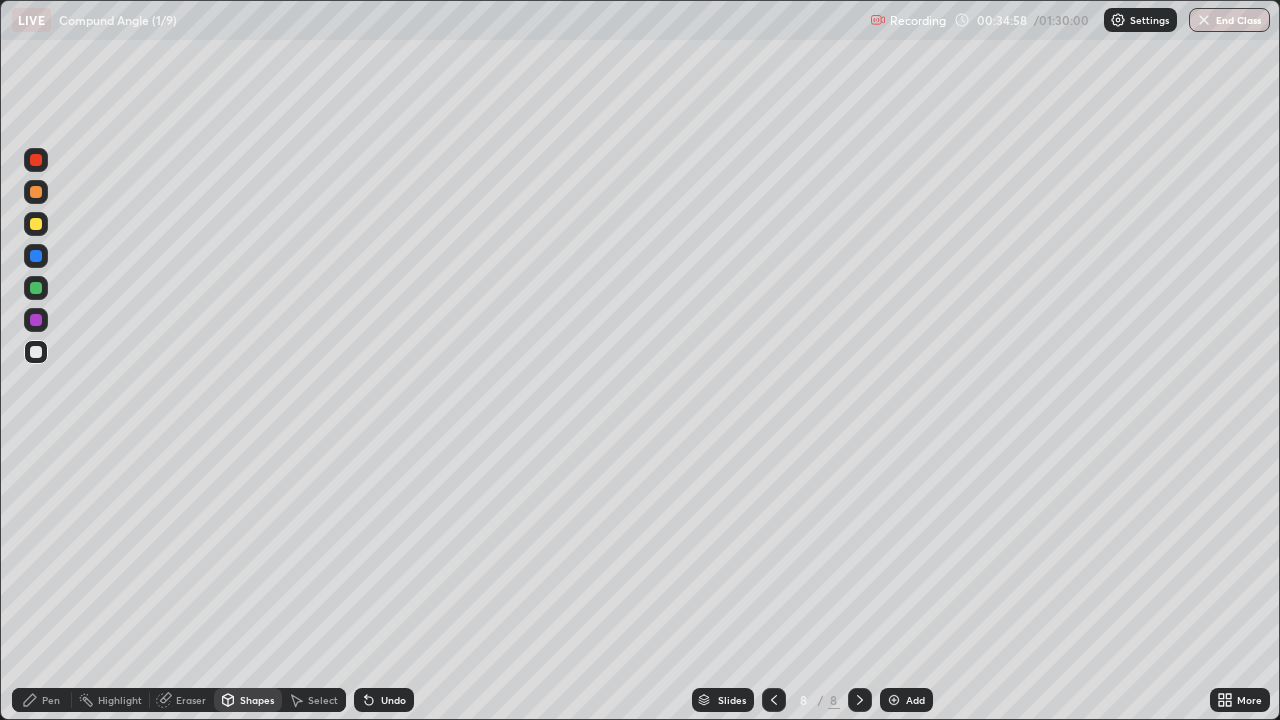 click on "Pen" at bounding box center (42, 700) 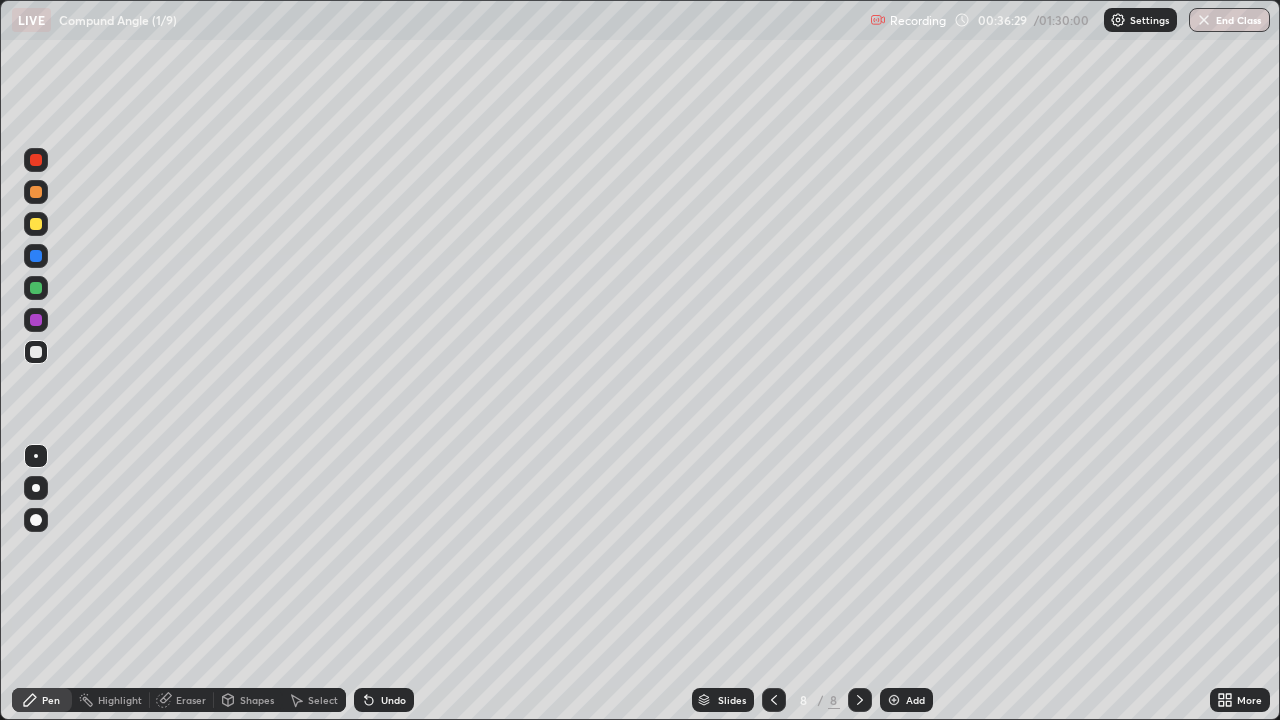 click on "Undo" at bounding box center (384, 700) 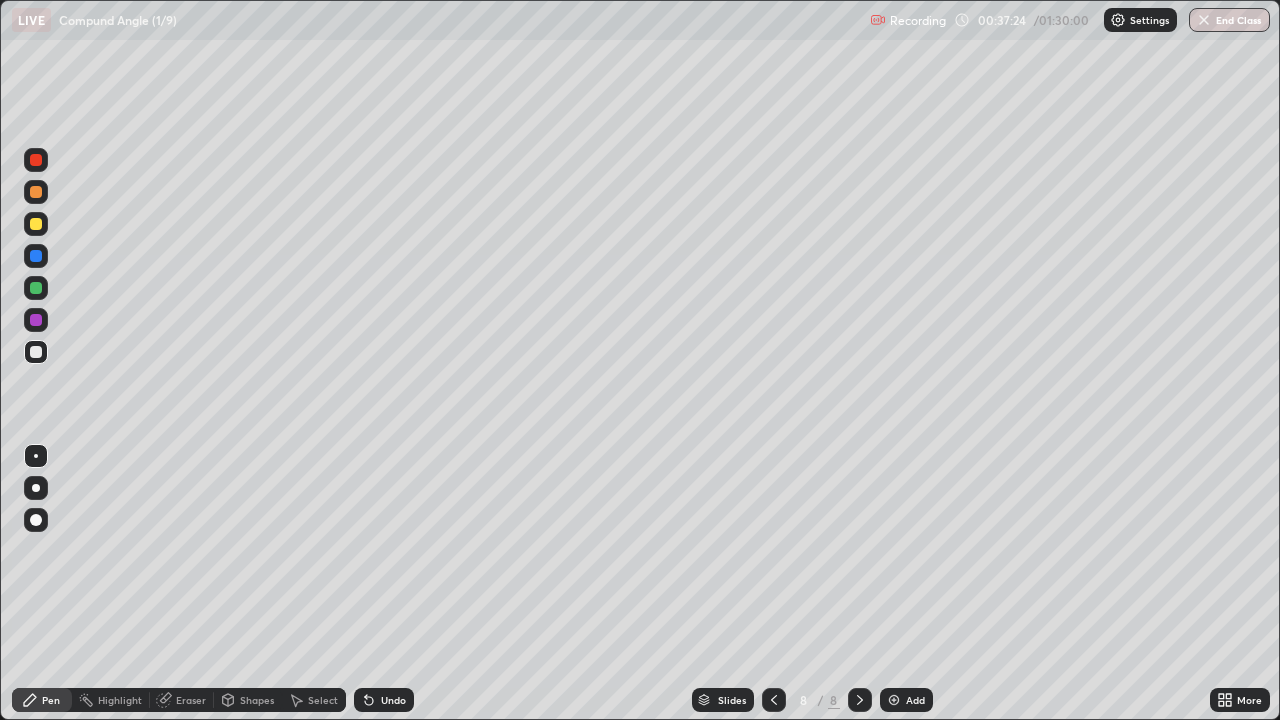 click on "Undo" at bounding box center [384, 700] 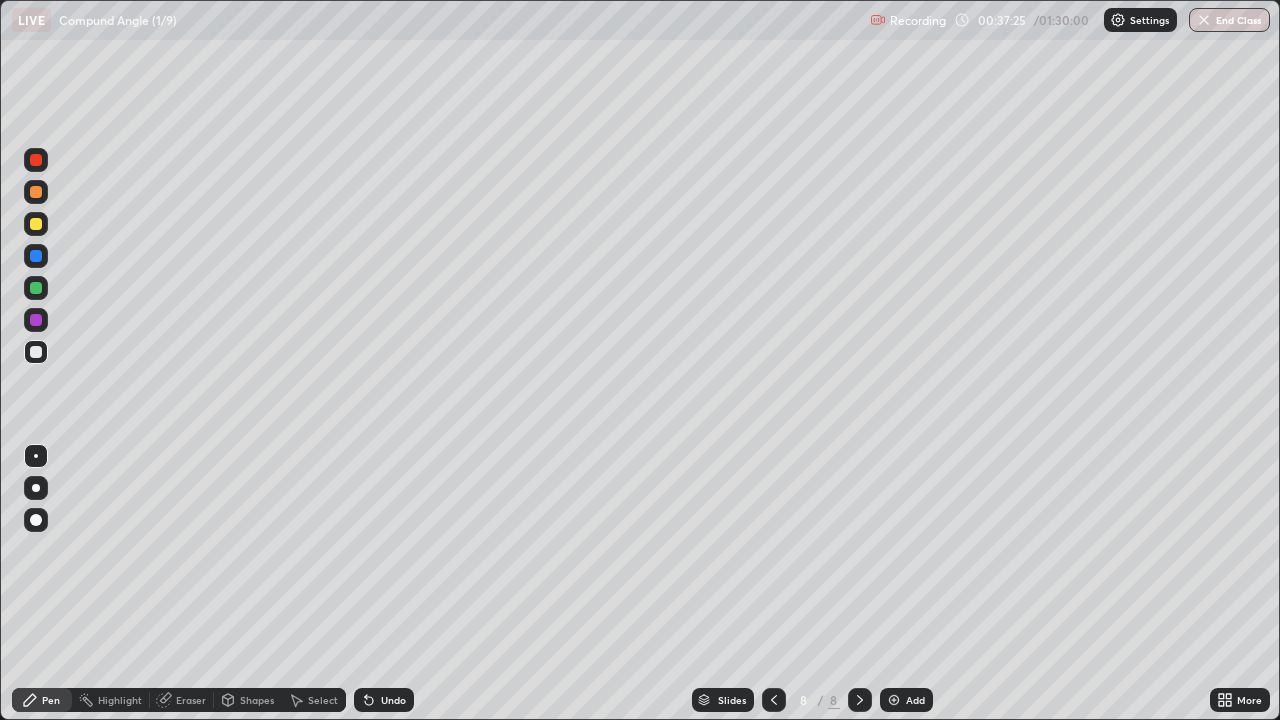 click 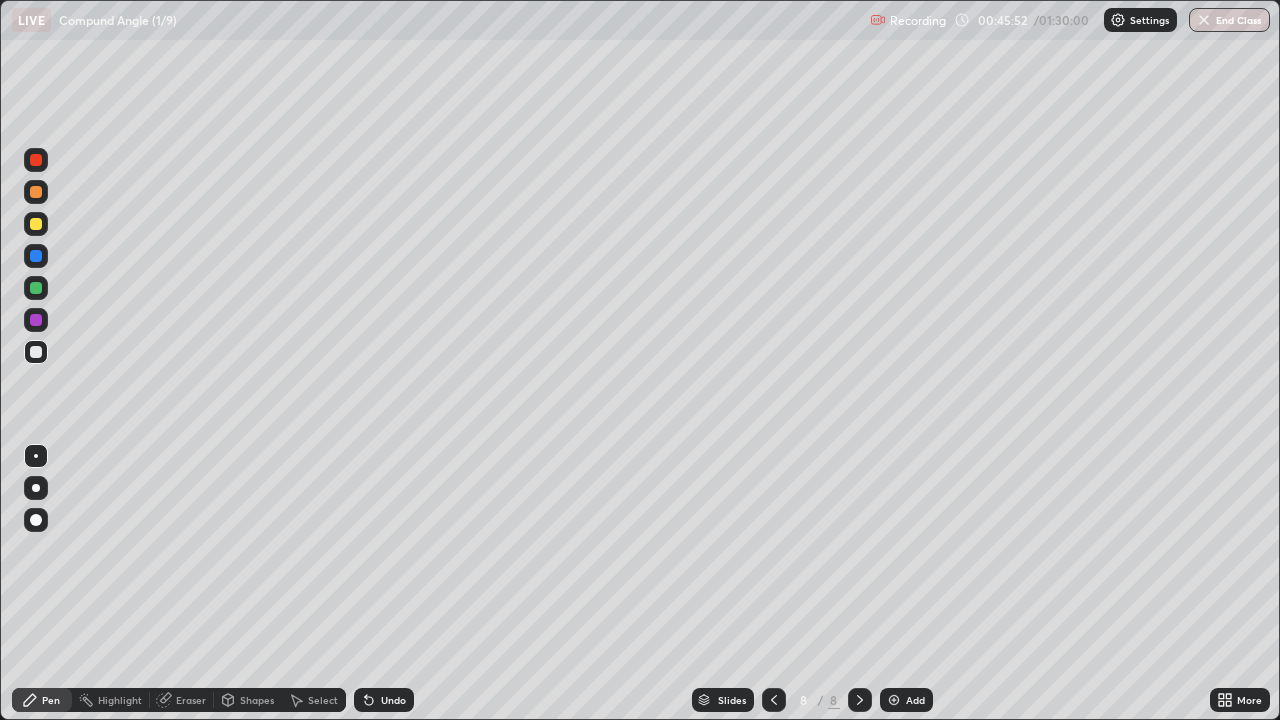 click on "Undo" at bounding box center [393, 700] 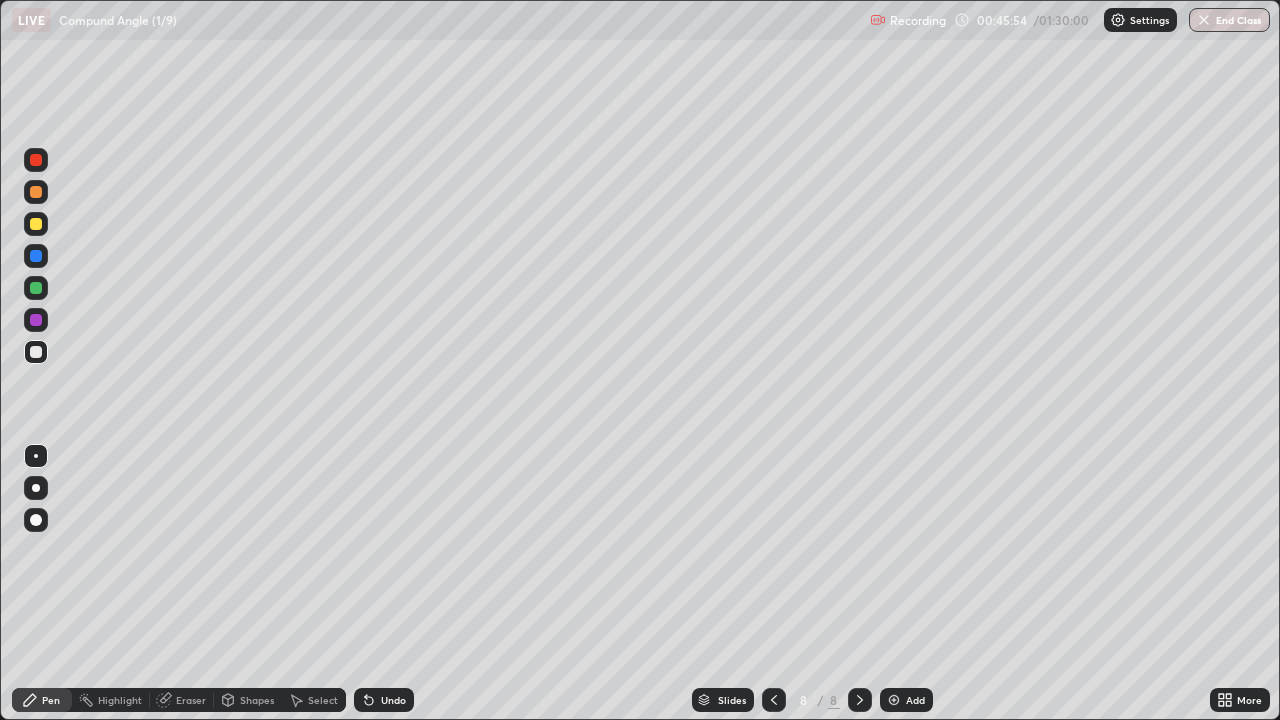 click on "Add" at bounding box center [915, 700] 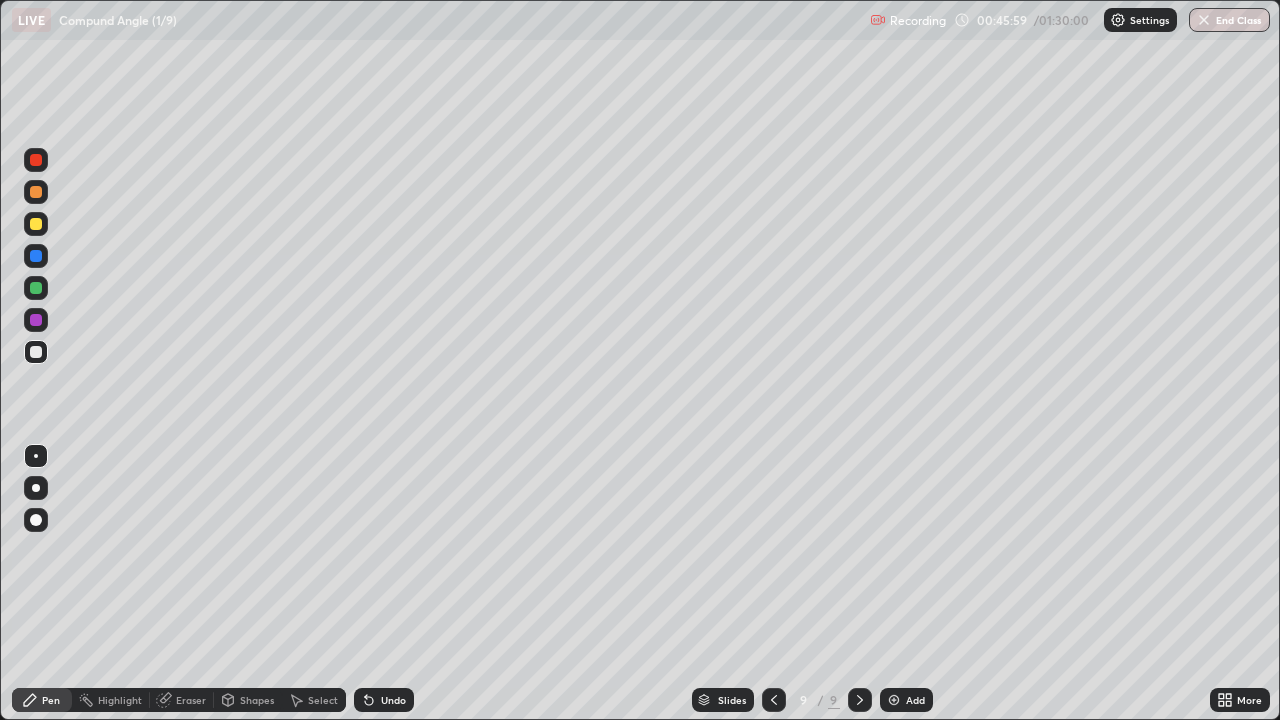 click at bounding box center (36, 160) 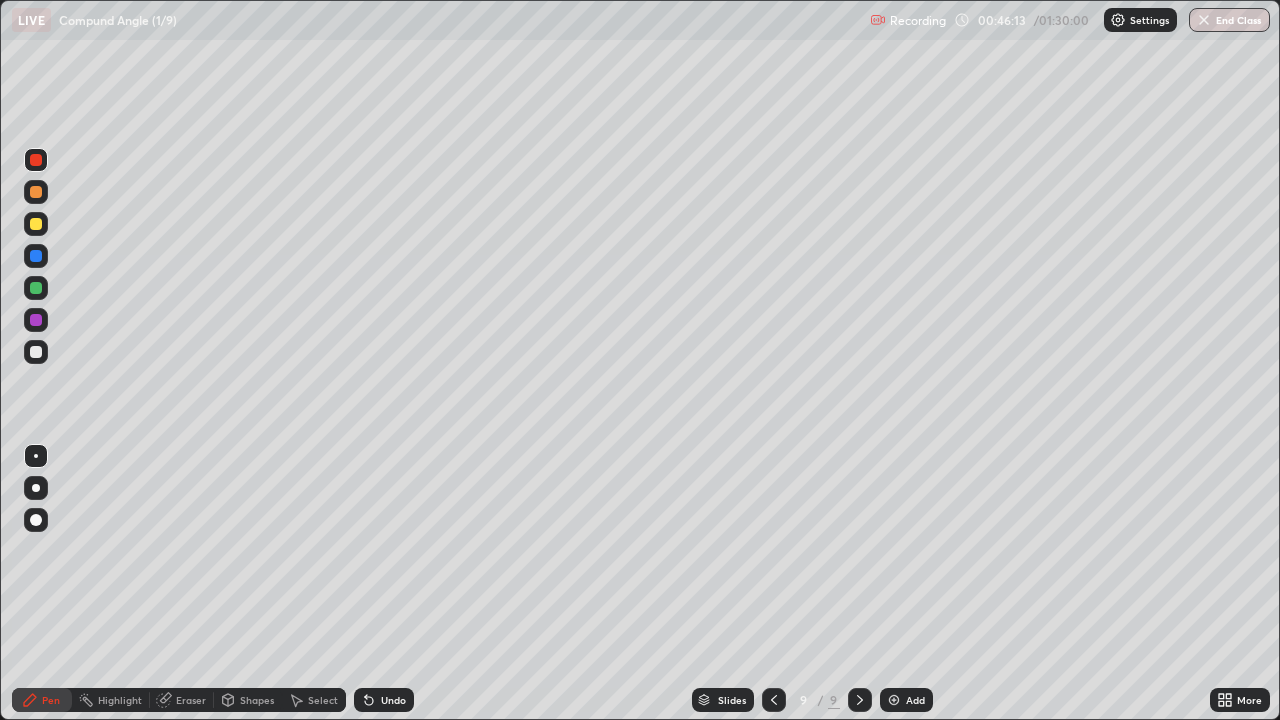 click at bounding box center [36, 352] 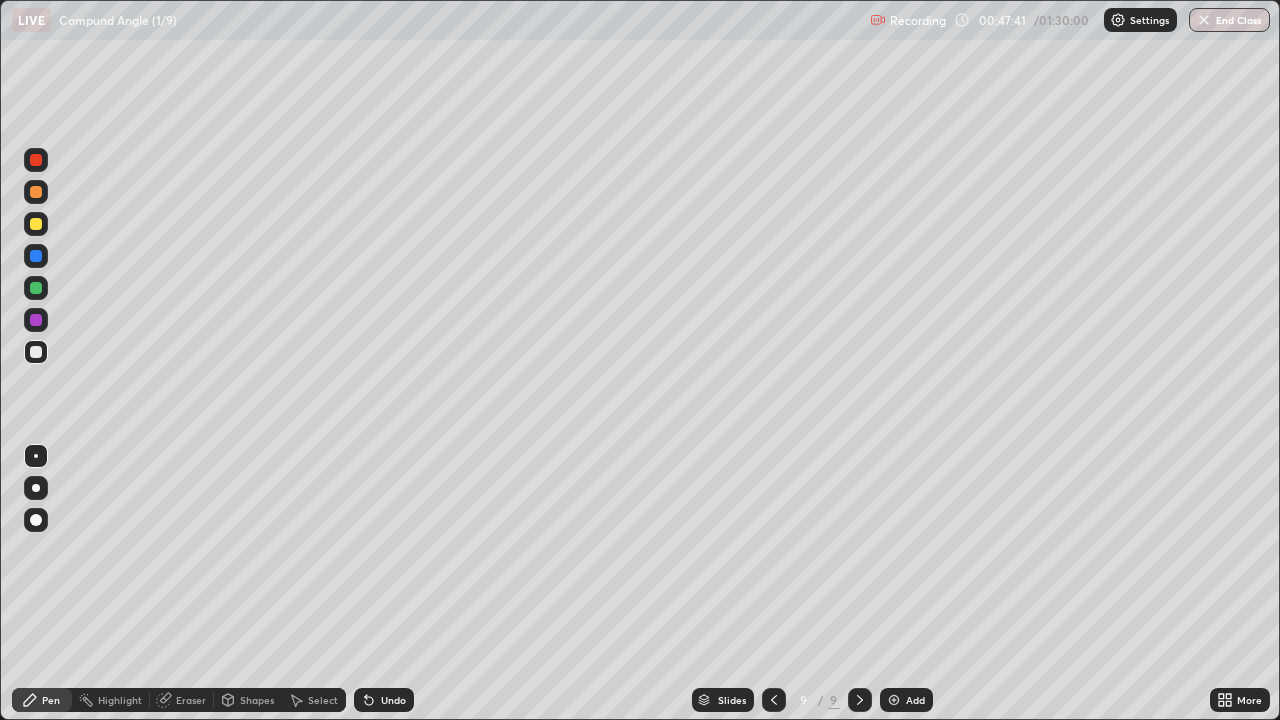 click on "Undo" at bounding box center [393, 700] 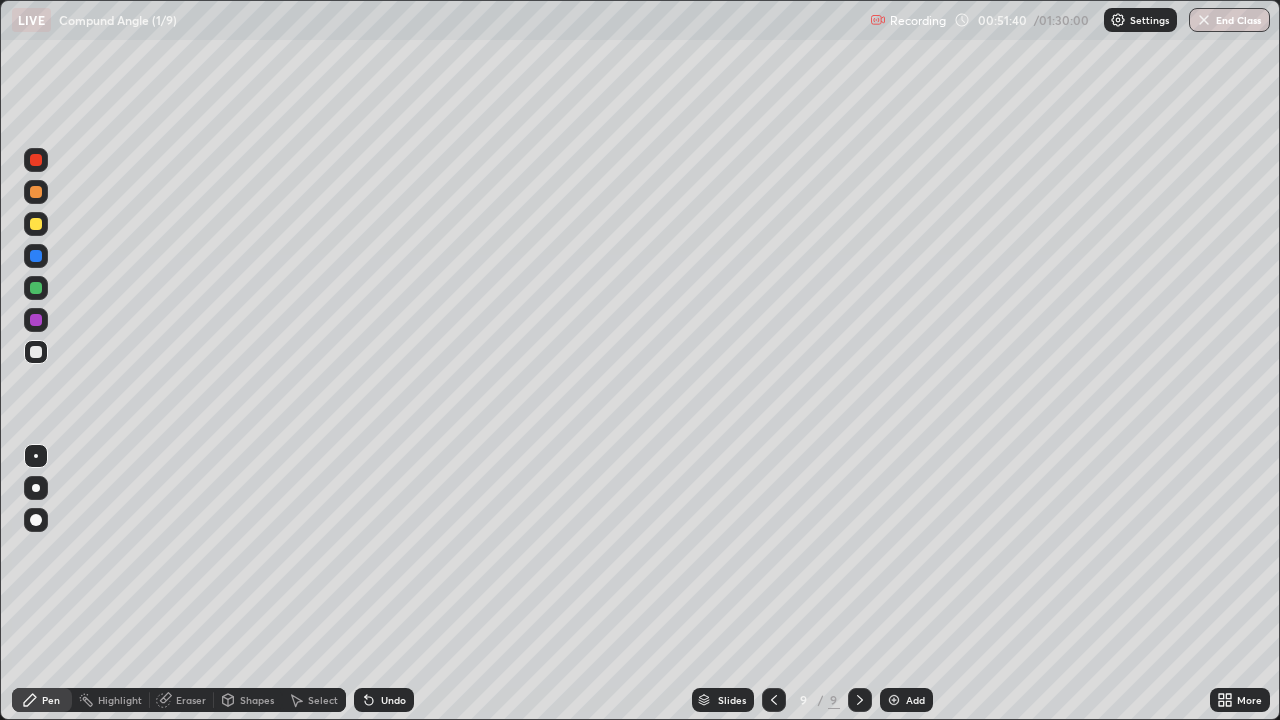 click at bounding box center [894, 700] 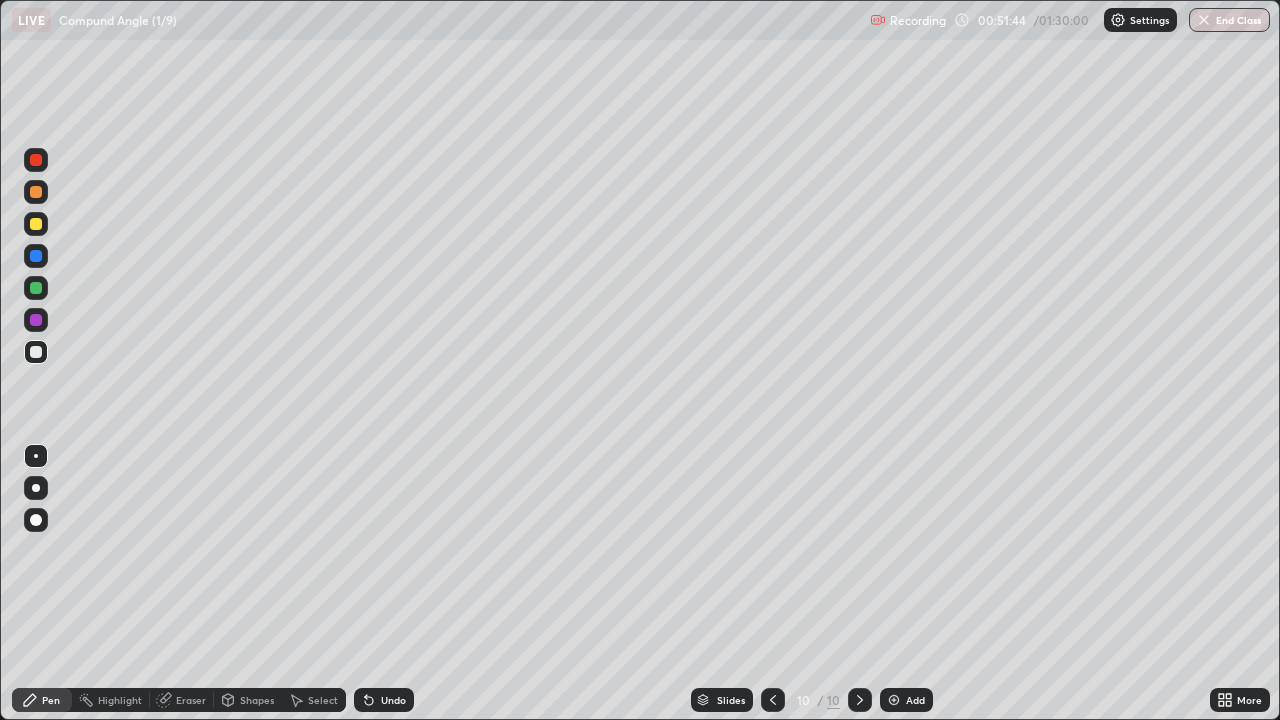 click at bounding box center [36, 160] 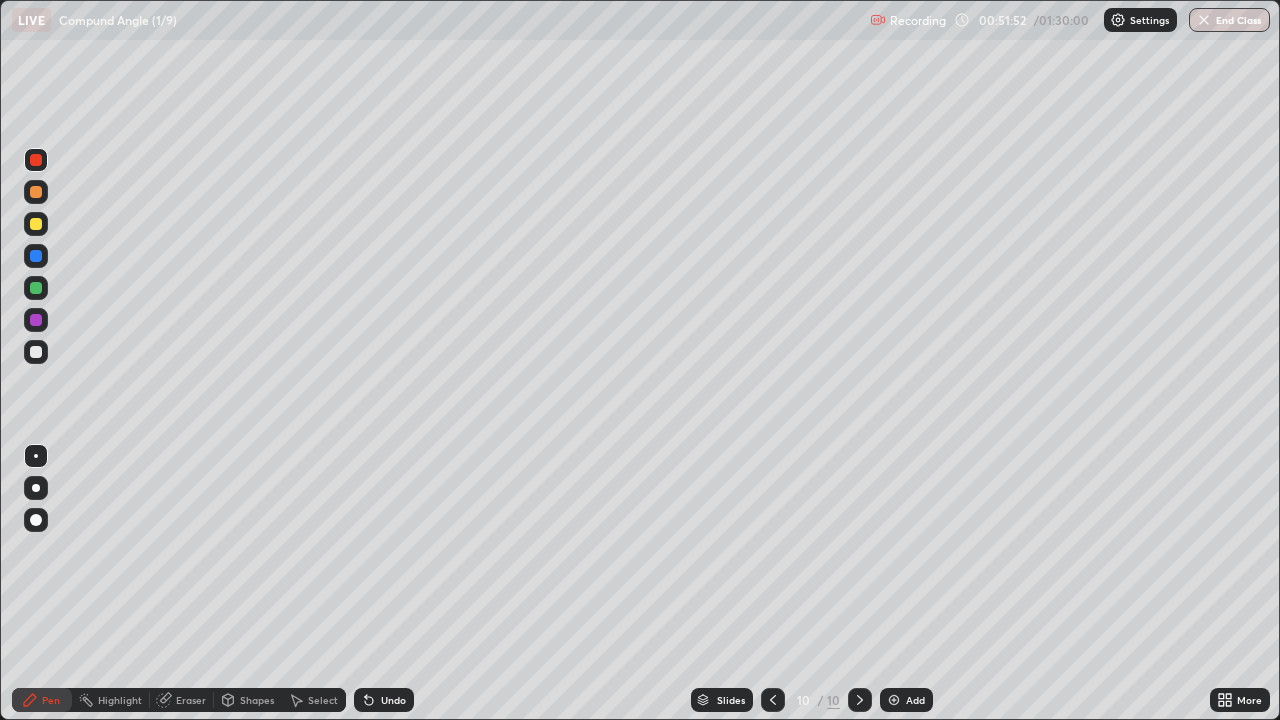 click 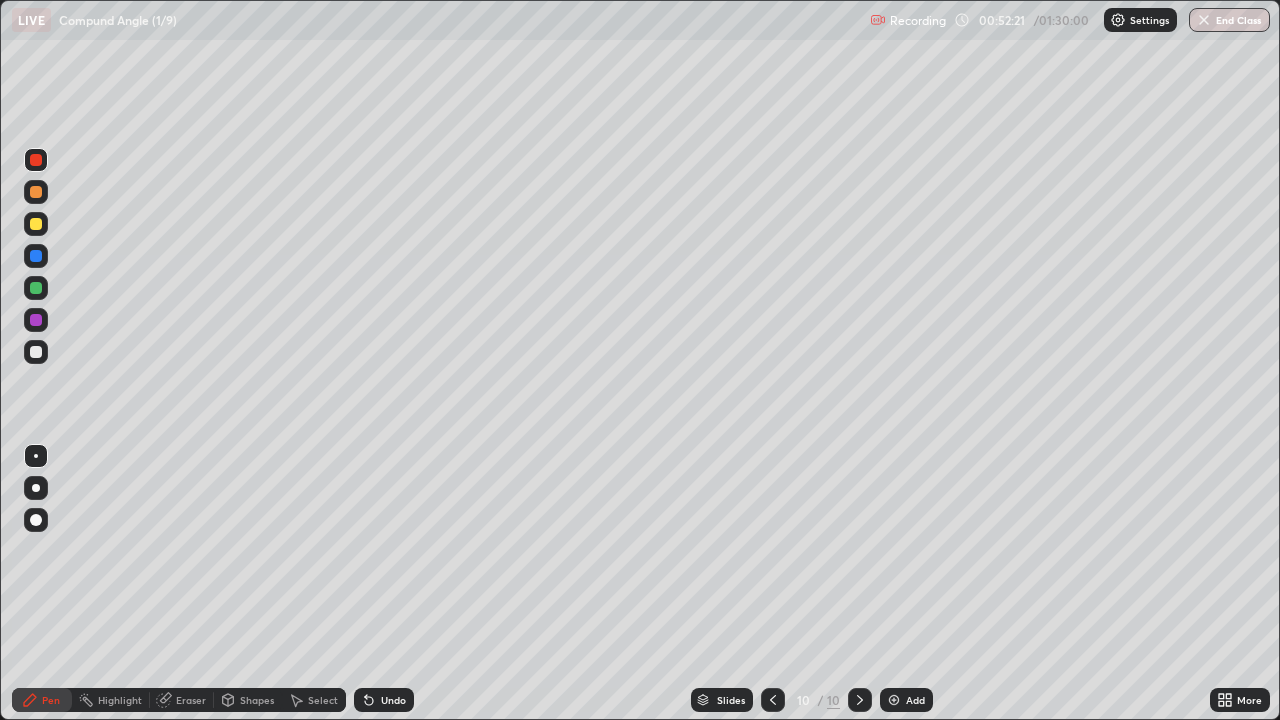 click on "Shapes" at bounding box center (248, 700) 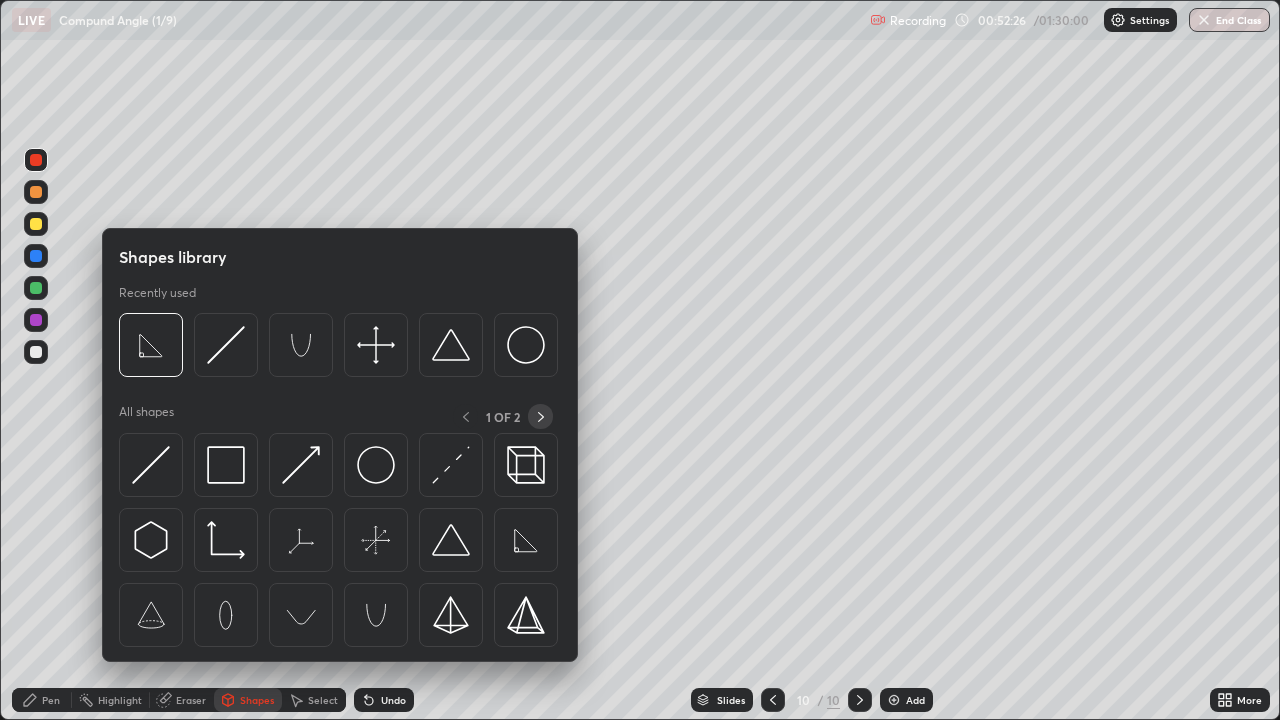 click 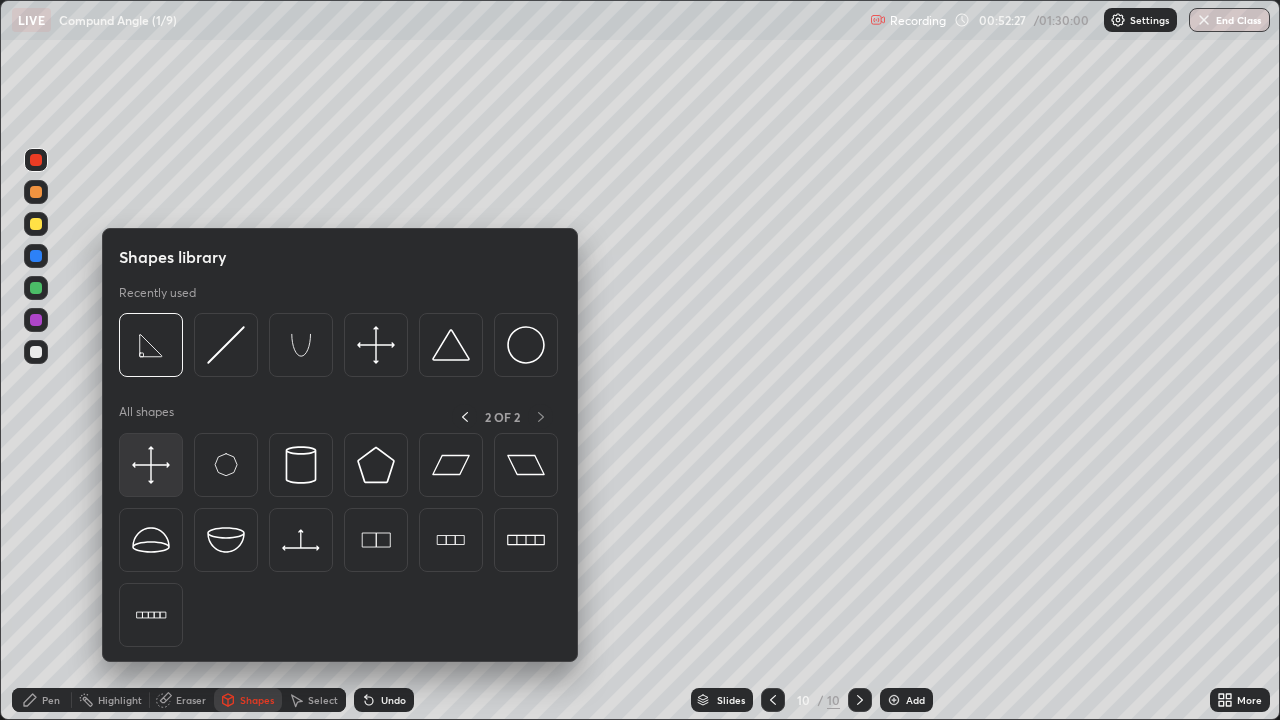 click at bounding box center (151, 465) 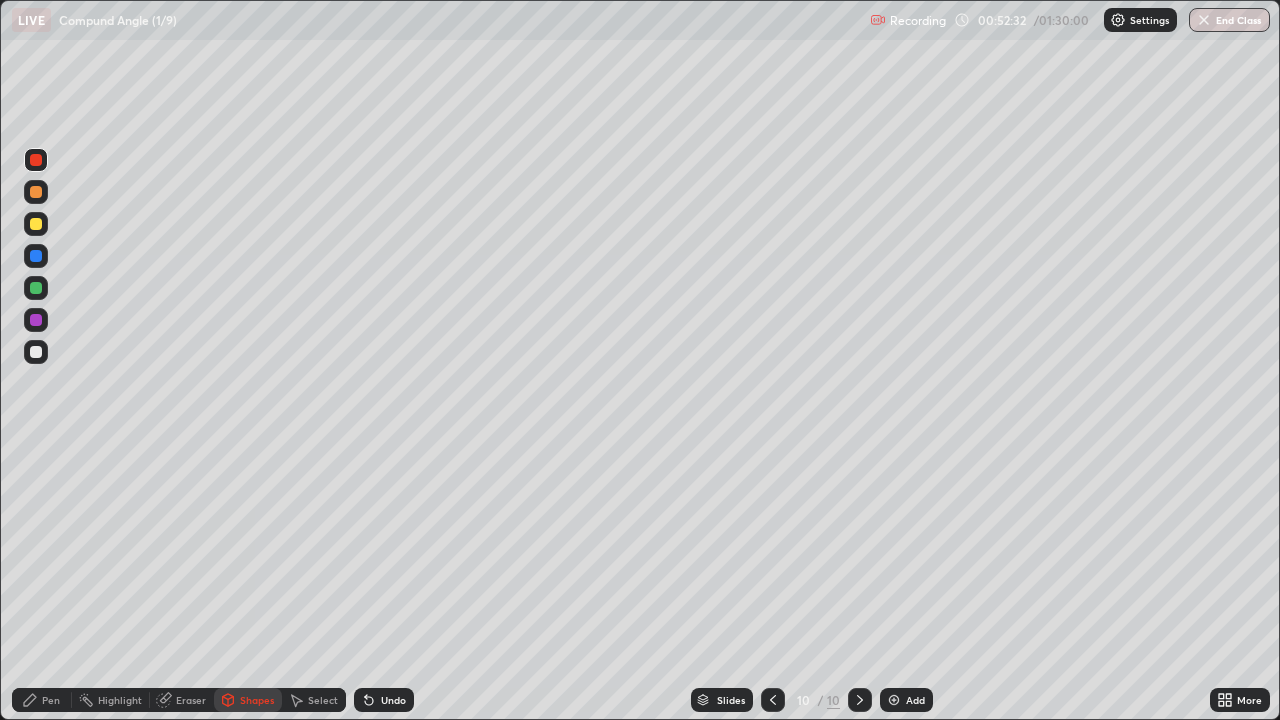 click on "Undo" at bounding box center [384, 700] 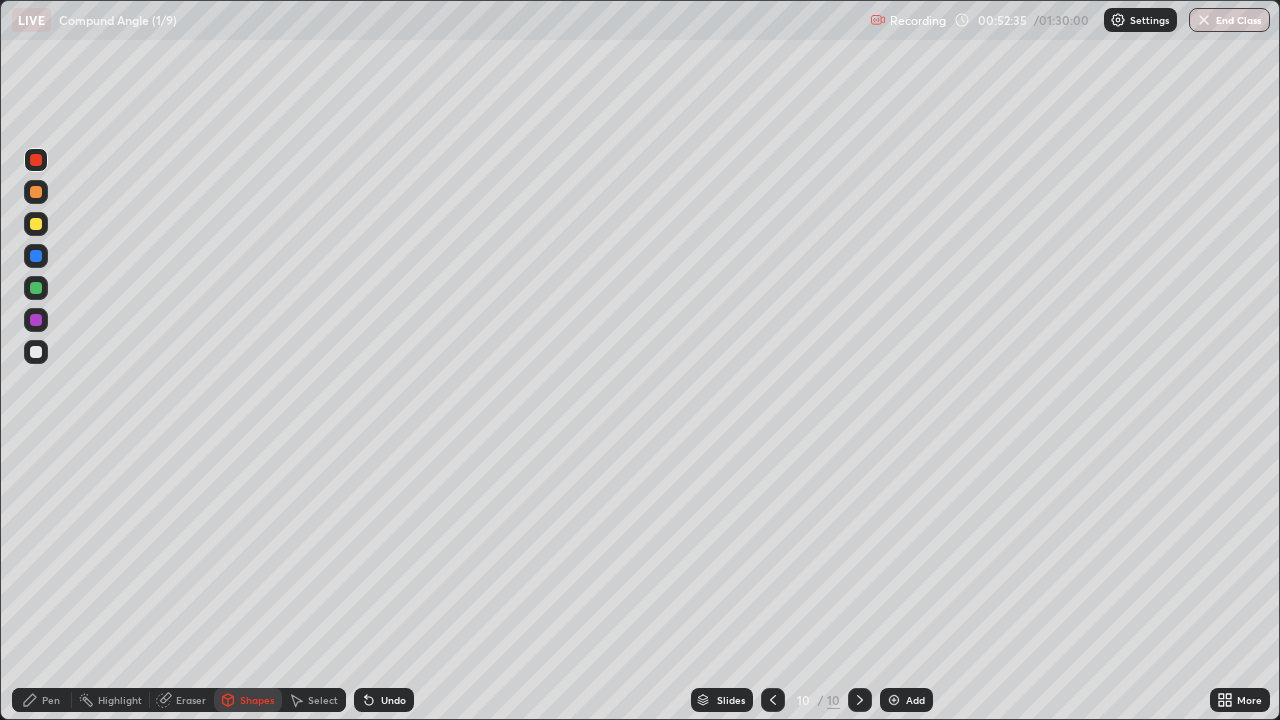 click at bounding box center [36, 352] 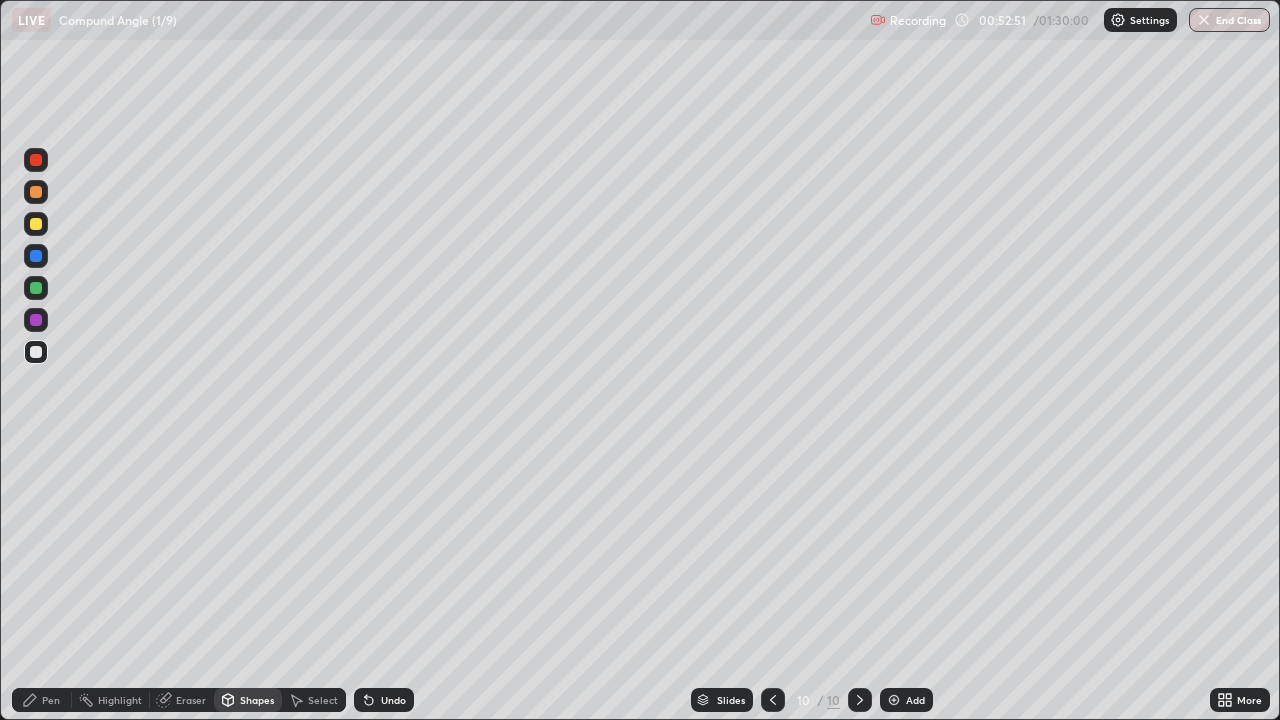 click on "Shapes" at bounding box center [248, 700] 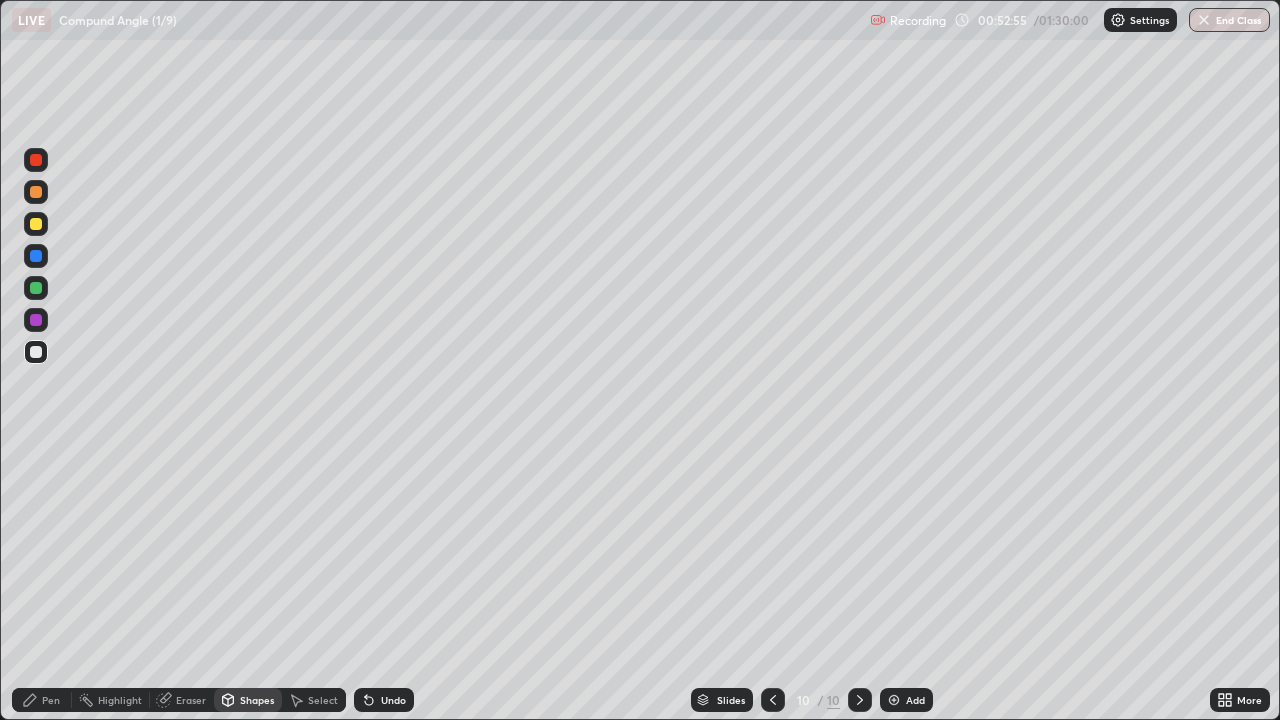 click at bounding box center [36, 412] 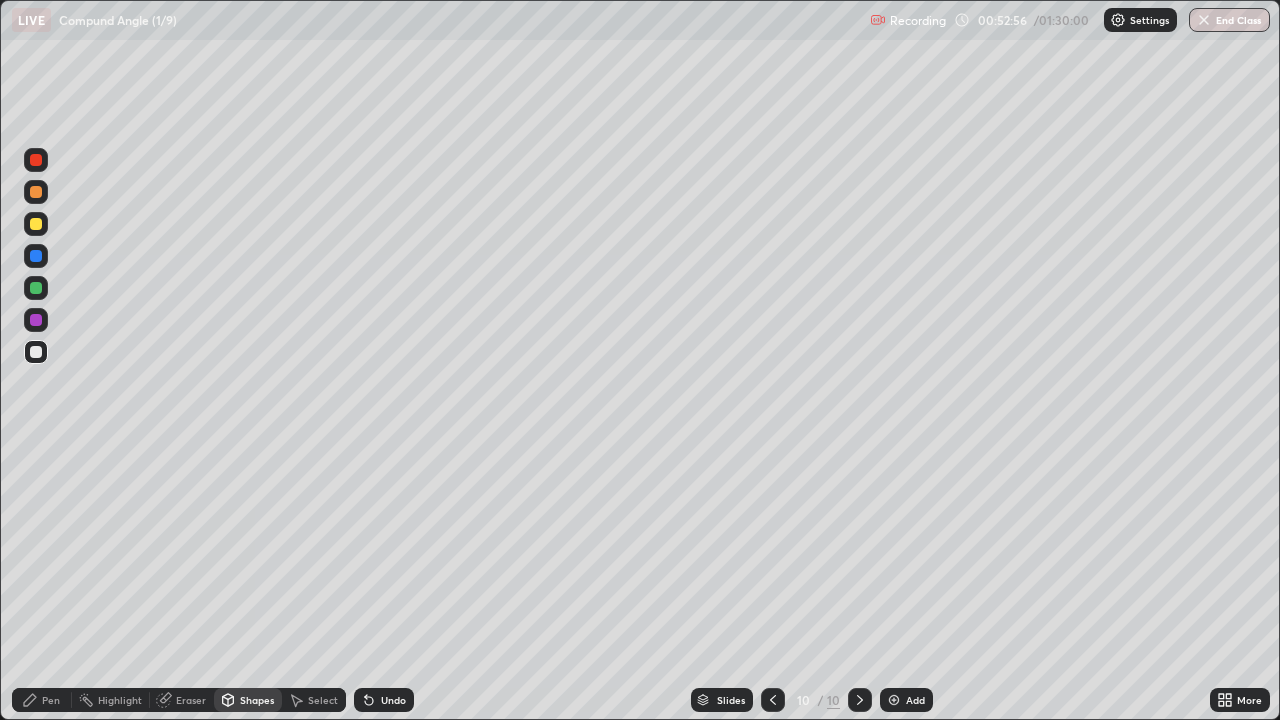 click 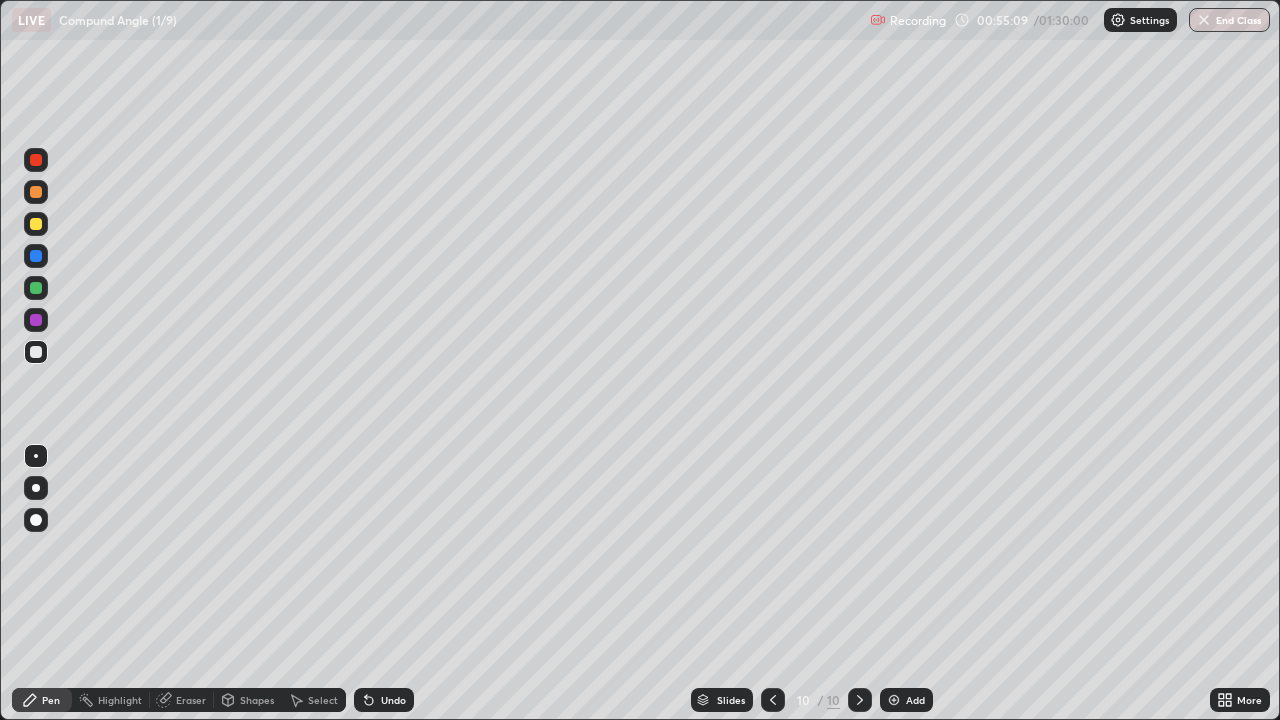 click on "Undo" at bounding box center (384, 700) 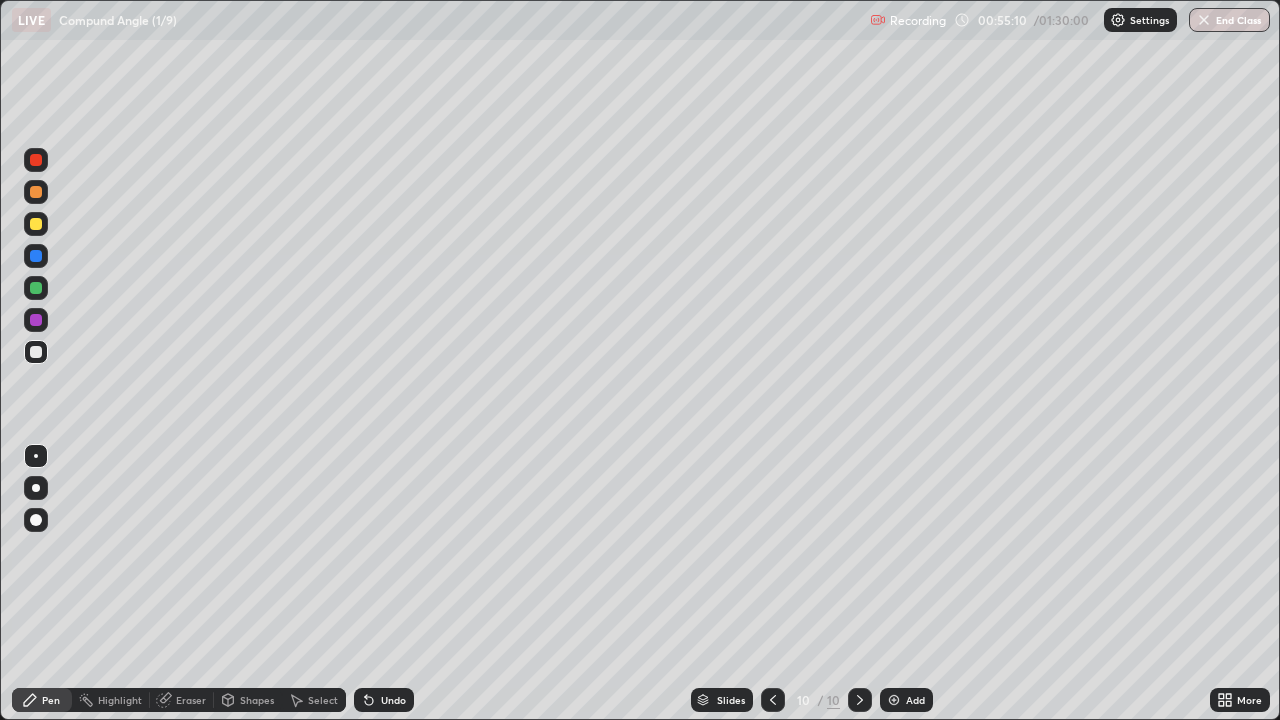 click 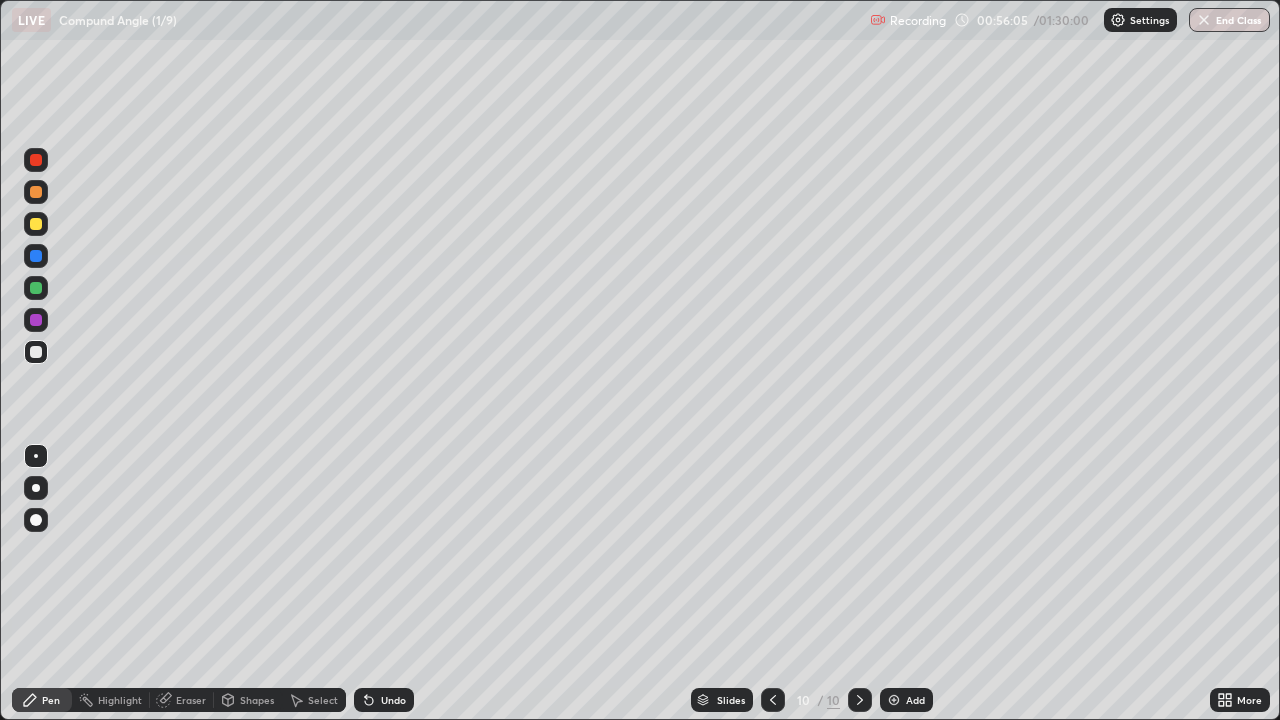 click on "Undo" at bounding box center [384, 700] 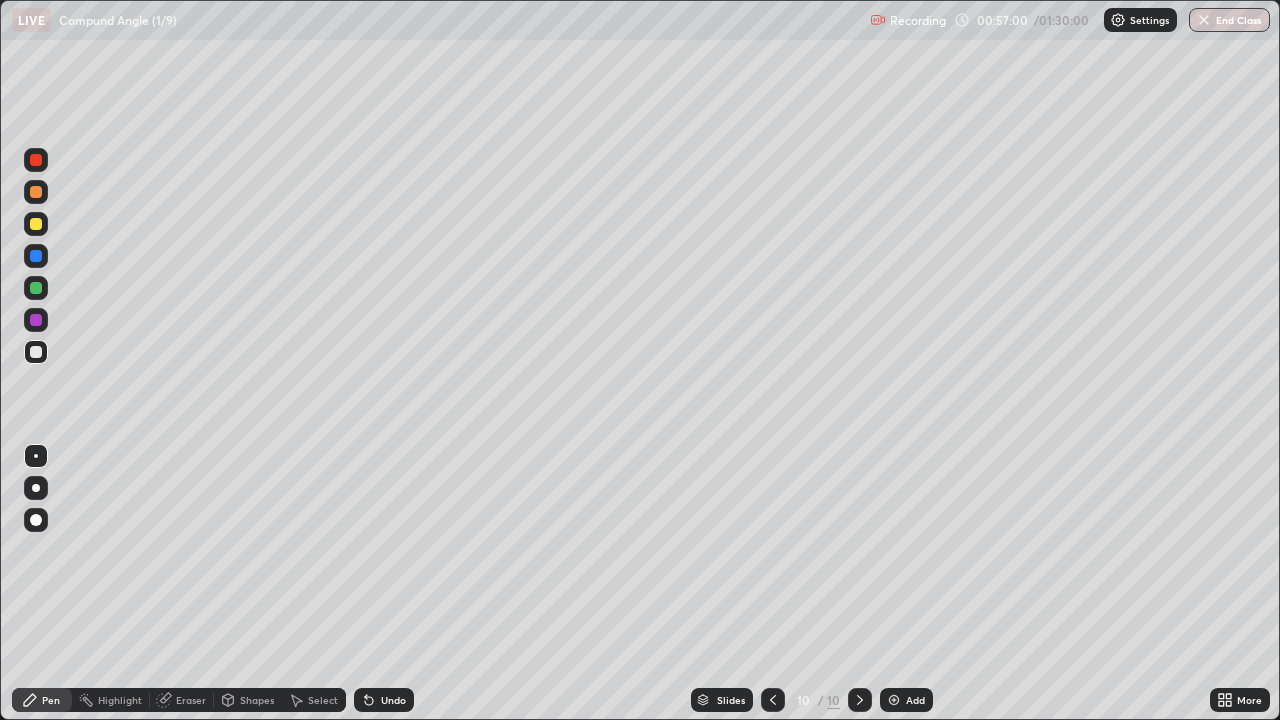 click at bounding box center (36, 288) 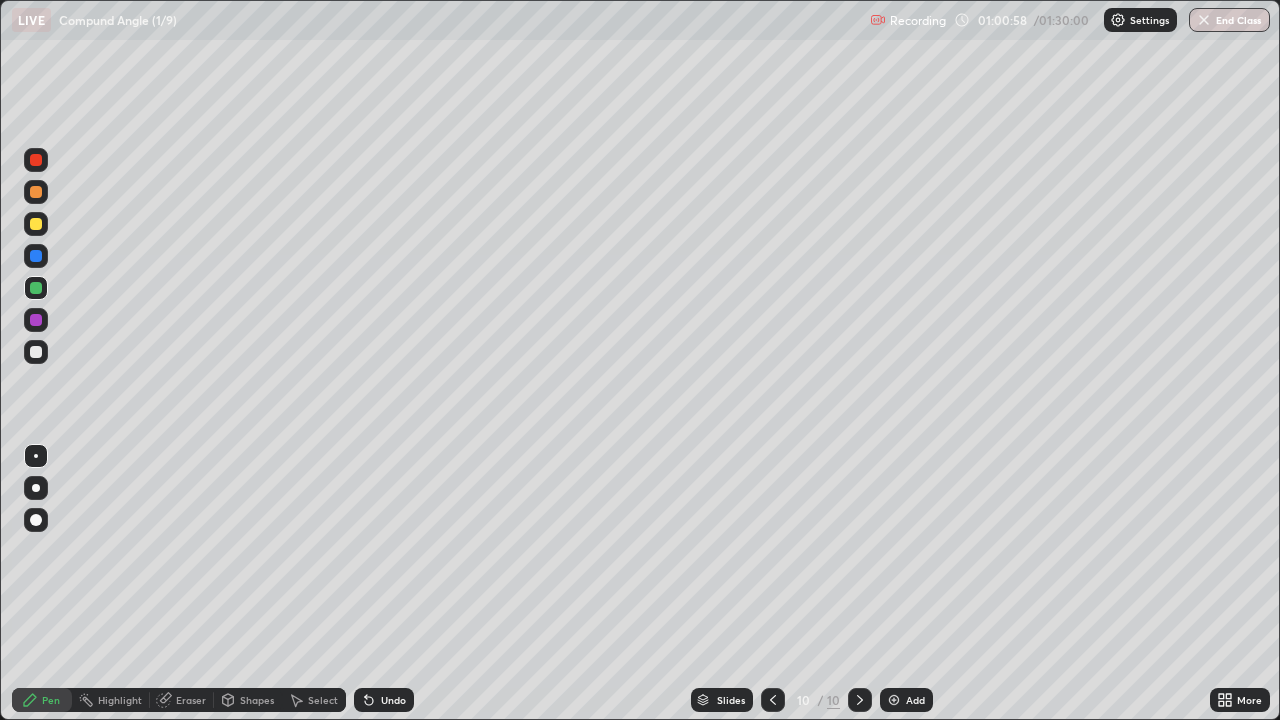 click on "Add" at bounding box center [906, 700] 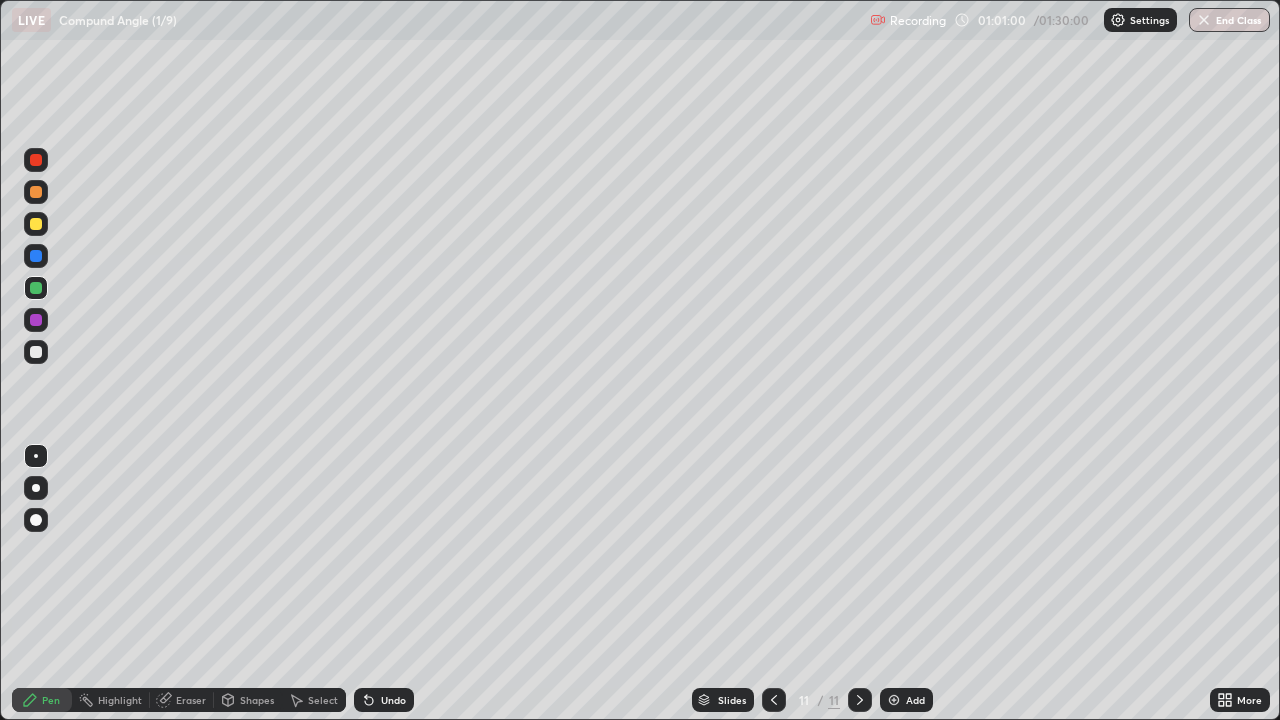 click at bounding box center (36, 160) 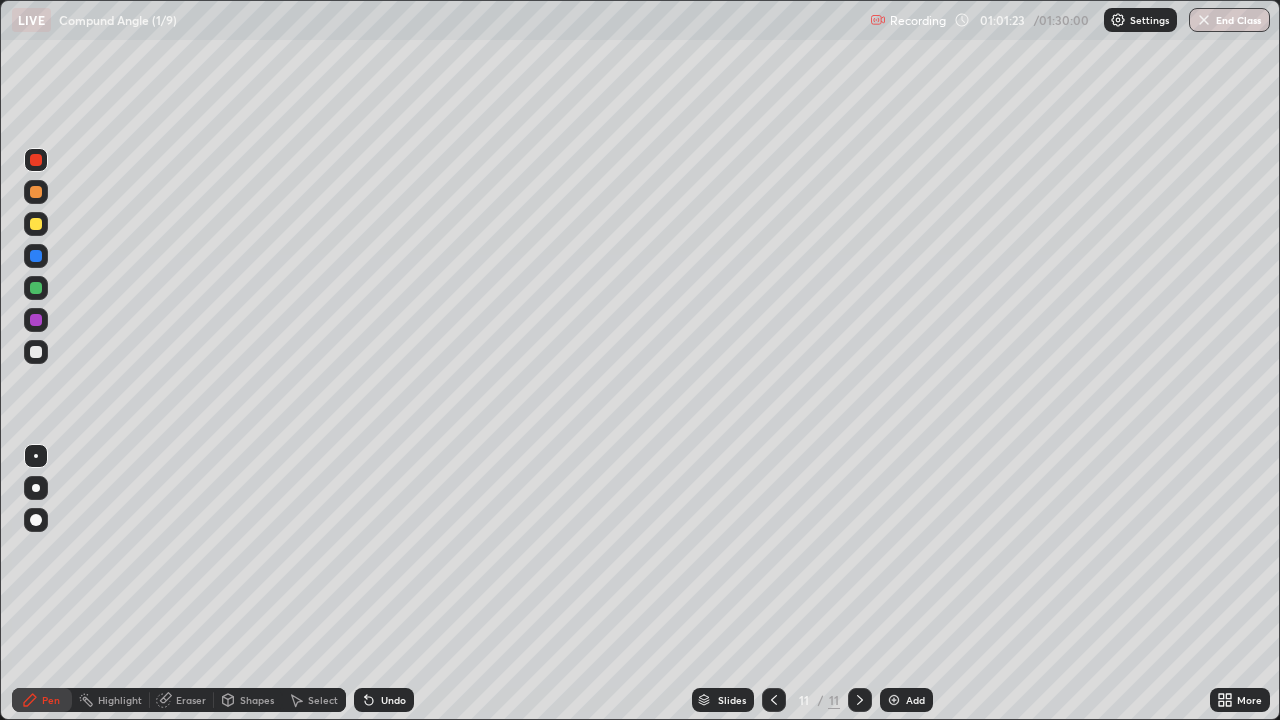 click on "Shapes" at bounding box center (248, 700) 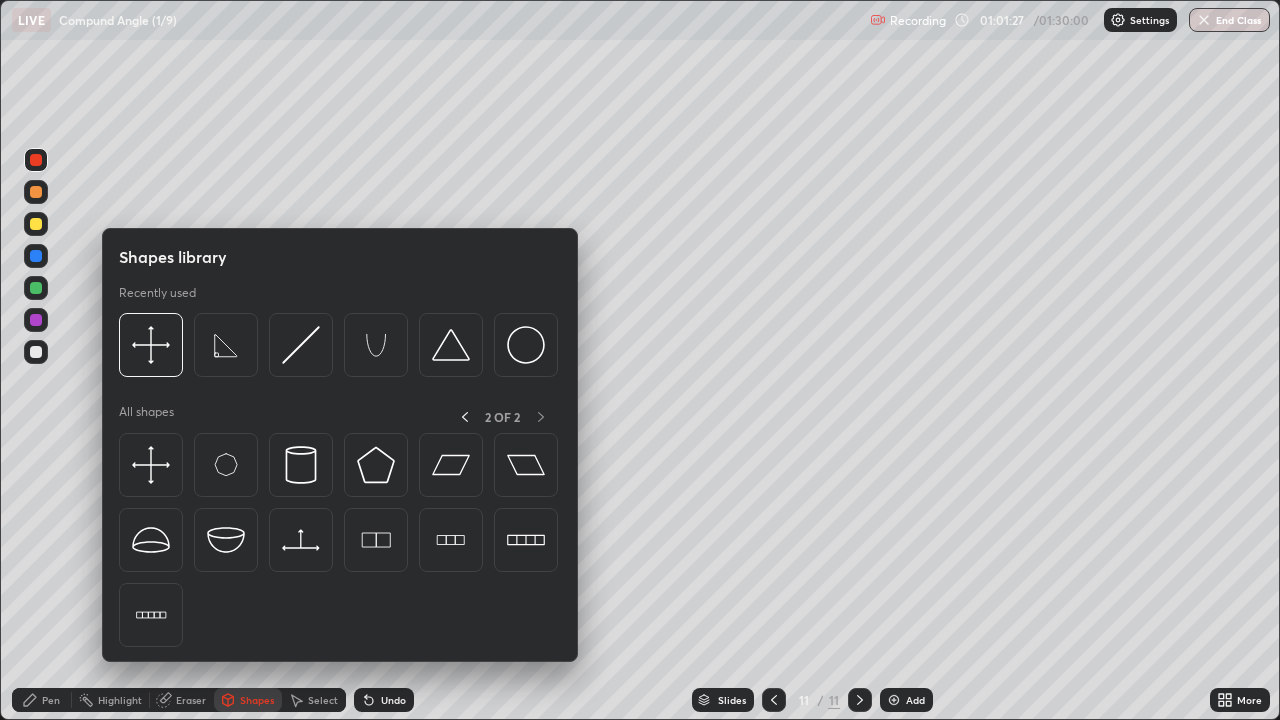 click at bounding box center (451, 540) 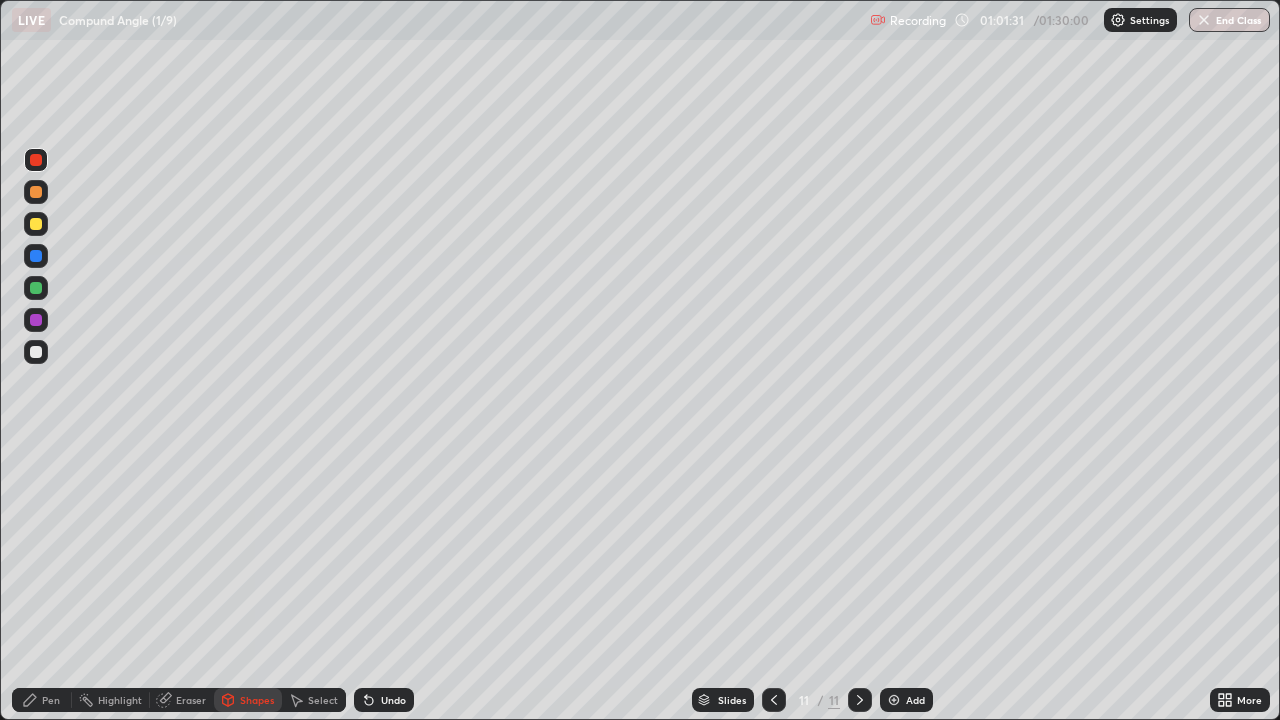click on "Undo" at bounding box center [393, 700] 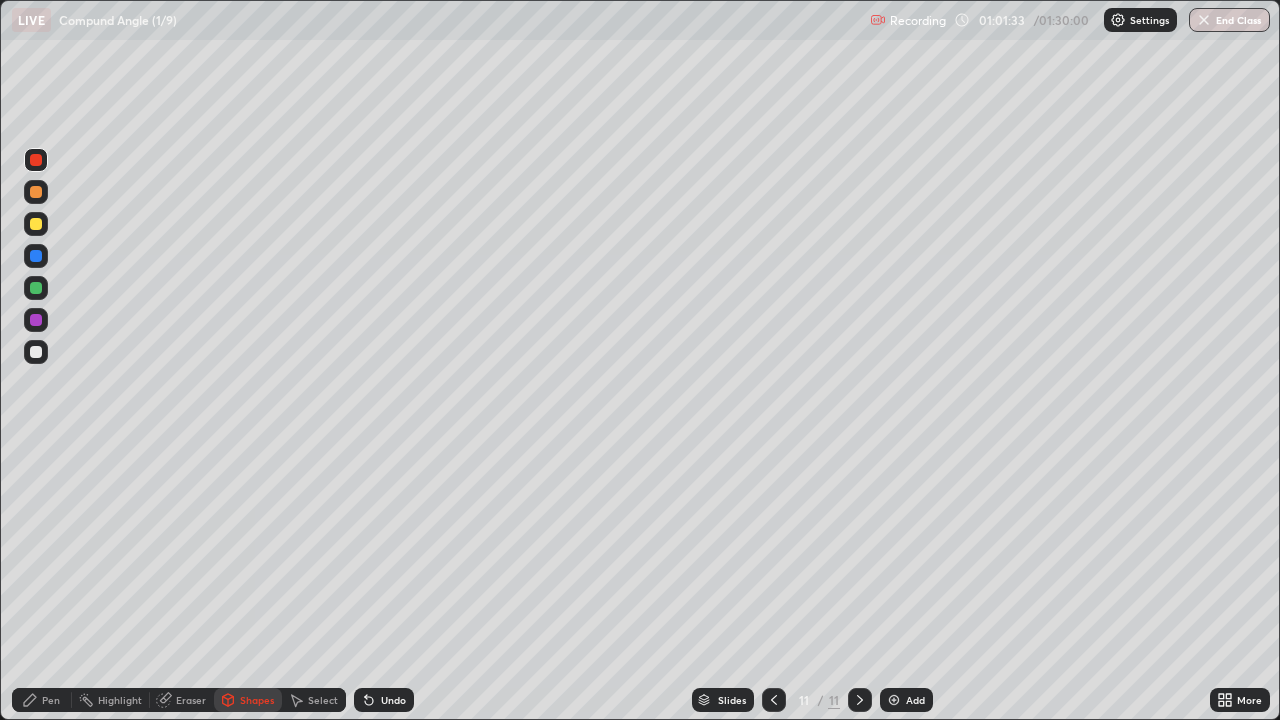 click at bounding box center [36, 288] 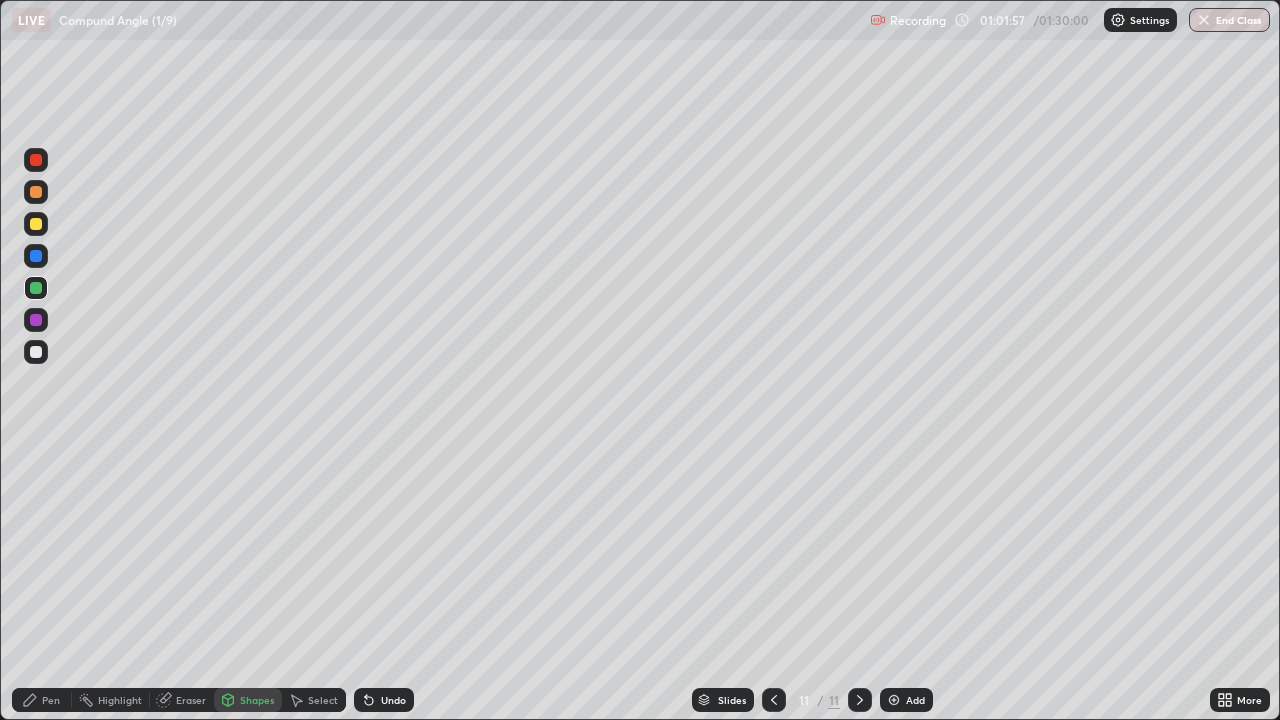 click on "Select" at bounding box center (323, 700) 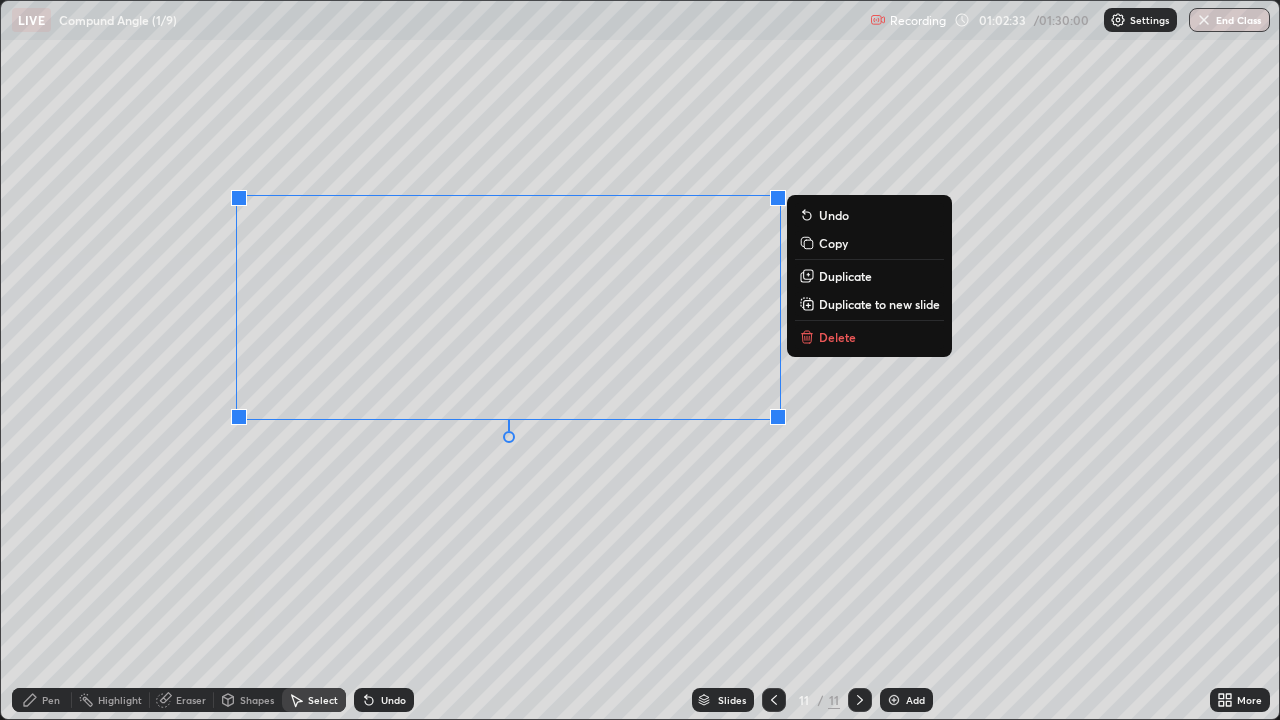 click 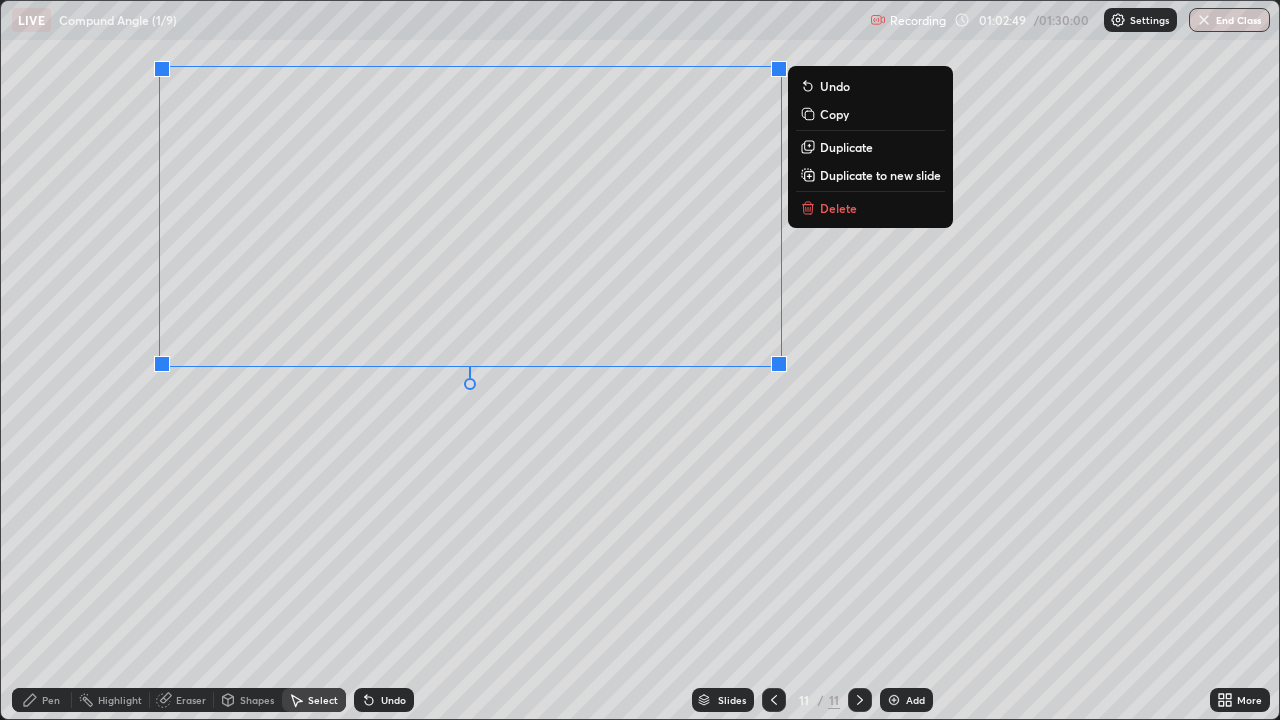 click on "Copy" at bounding box center (834, 114) 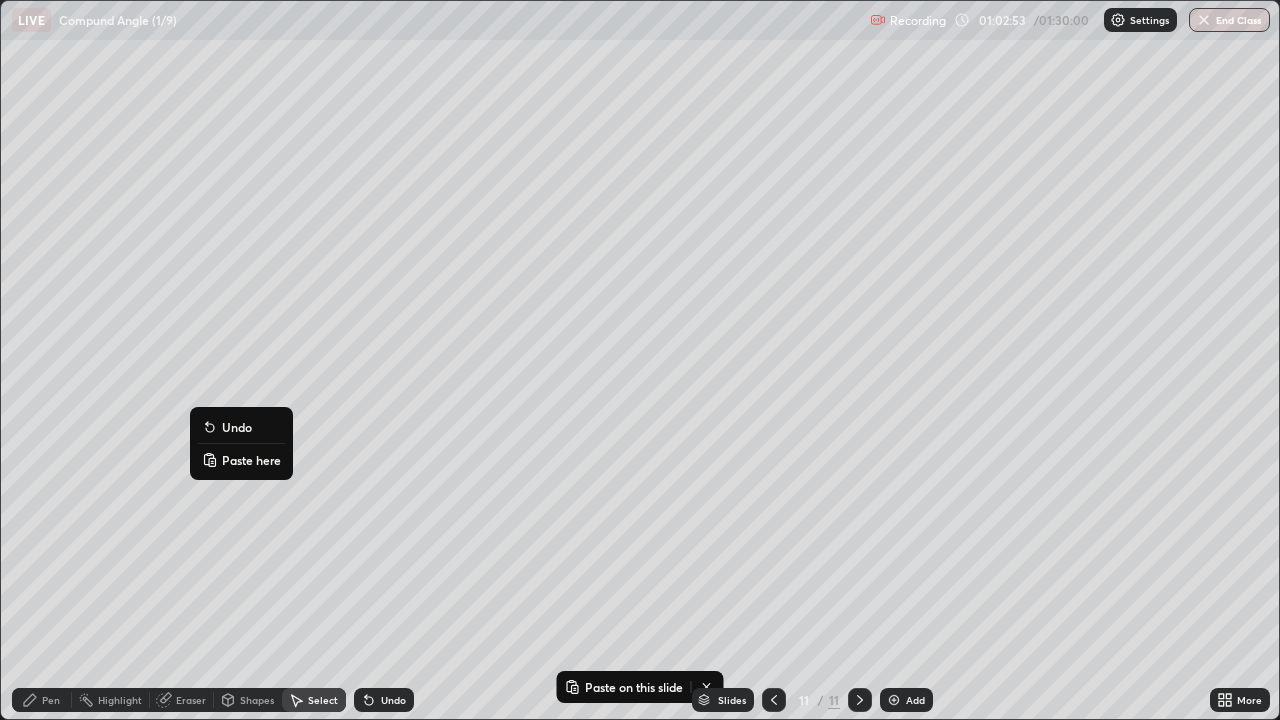 click on "Paste here" at bounding box center [251, 460] 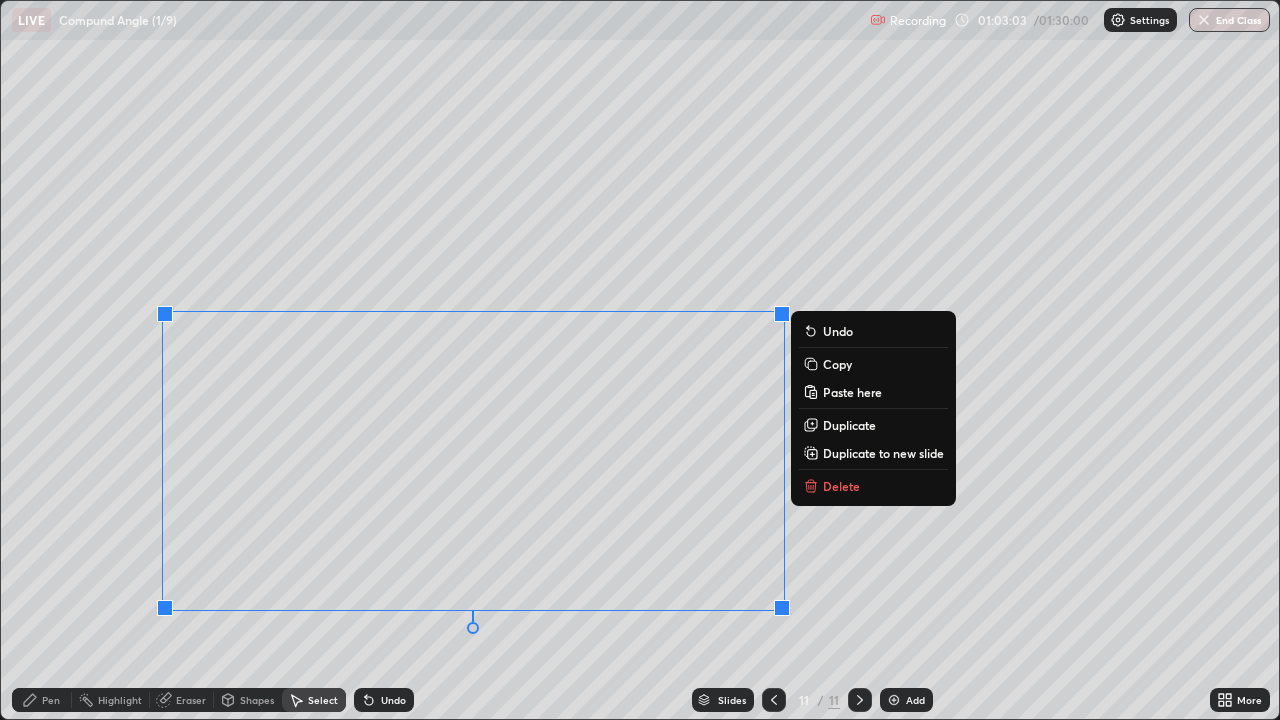 click on "0 ° Undo Copy Paste here Duplicate Duplicate to new slide Delete" at bounding box center [640, 360] 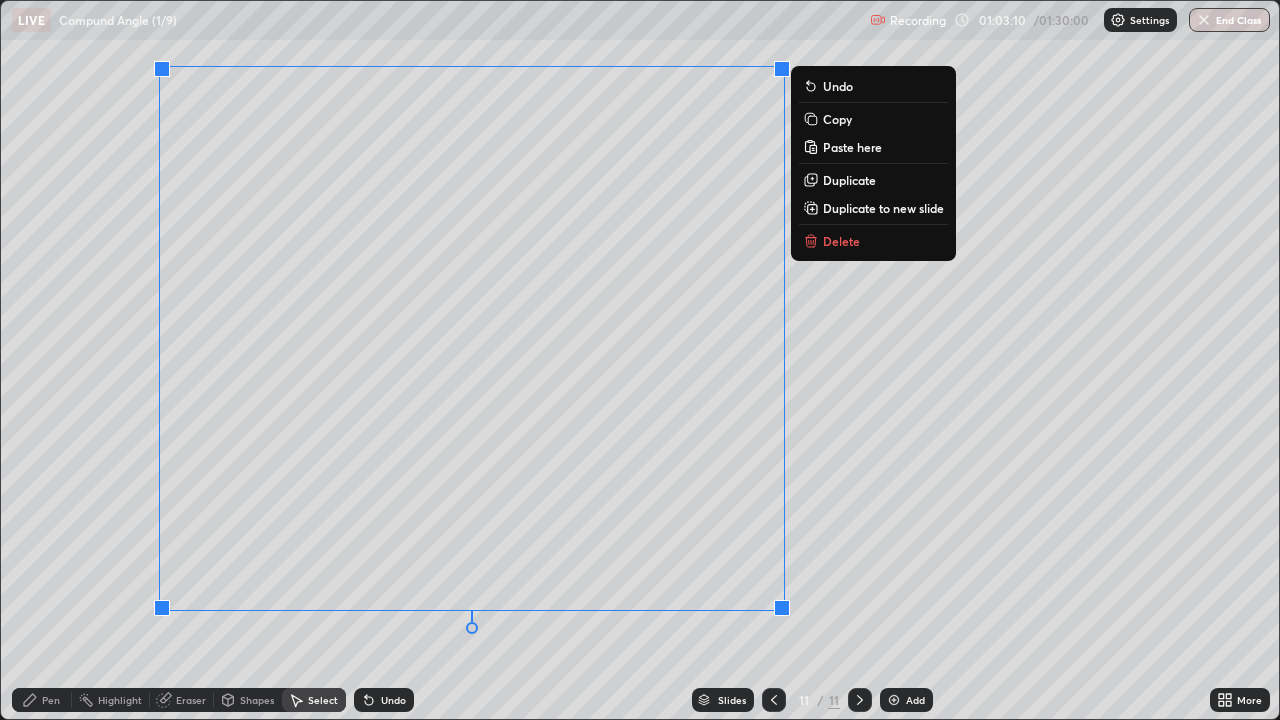 click on "Duplicate to new slide" at bounding box center (883, 208) 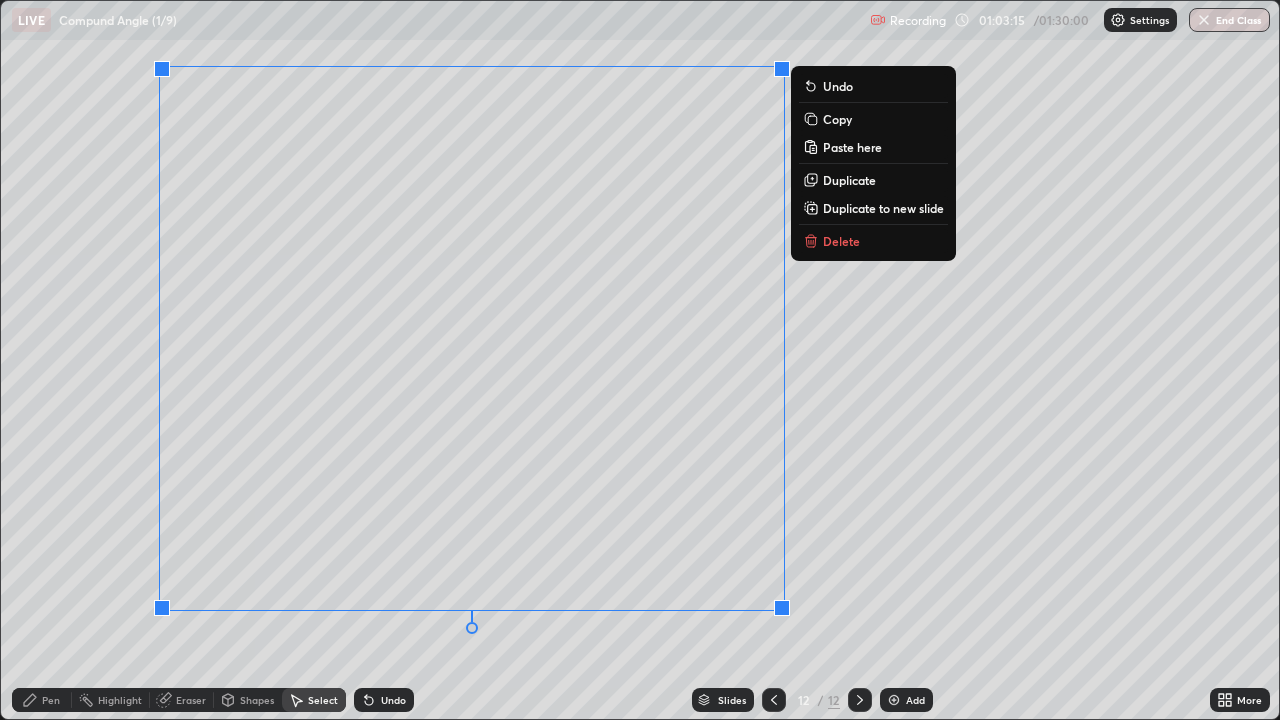 click on "Duplicate to new slide" at bounding box center [883, 208] 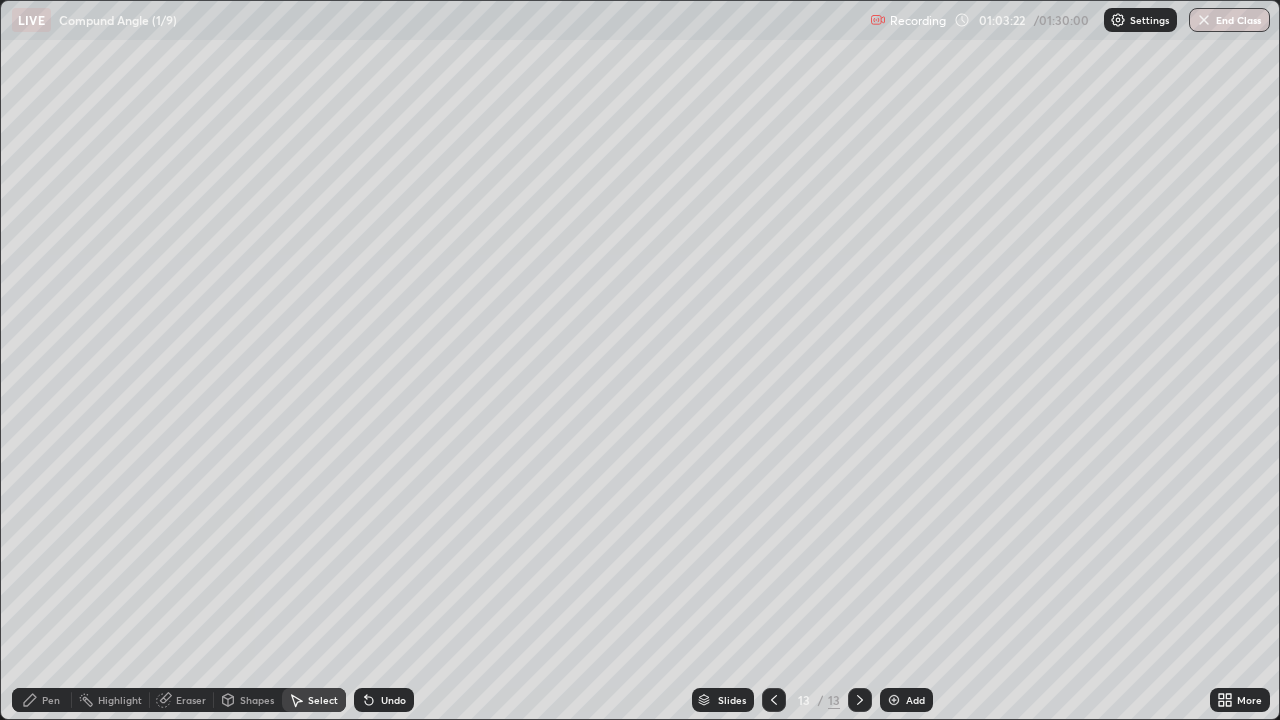click at bounding box center [774, 700] 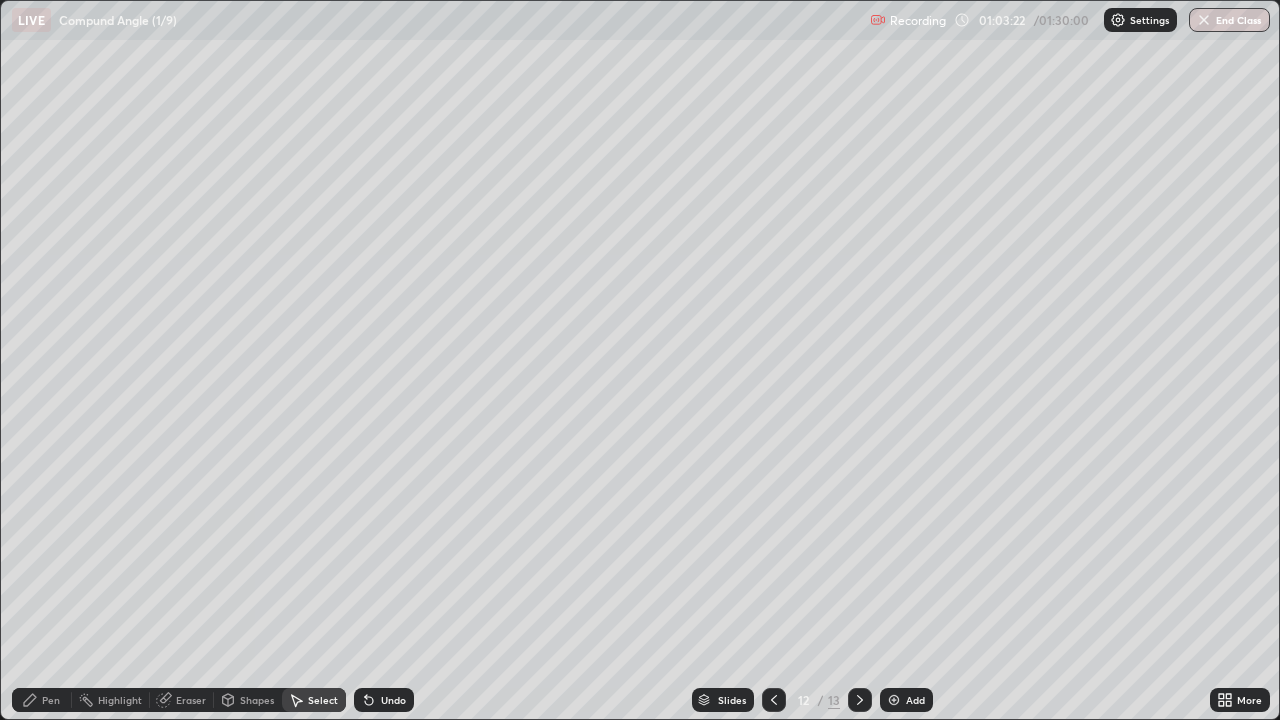 click 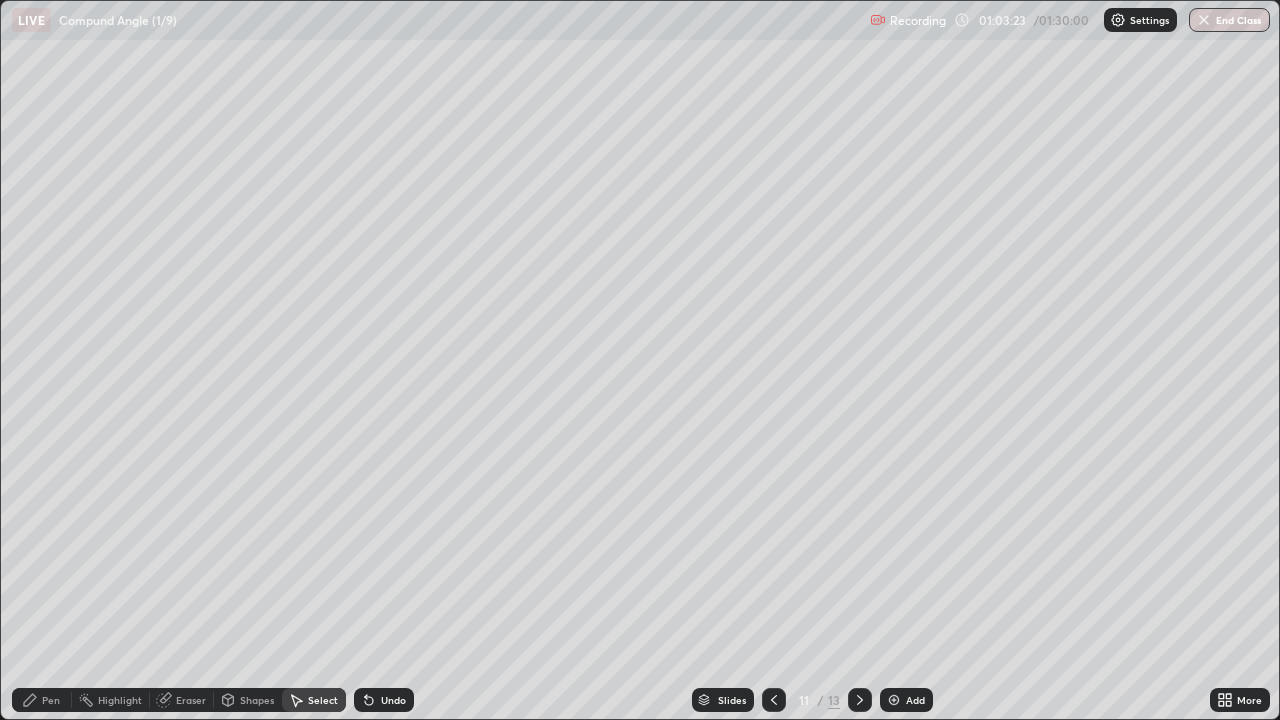 click 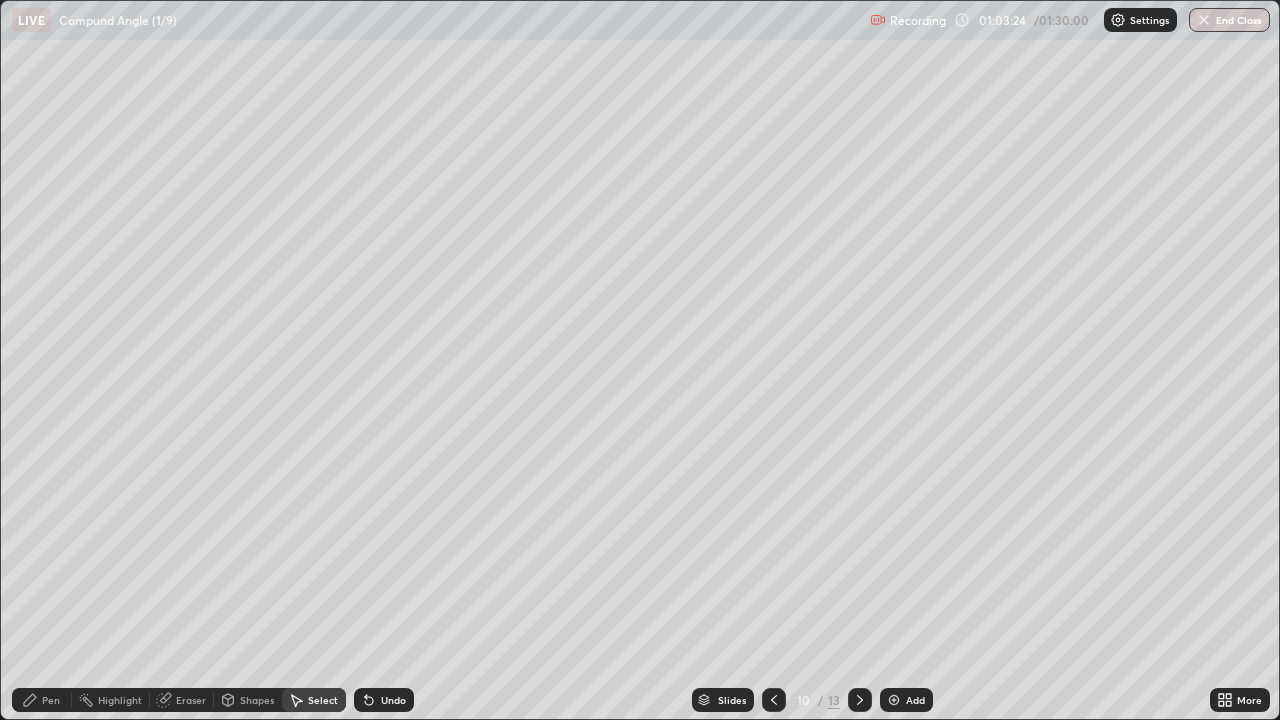 click 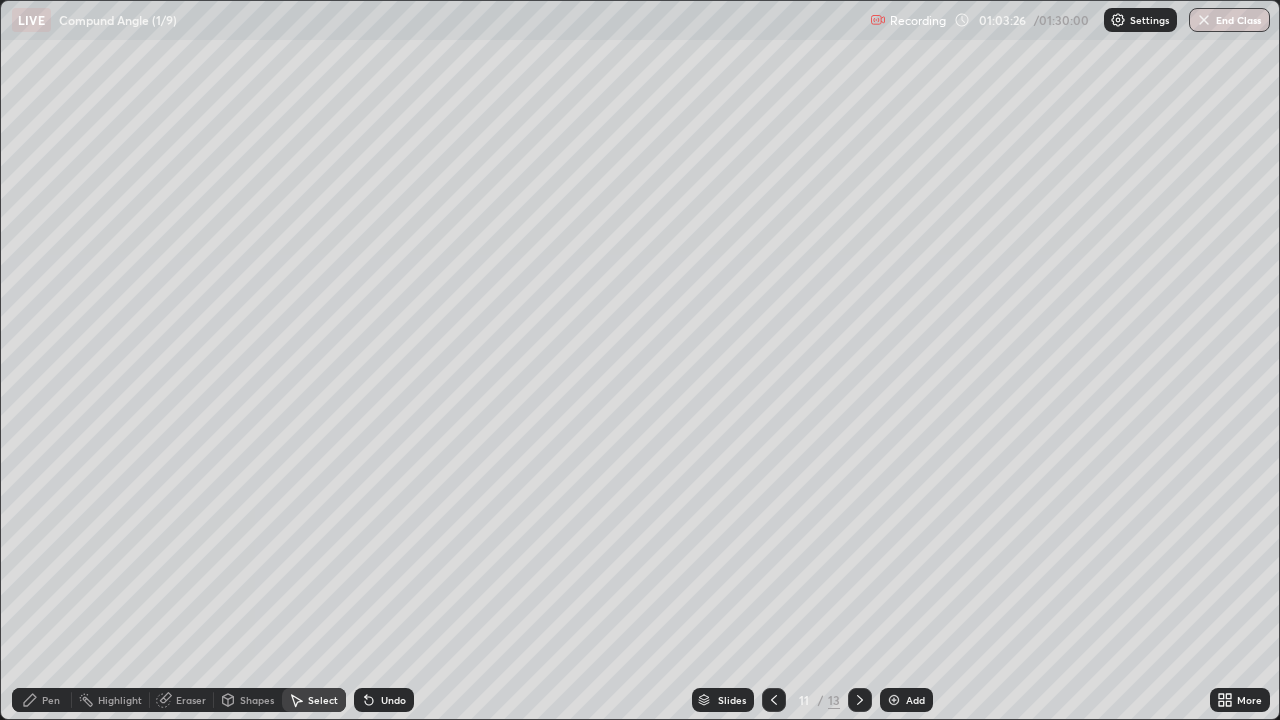 click 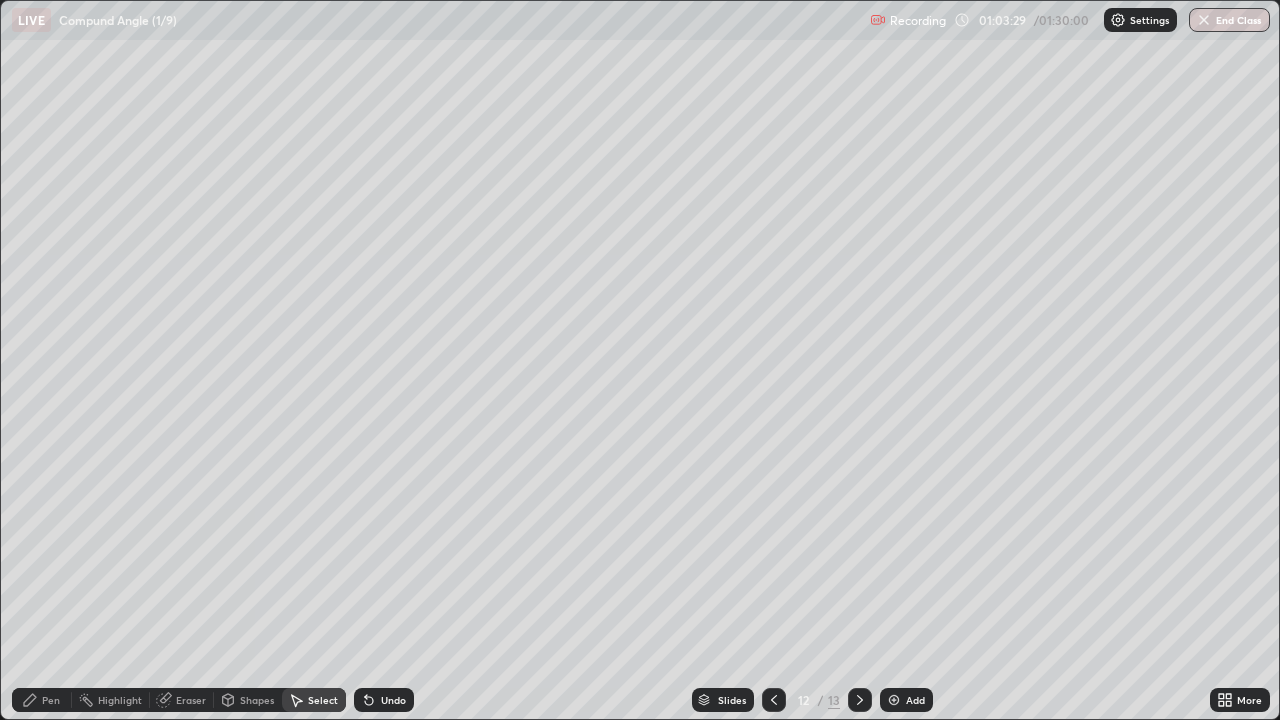 click 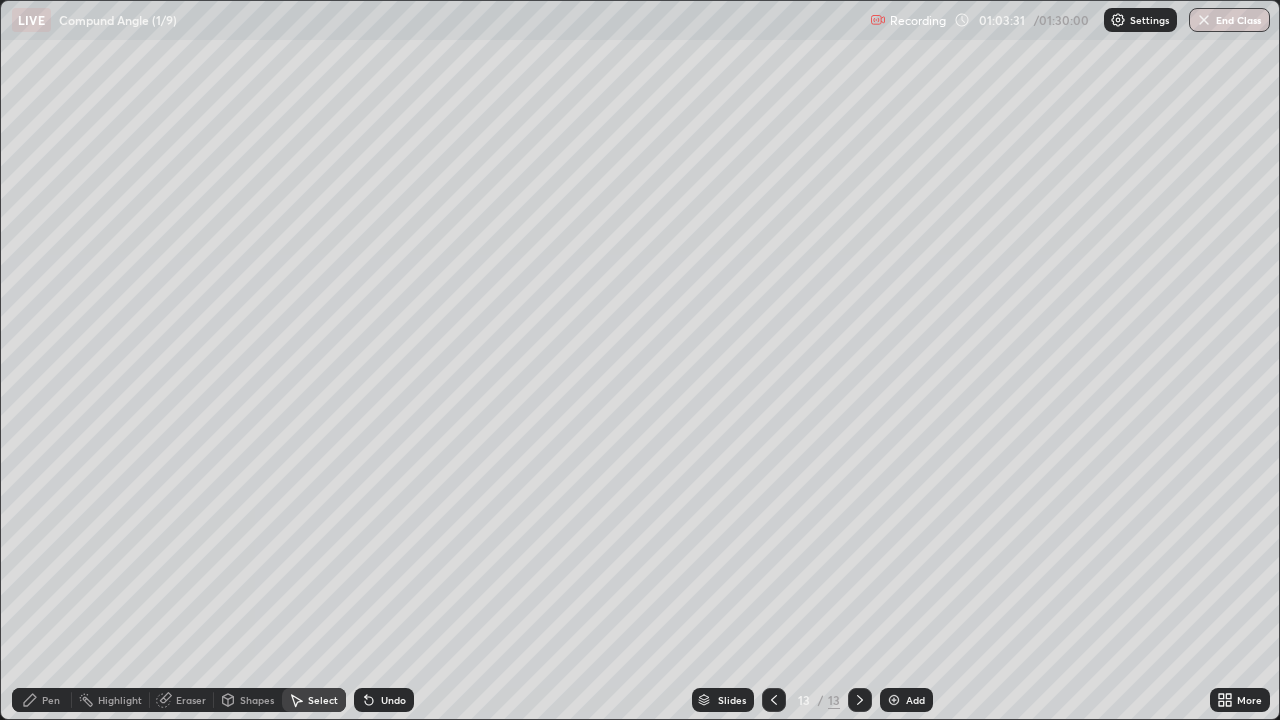 click 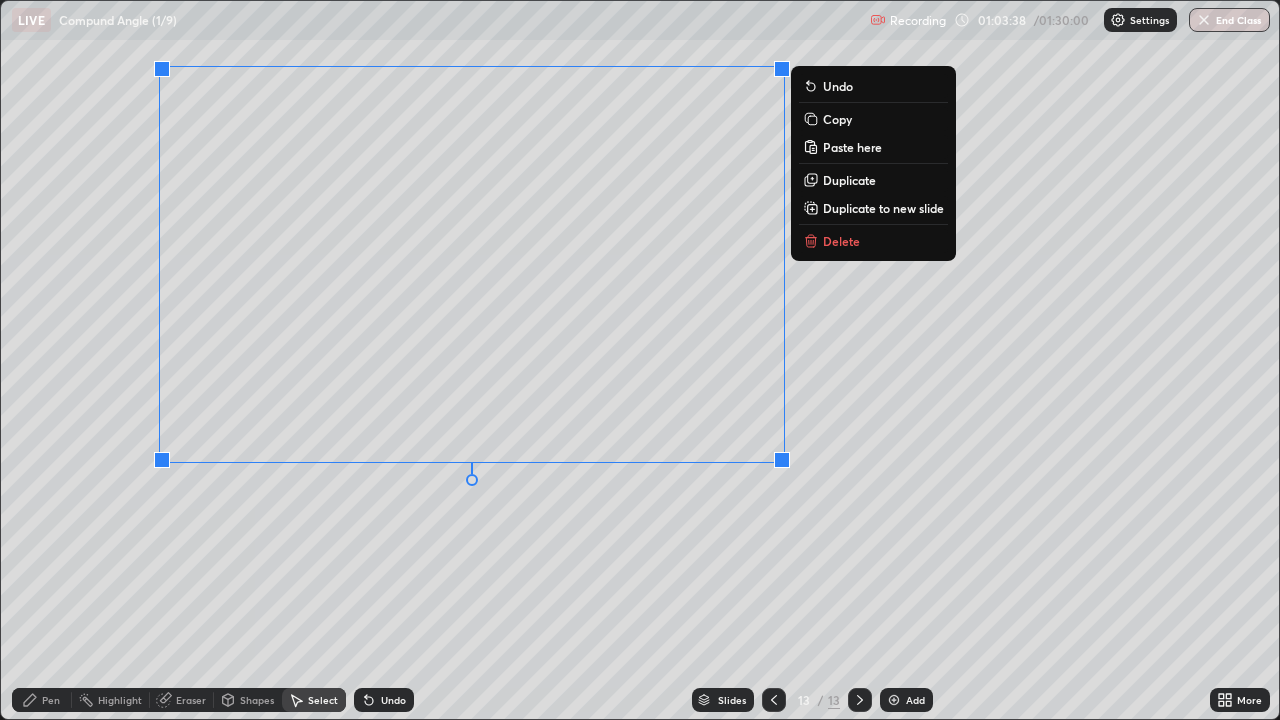 click on "Duplicate to new slide" at bounding box center [883, 208] 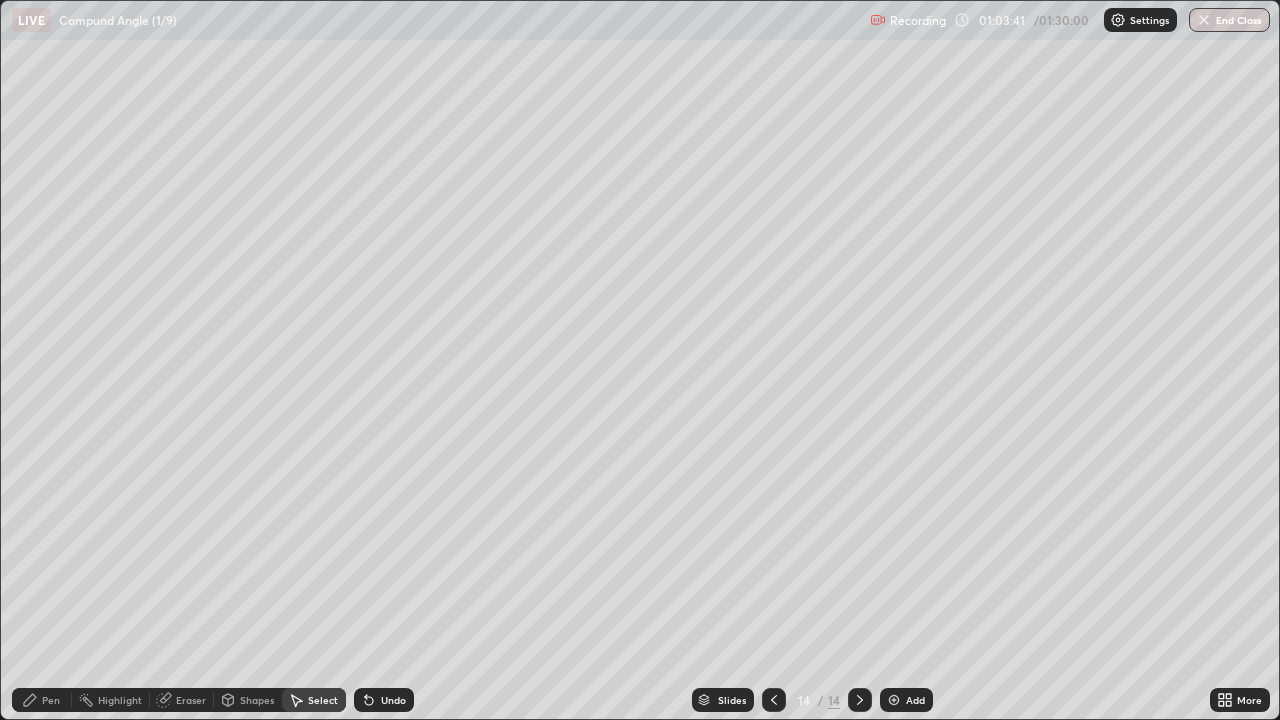 click on "Undo" at bounding box center [384, 700] 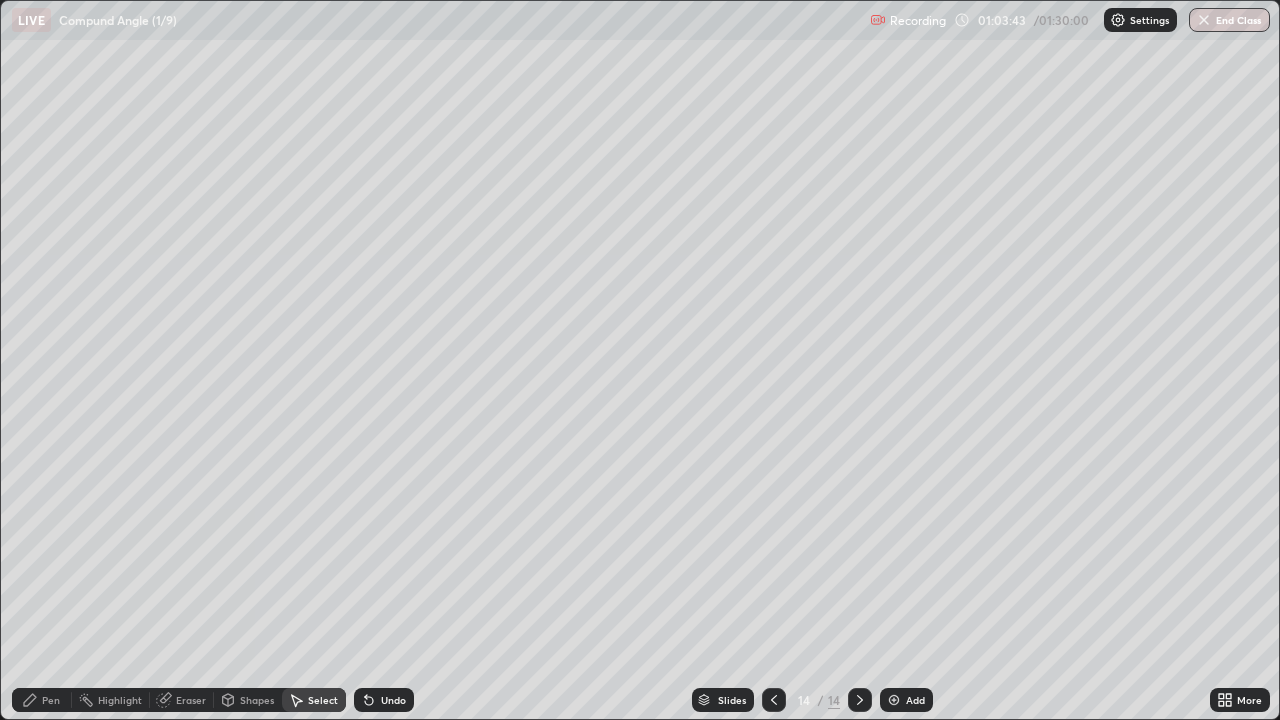 click on "Slides" at bounding box center (723, 700) 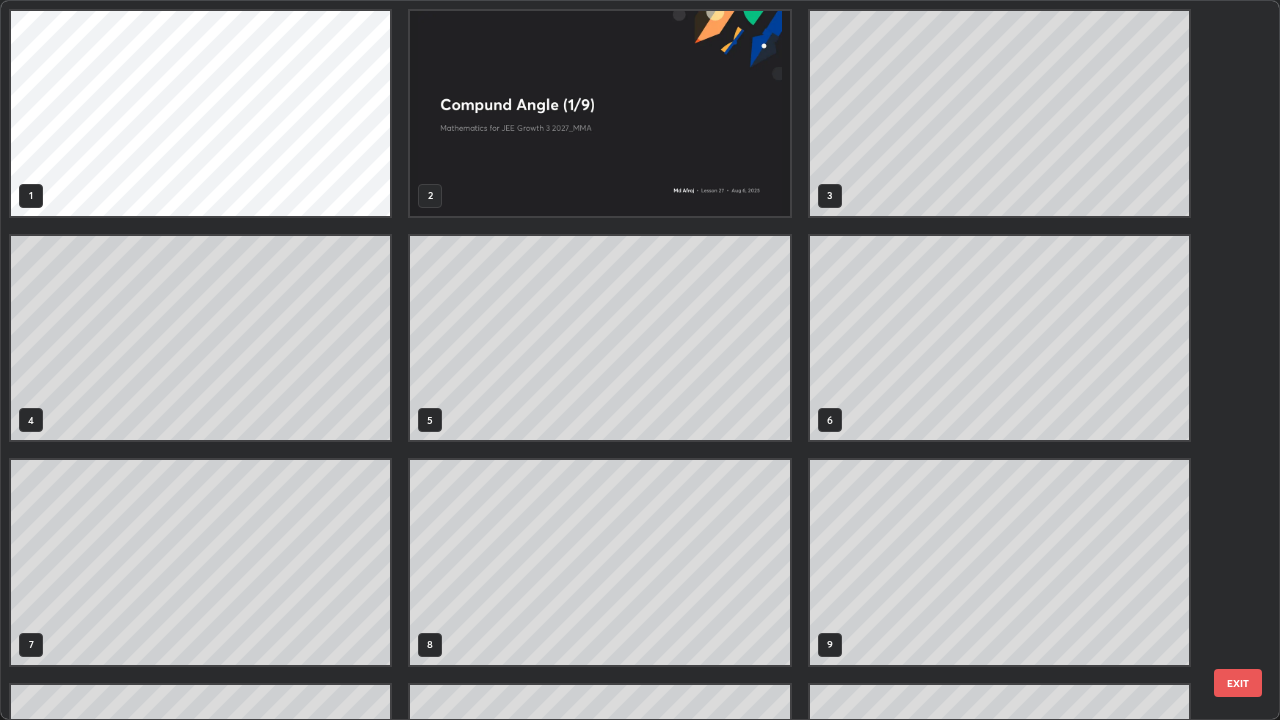 scroll, scrollTop: 405, scrollLeft: 0, axis: vertical 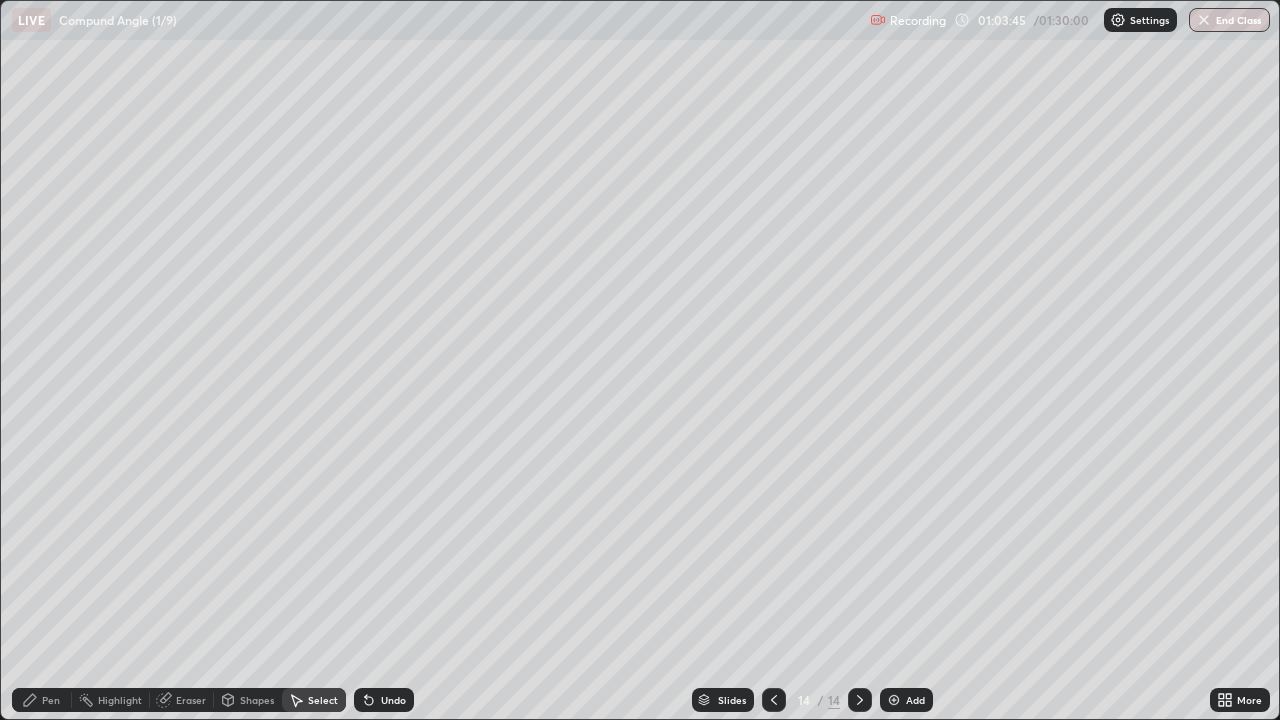 click 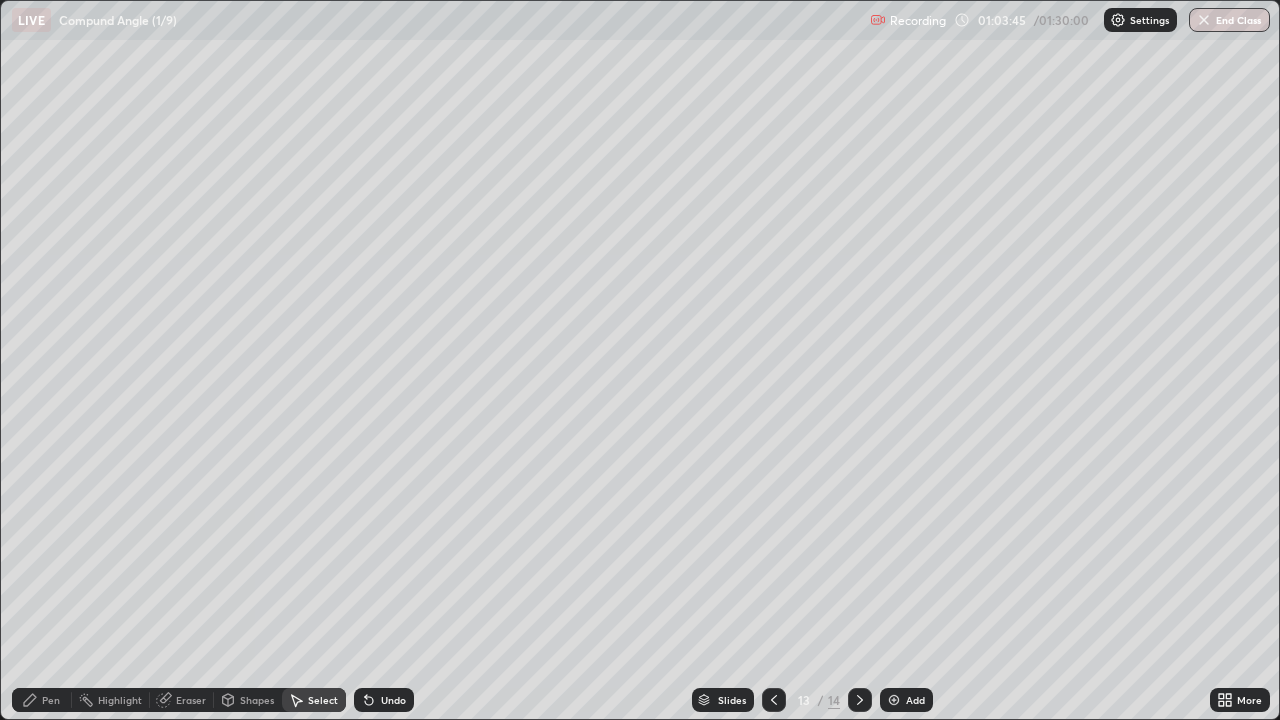 click 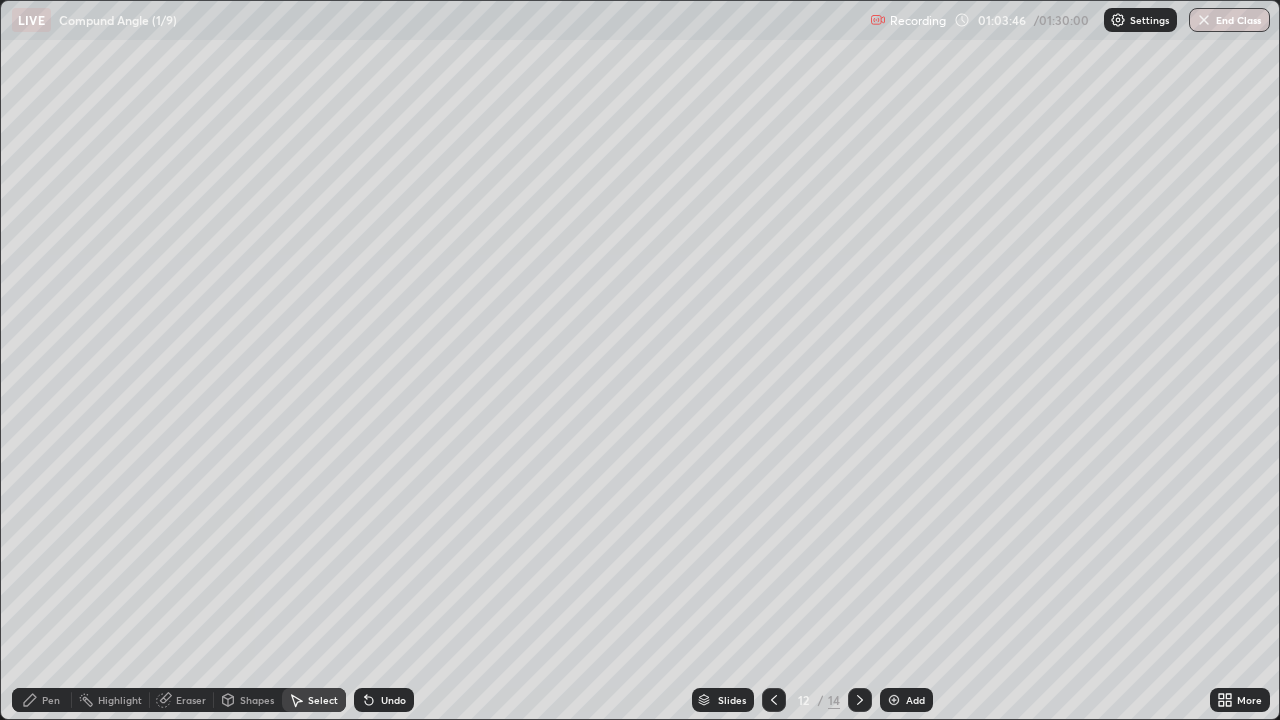 click 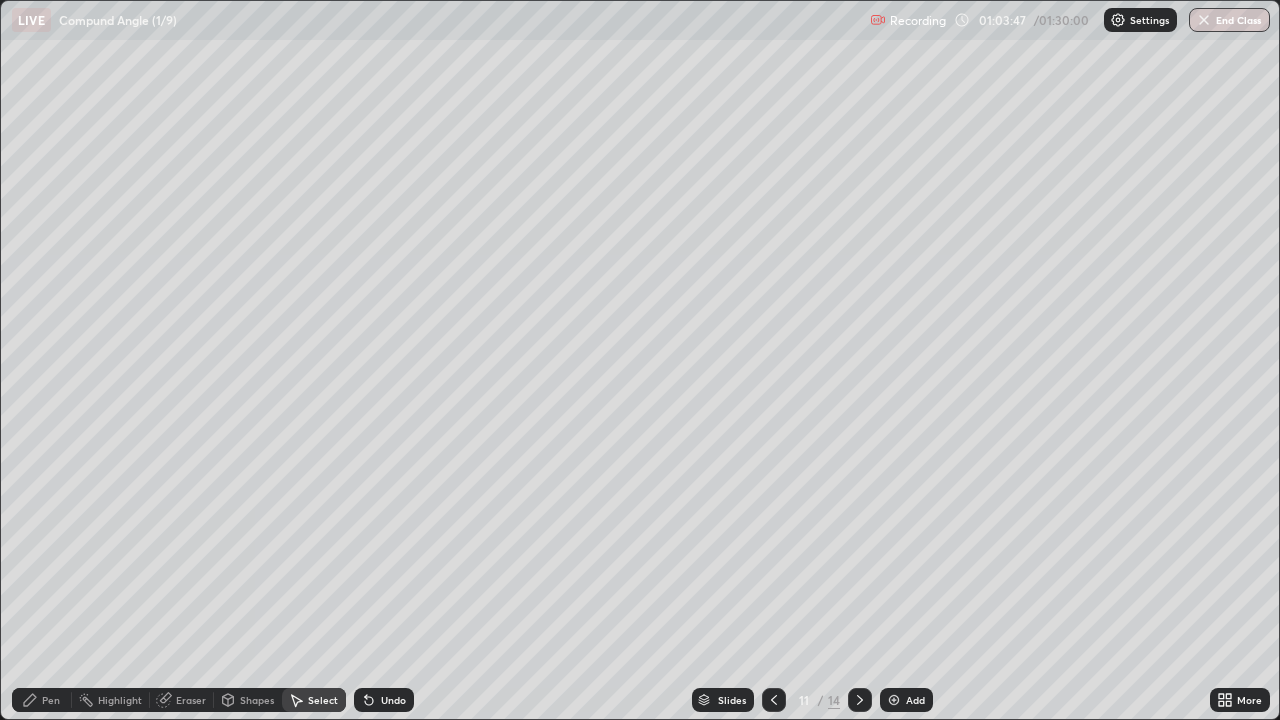 click 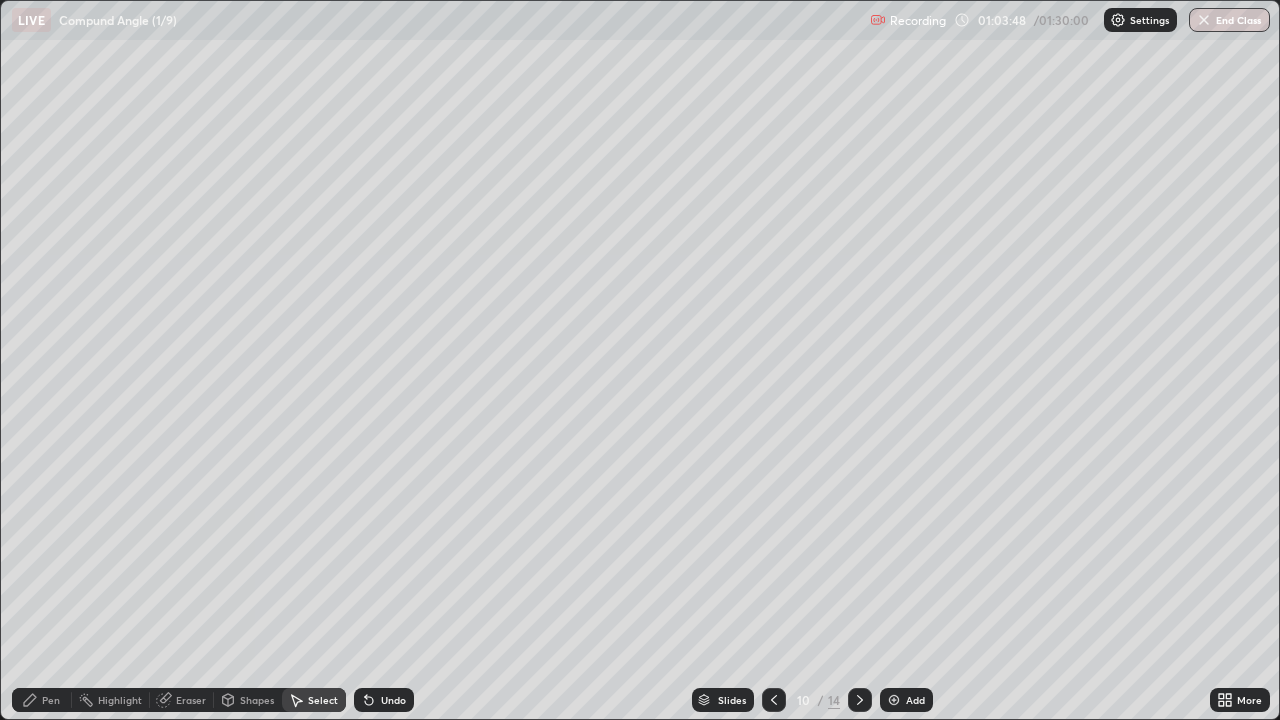 click at bounding box center (860, 700) 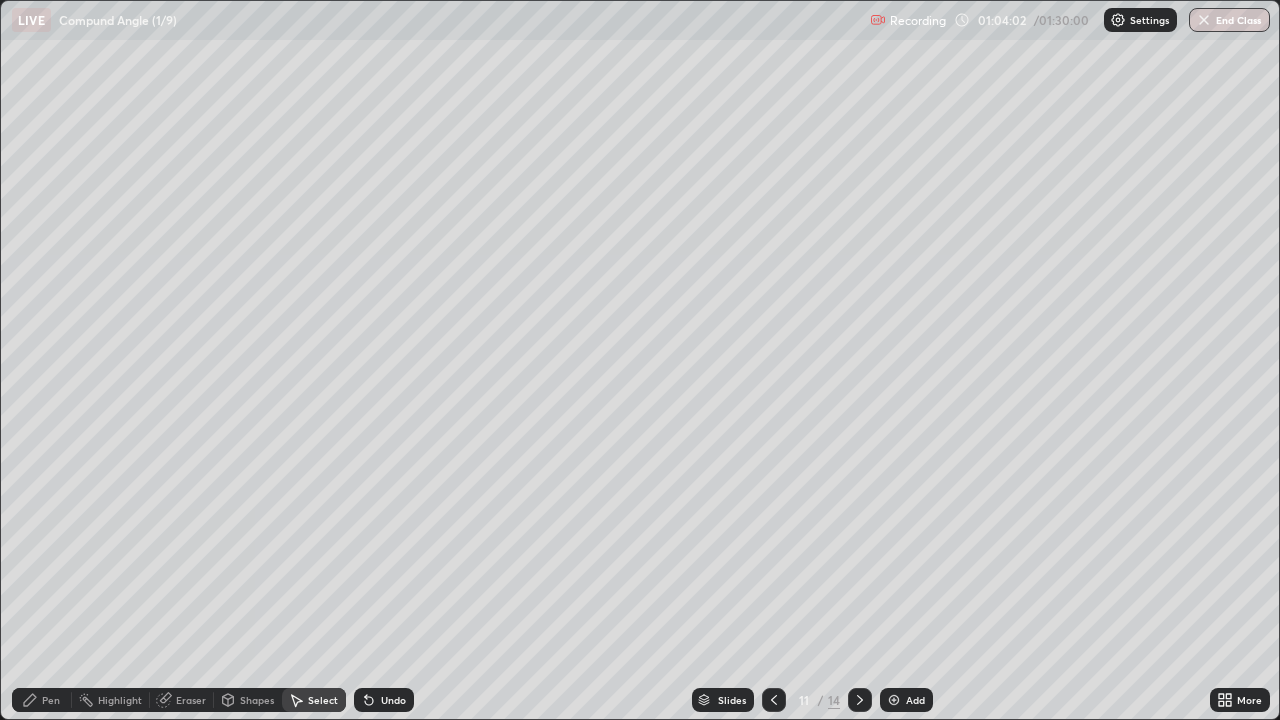click 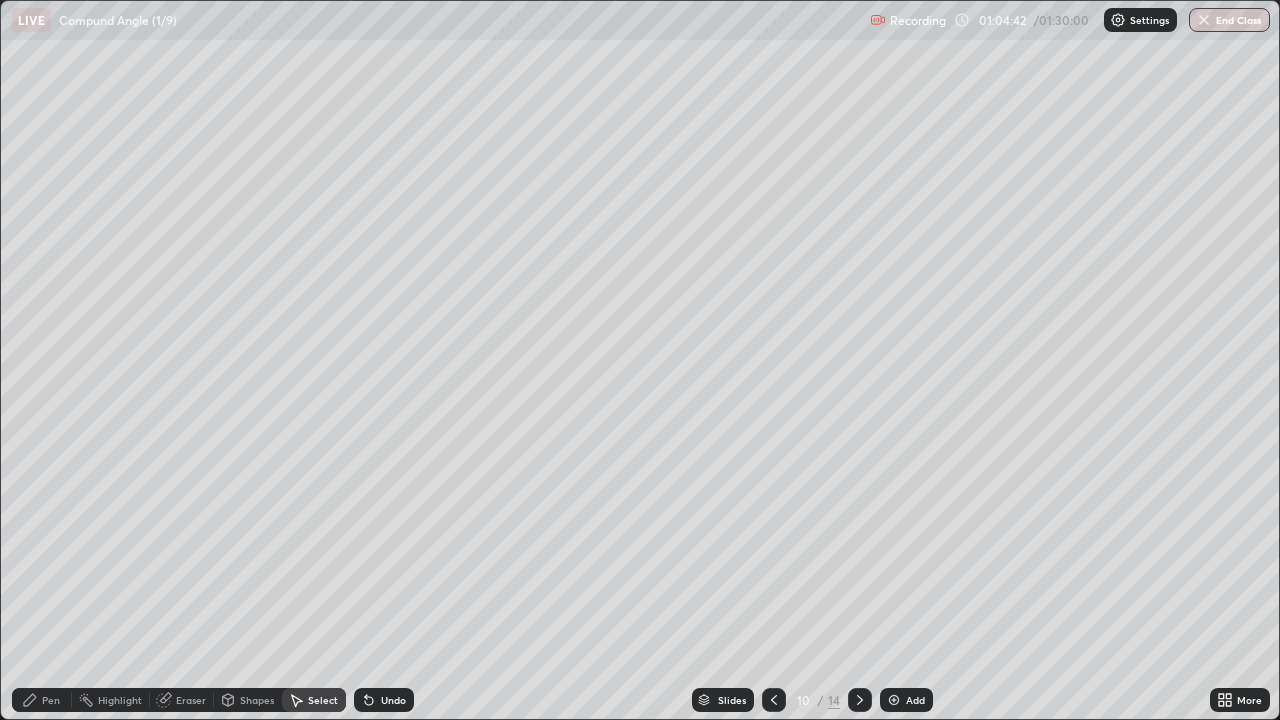 click 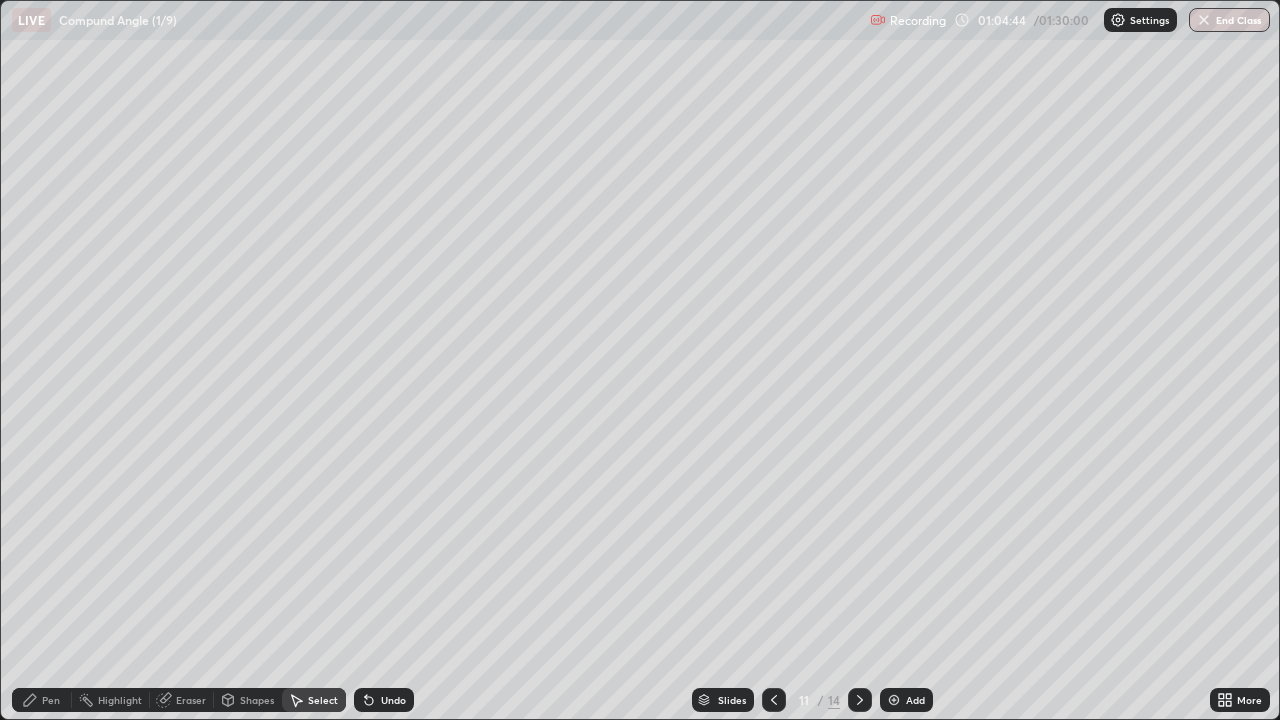 click on "0 ° Undo Copy Paste here Duplicate Duplicate to new slide Delete" at bounding box center (640, 360) 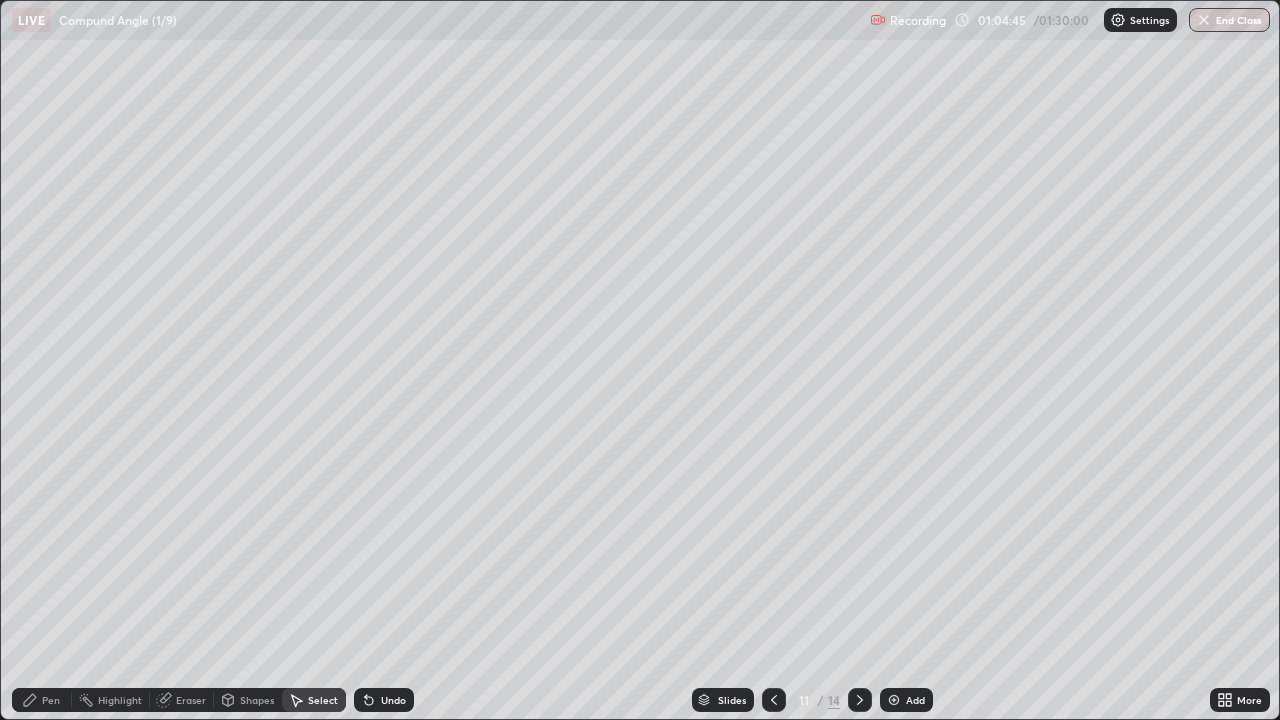 click on "Pen" at bounding box center [51, 700] 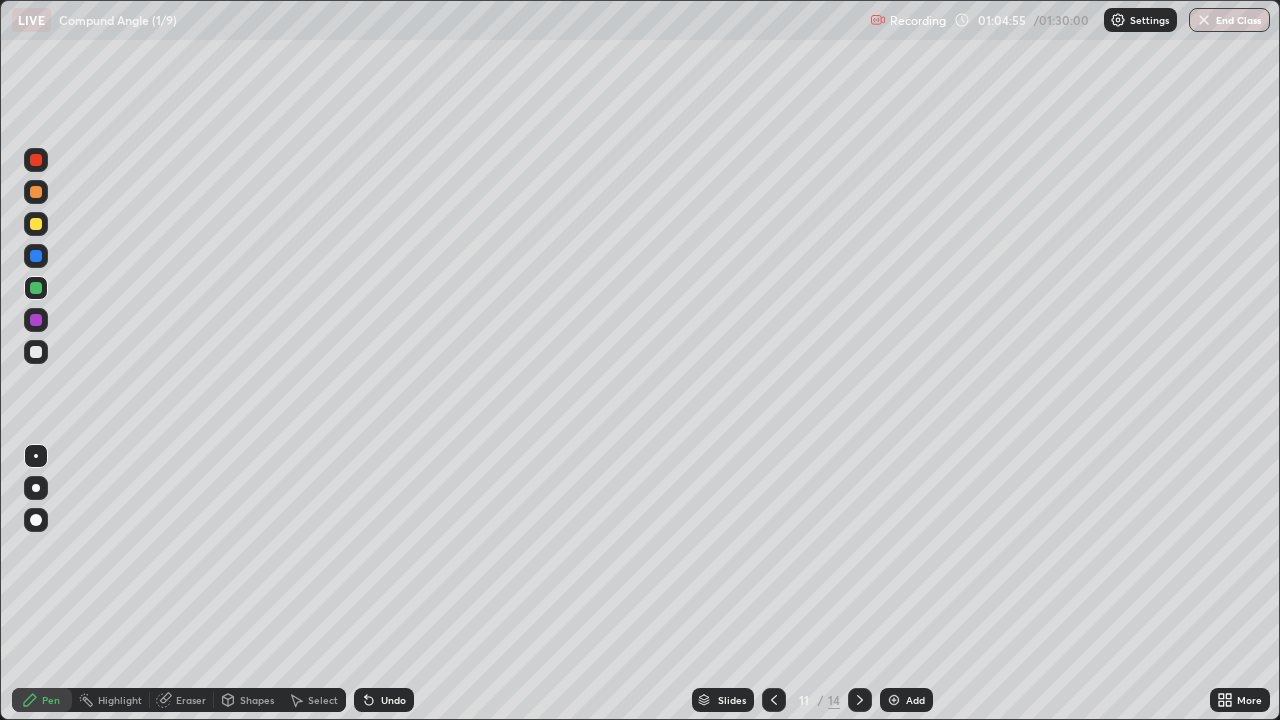 scroll, scrollTop: 0, scrollLeft: 0, axis: both 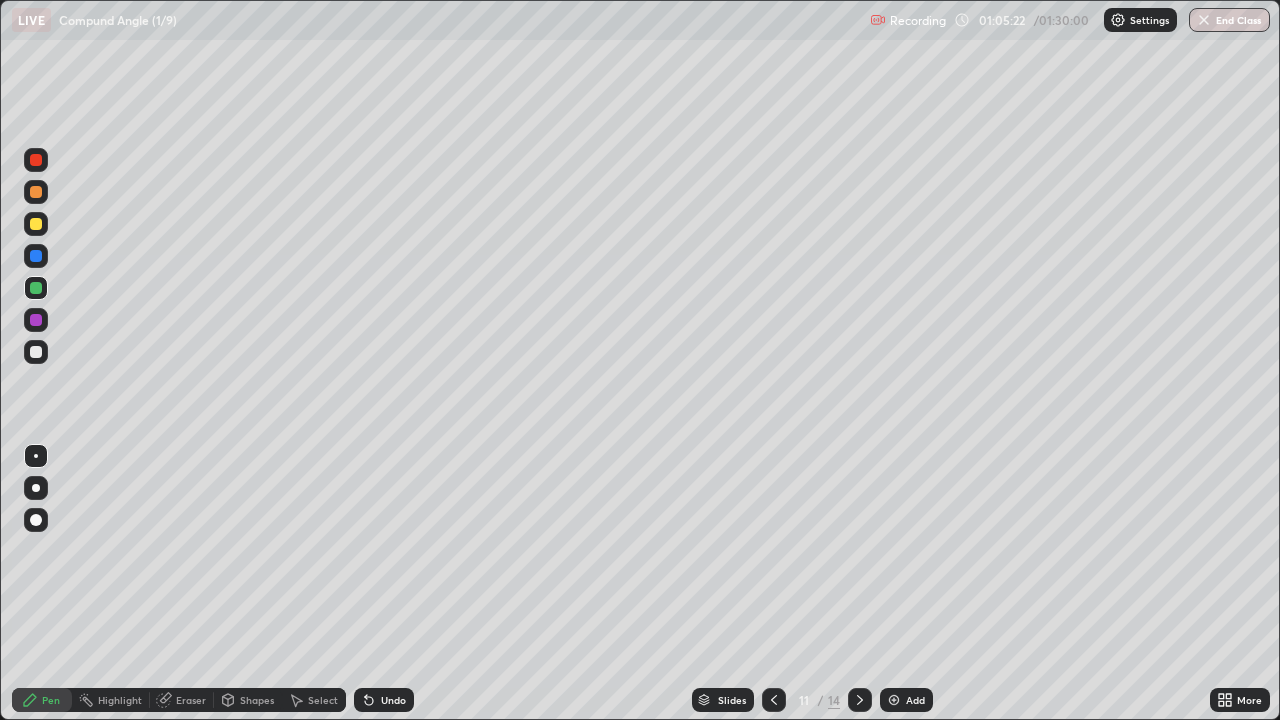 click on "Undo" at bounding box center (393, 700) 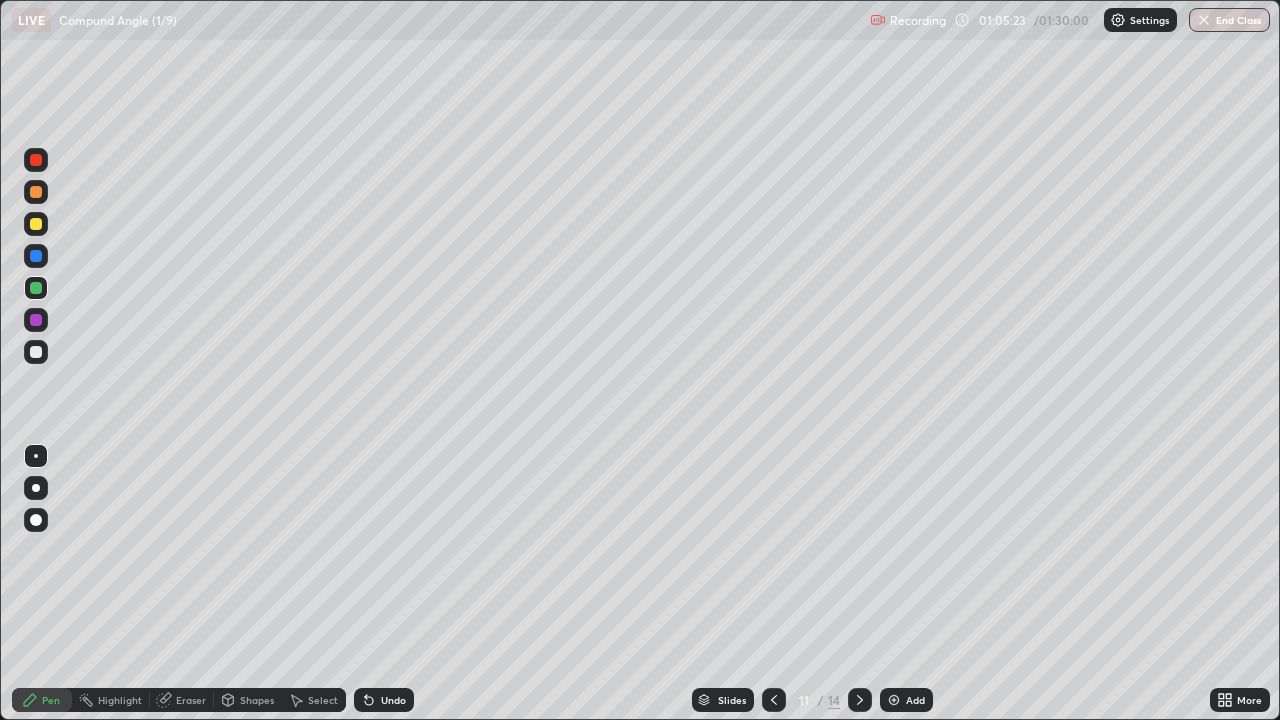click on "Undo" at bounding box center (384, 700) 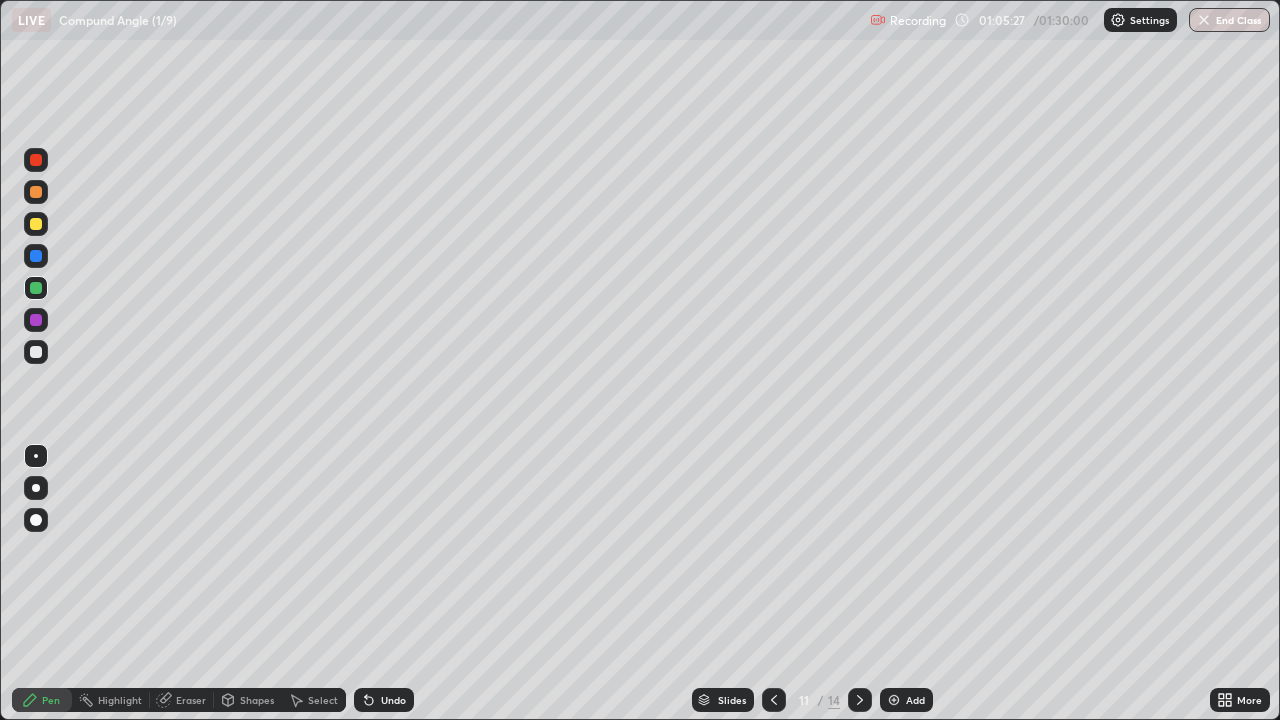 click 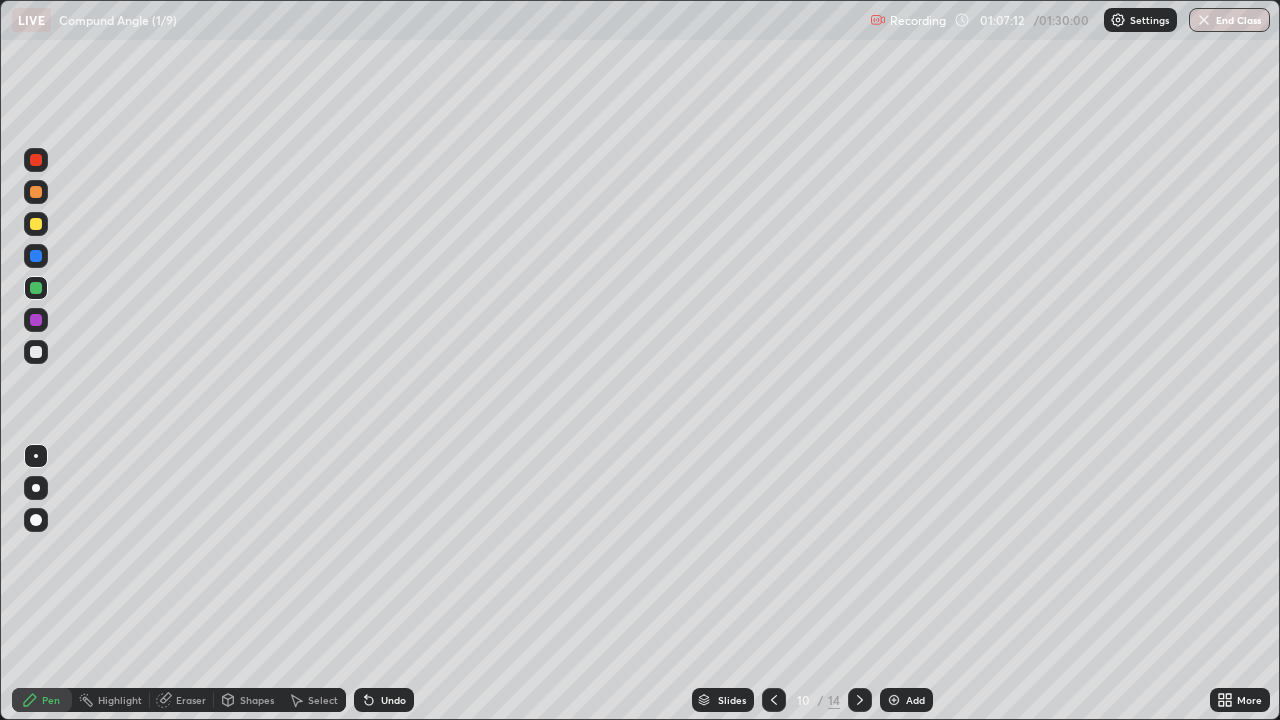 click 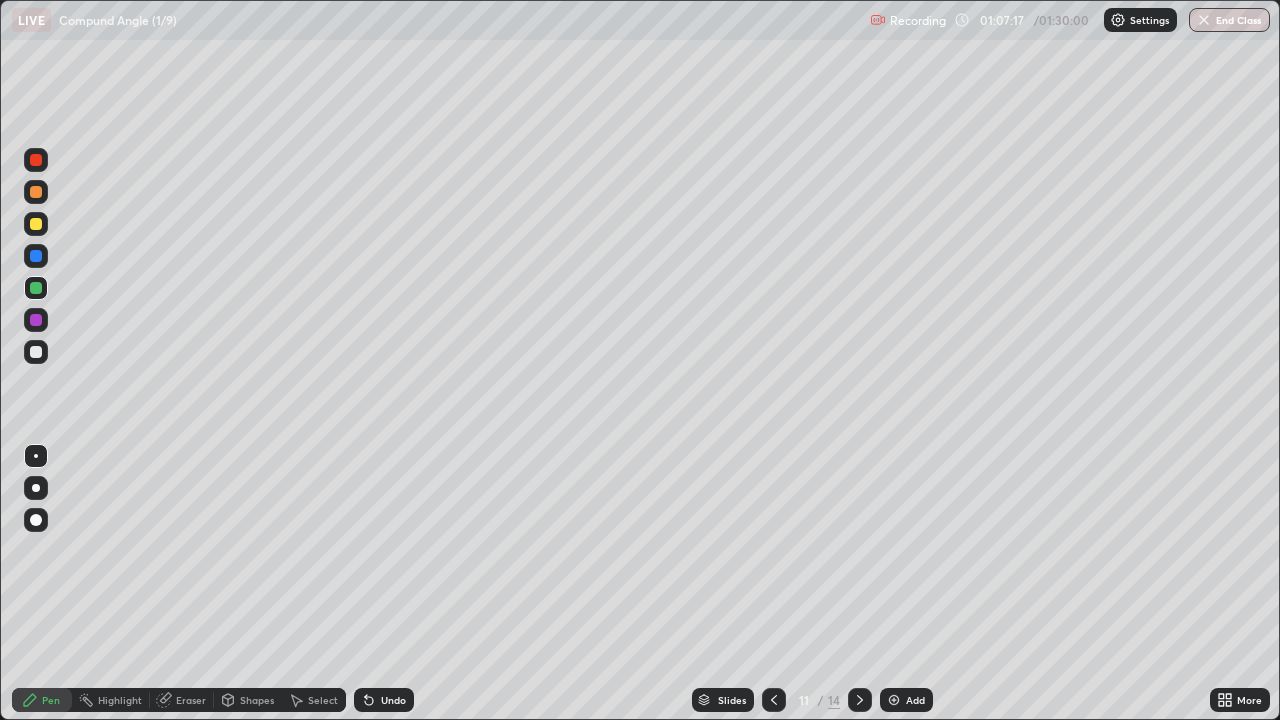 click on "Undo" at bounding box center (393, 700) 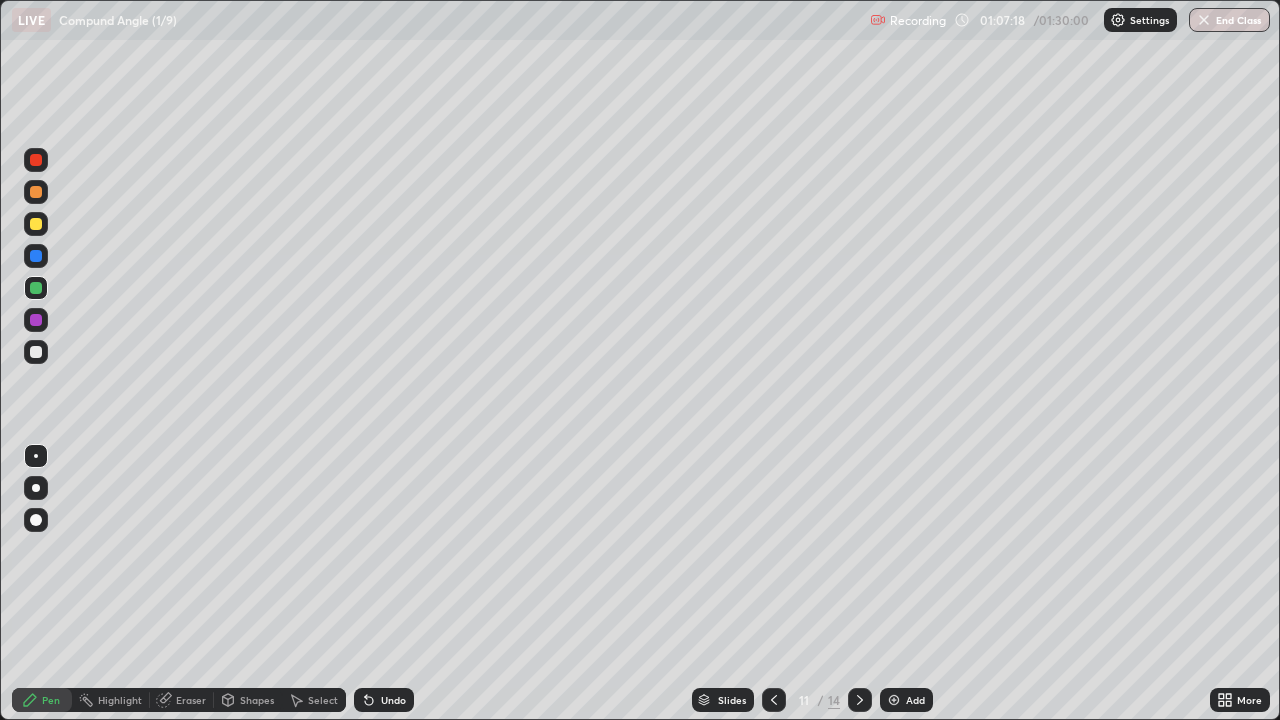 click on "Undo" at bounding box center [393, 700] 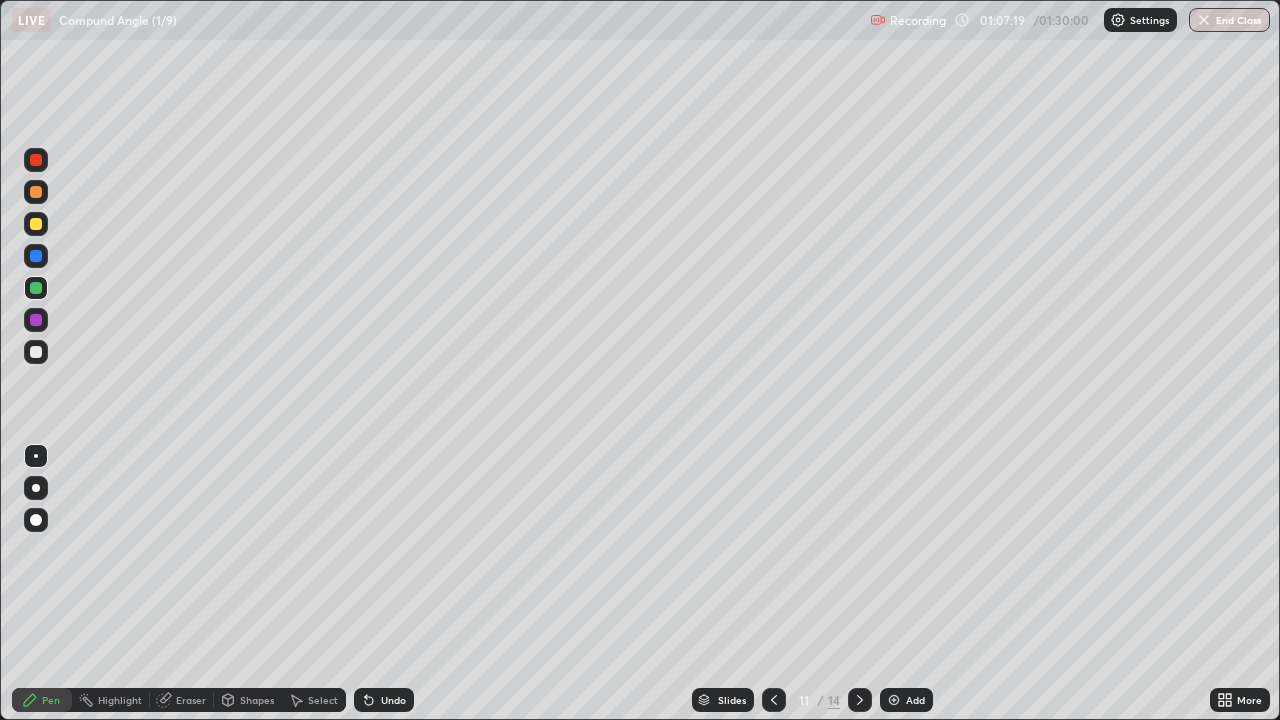 click at bounding box center (36, 352) 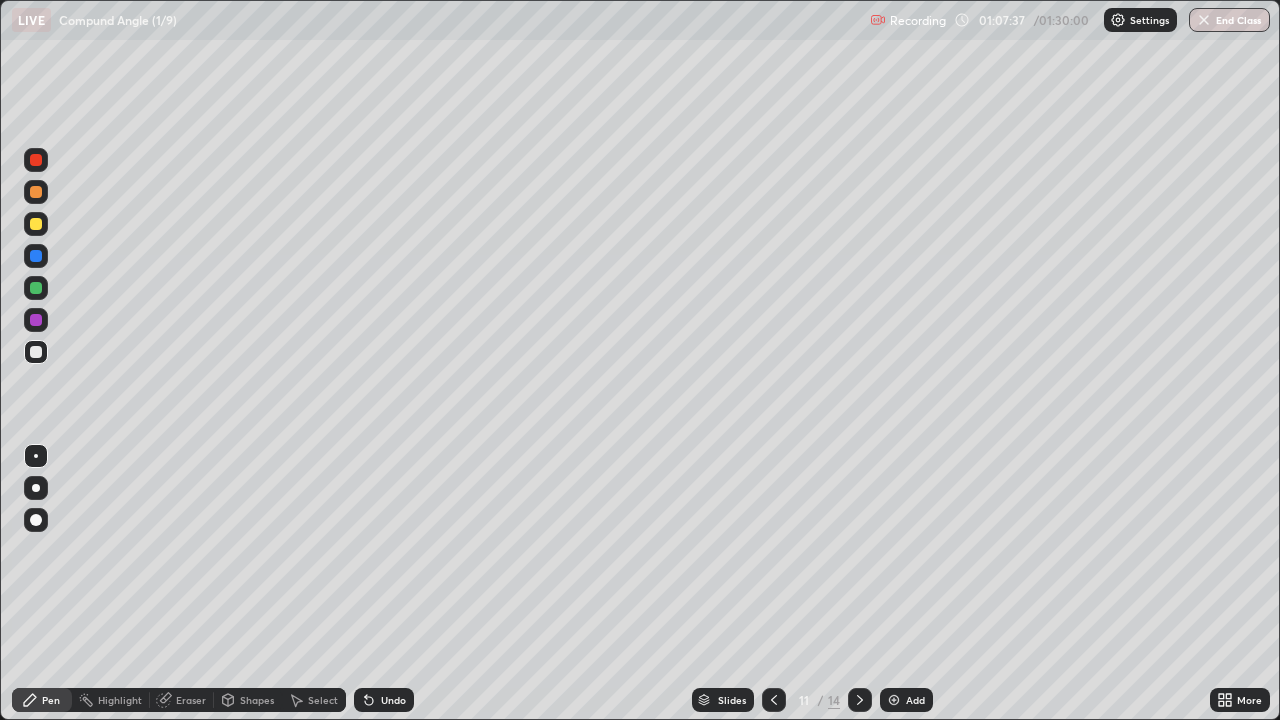 click on "Undo" at bounding box center (393, 700) 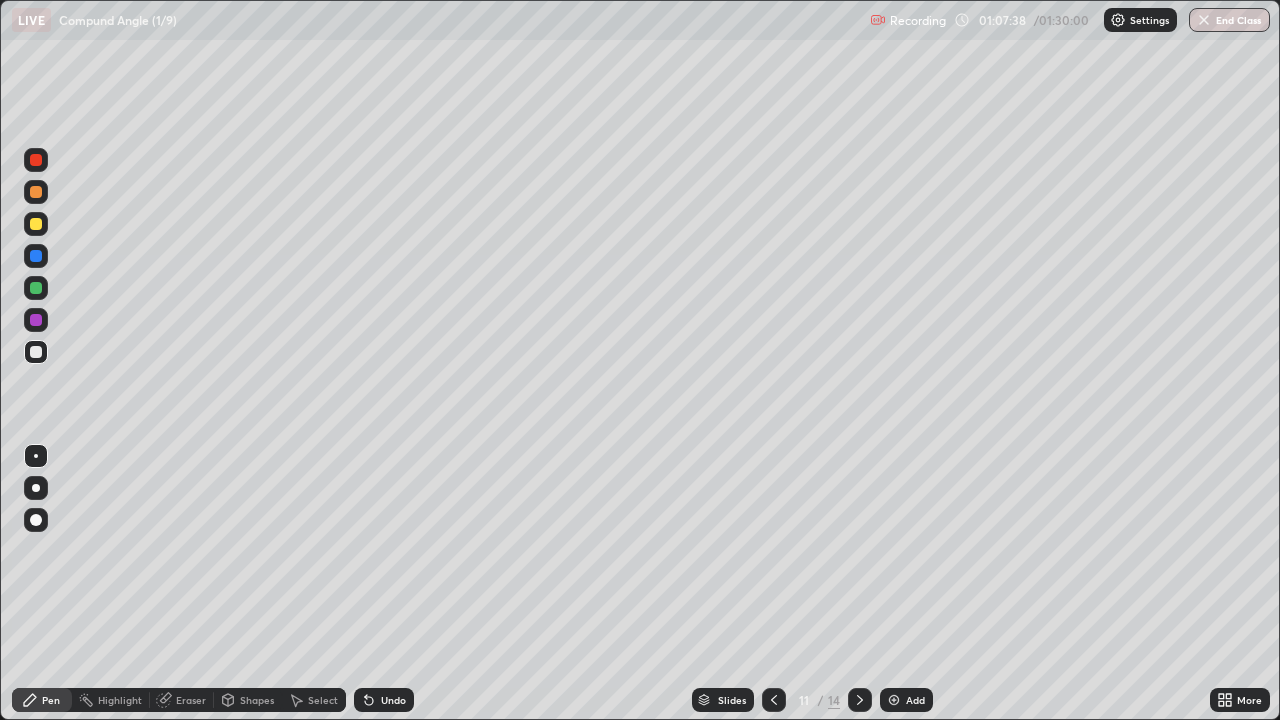 click on "Undo" at bounding box center (393, 700) 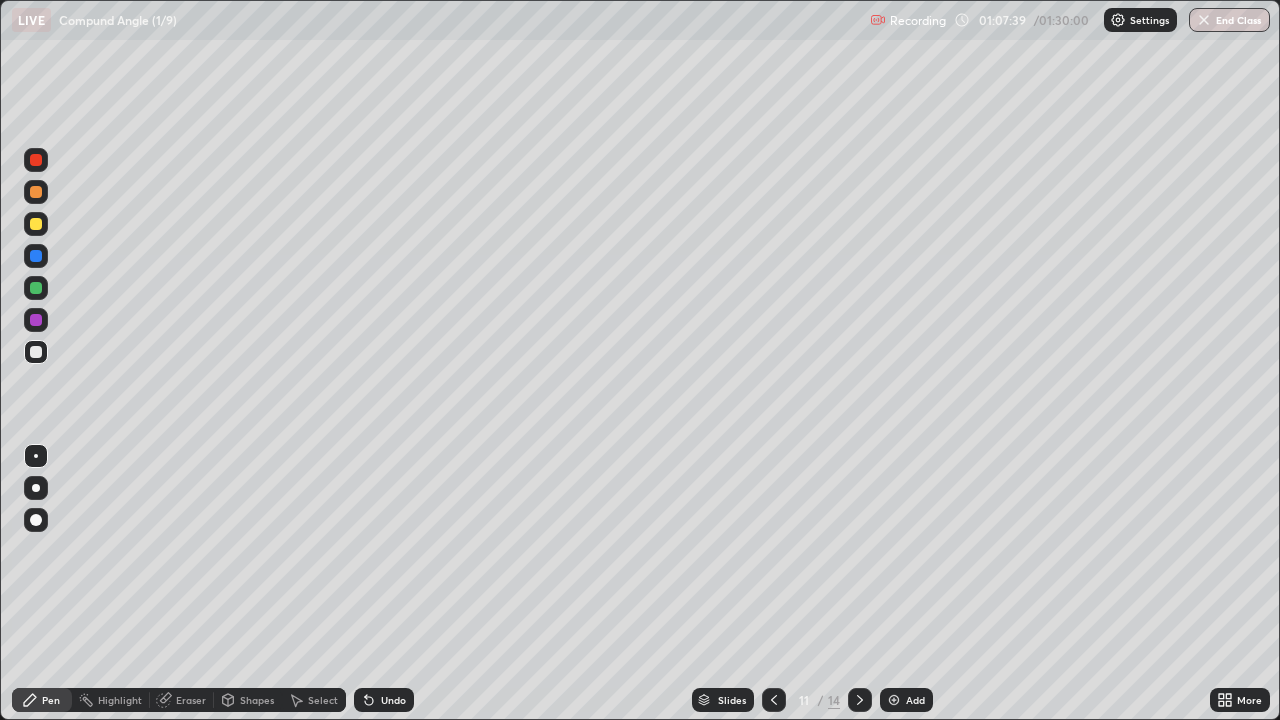 click on "Undo" at bounding box center [384, 700] 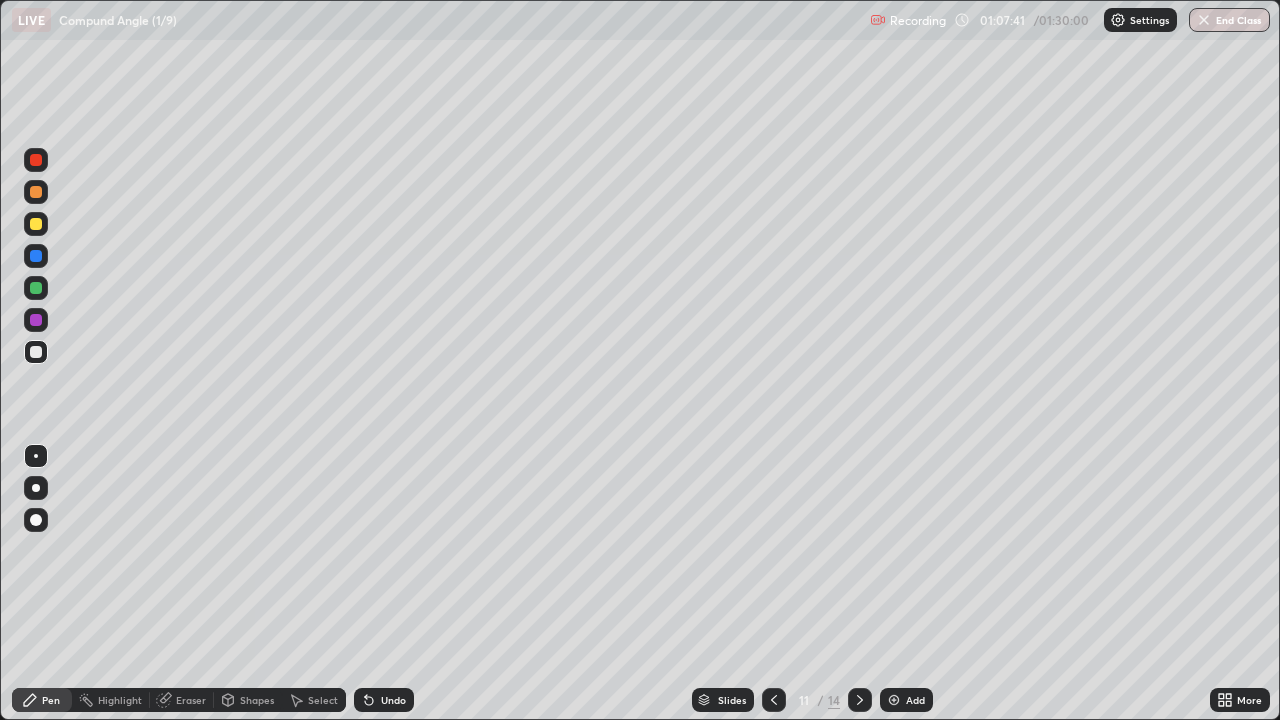 click on "Select" at bounding box center (323, 700) 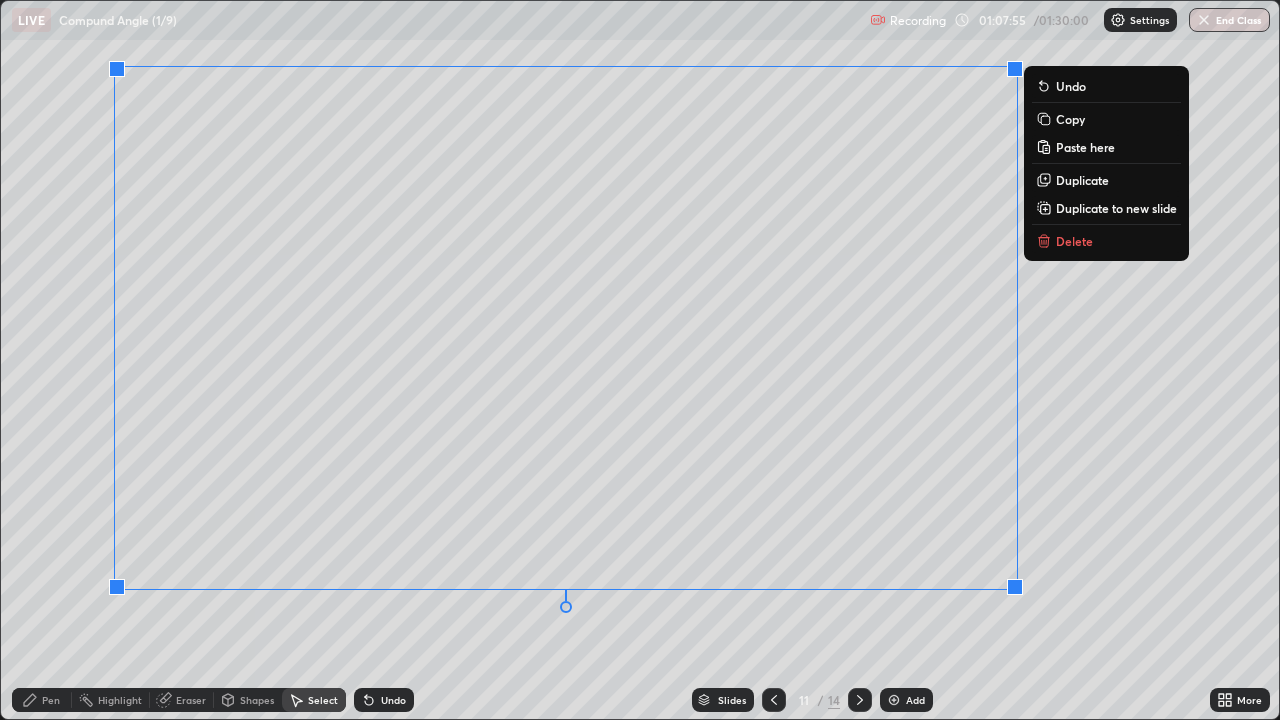 click on "Erase all" at bounding box center [36, 360] 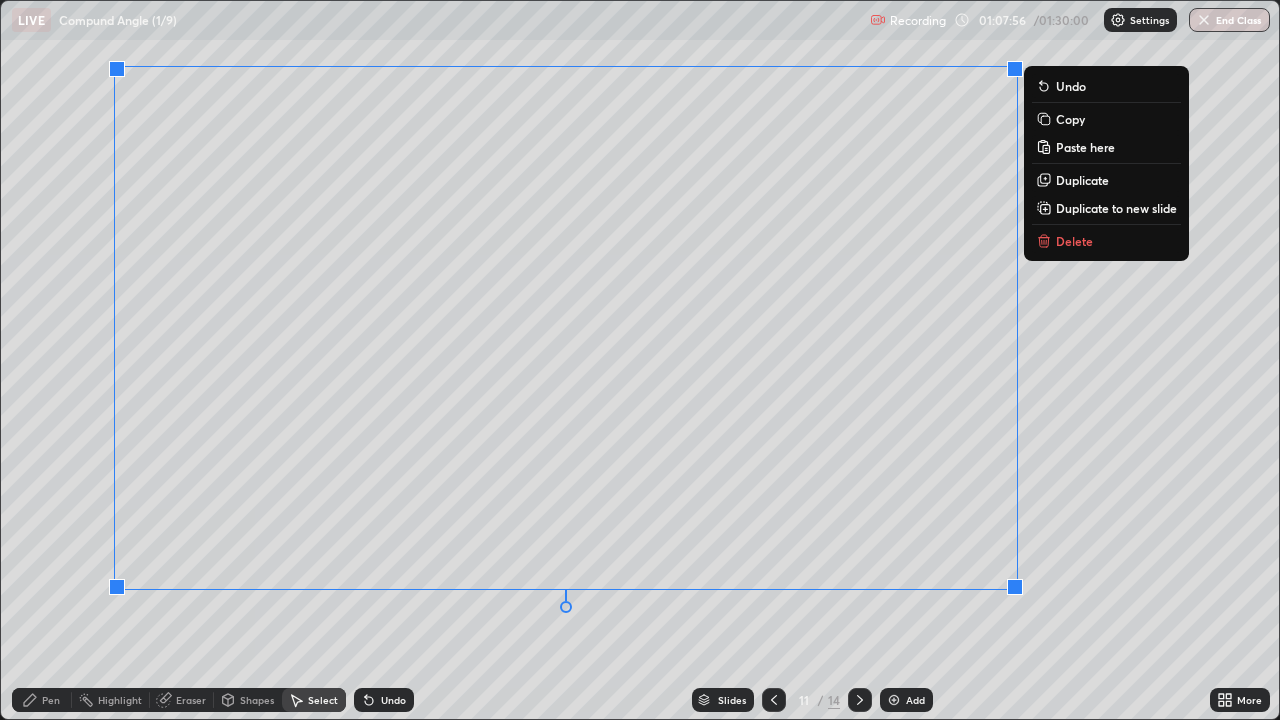 click on "Pen" at bounding box center [42, 700] 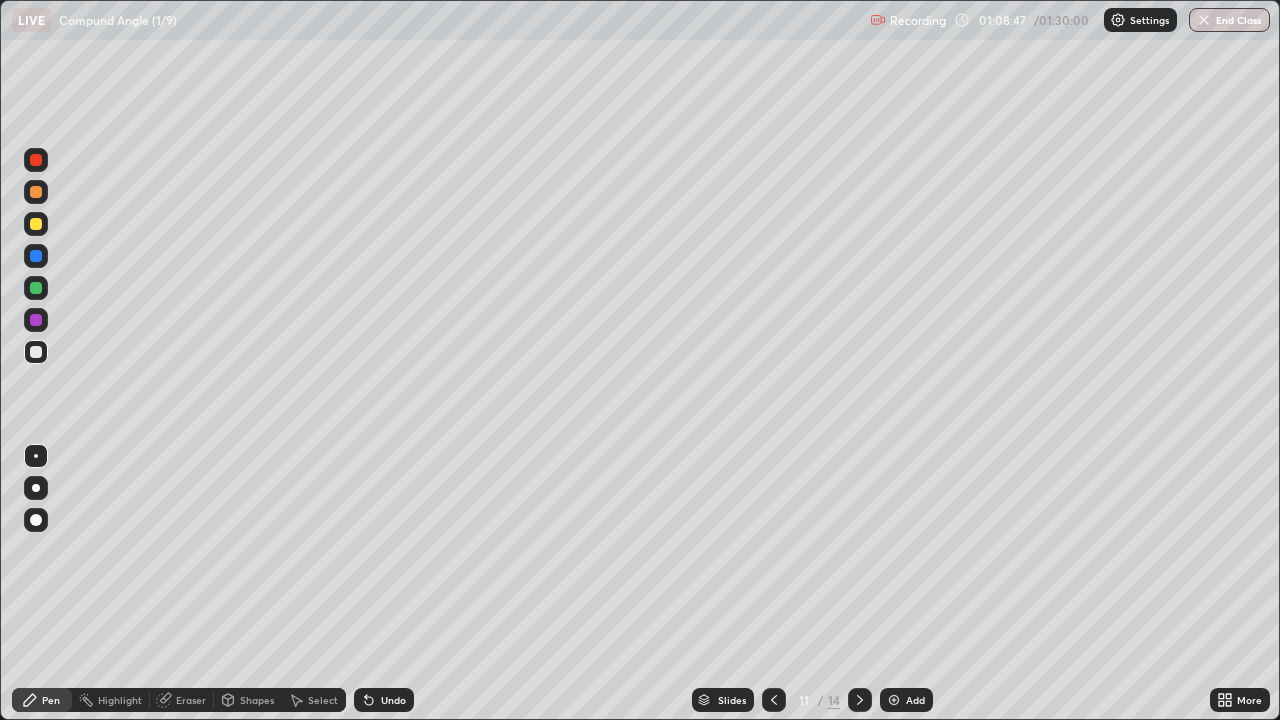 click on "Undo" at bounding box center [384, 700] 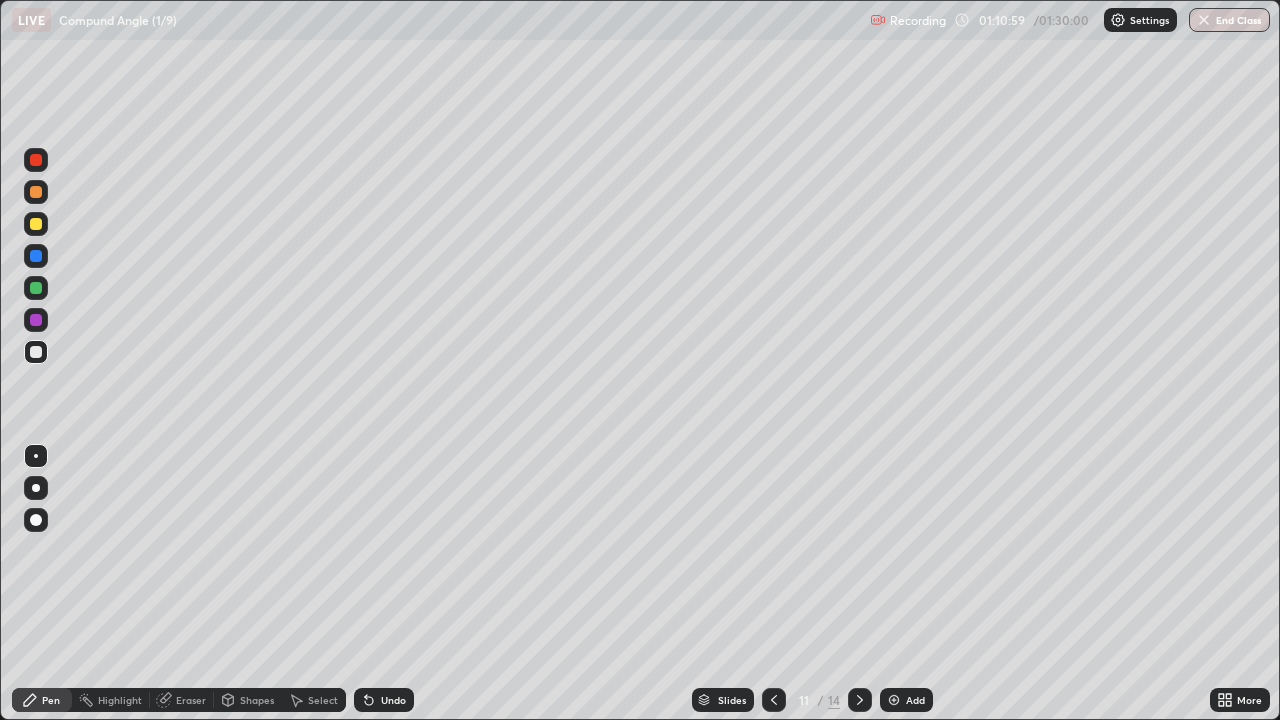 click on "Eraser" at bounding box center (191, 700) 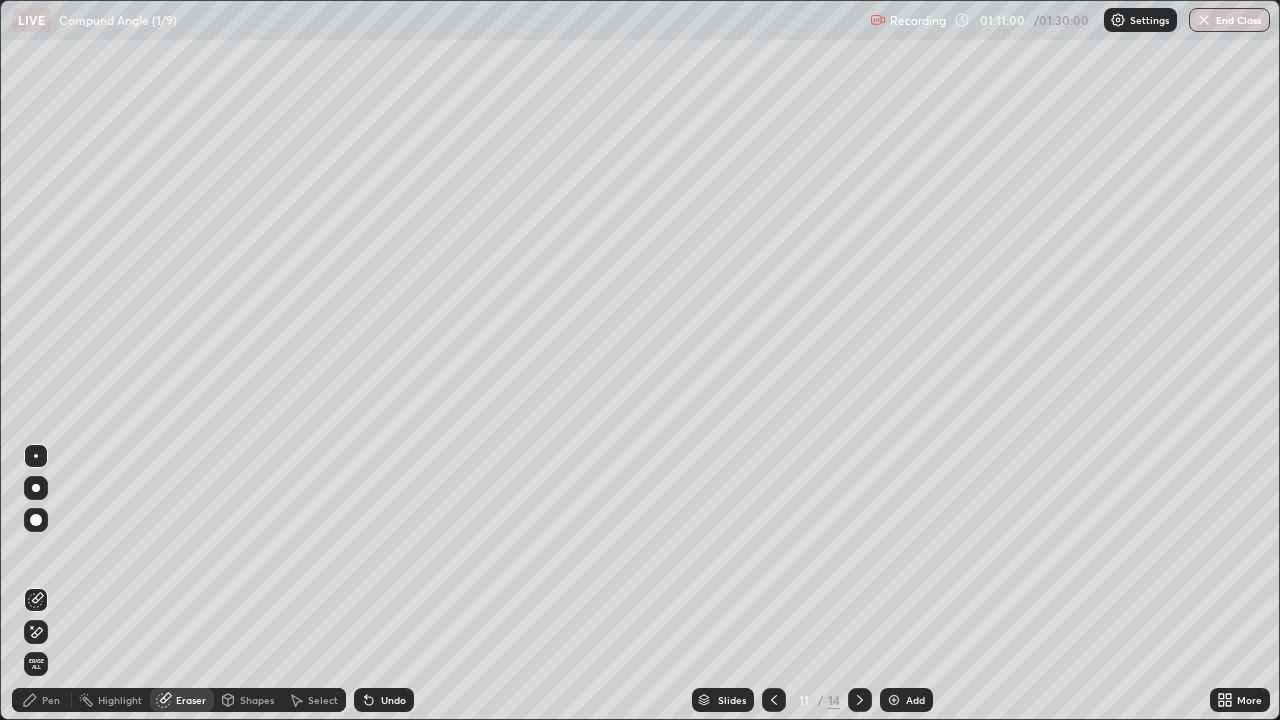 click at bounding box center (36, 520) 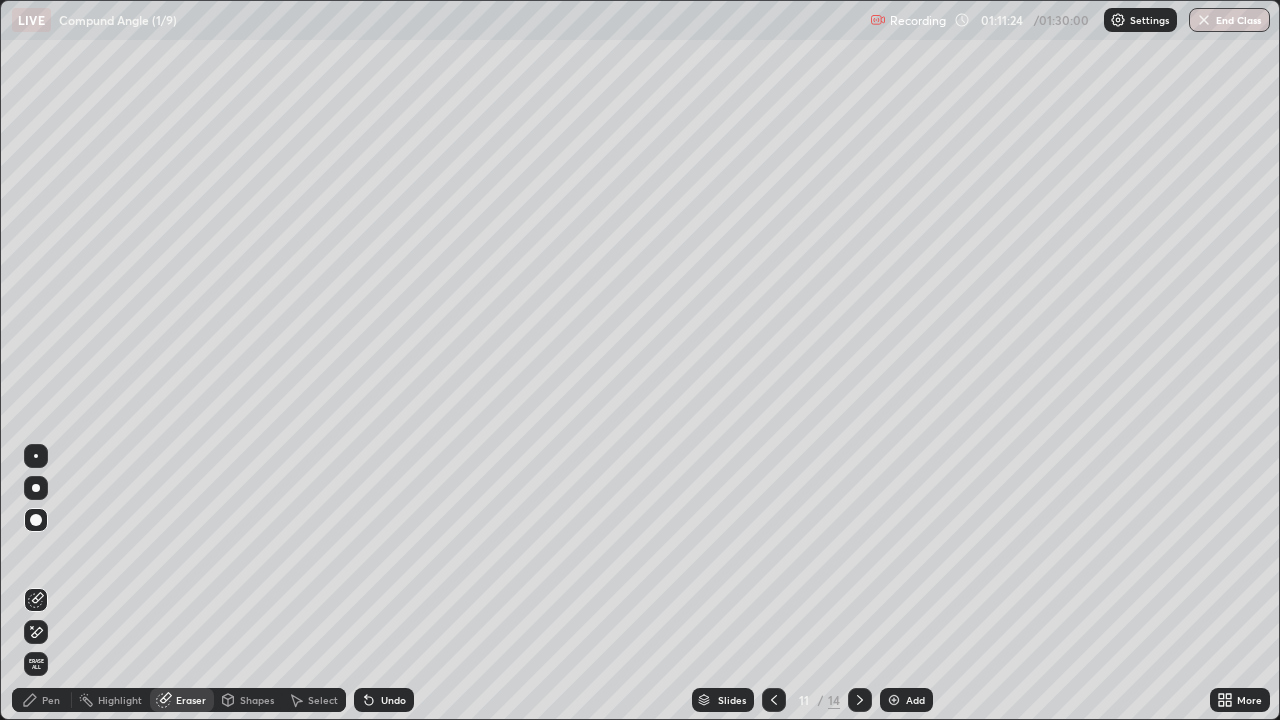 click on "Undo" at bounding box center (393, 700) 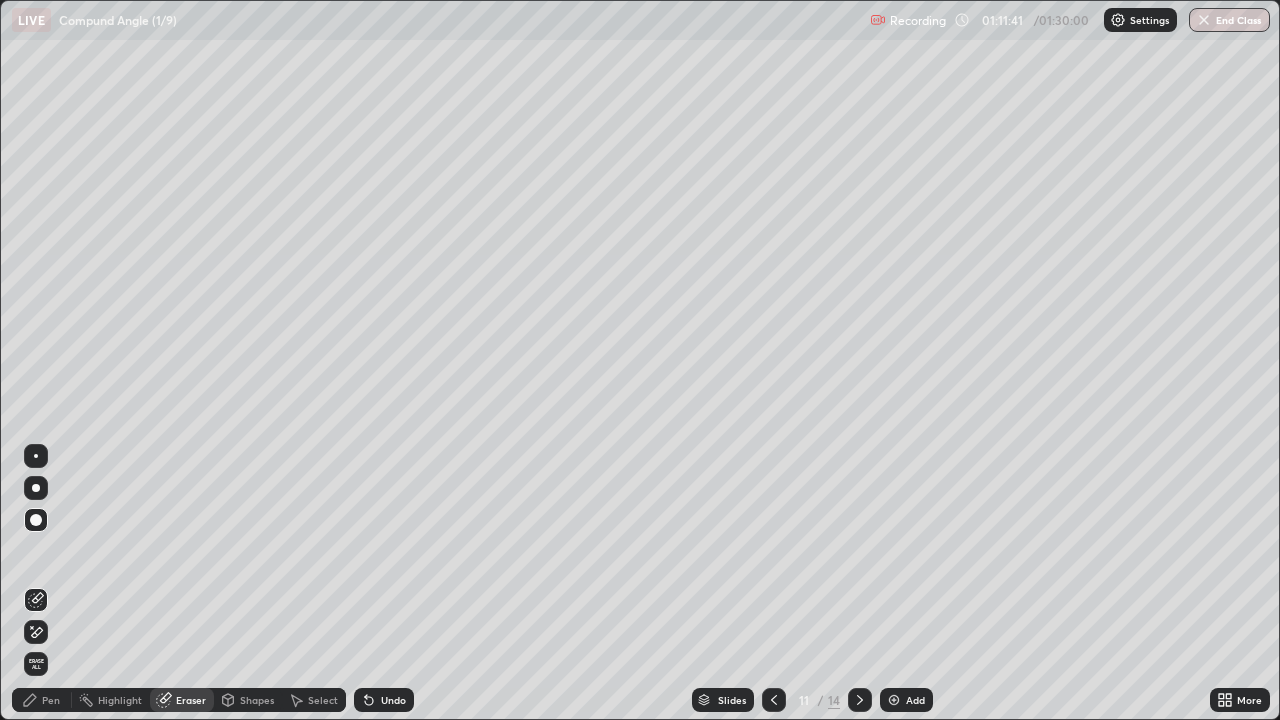 click 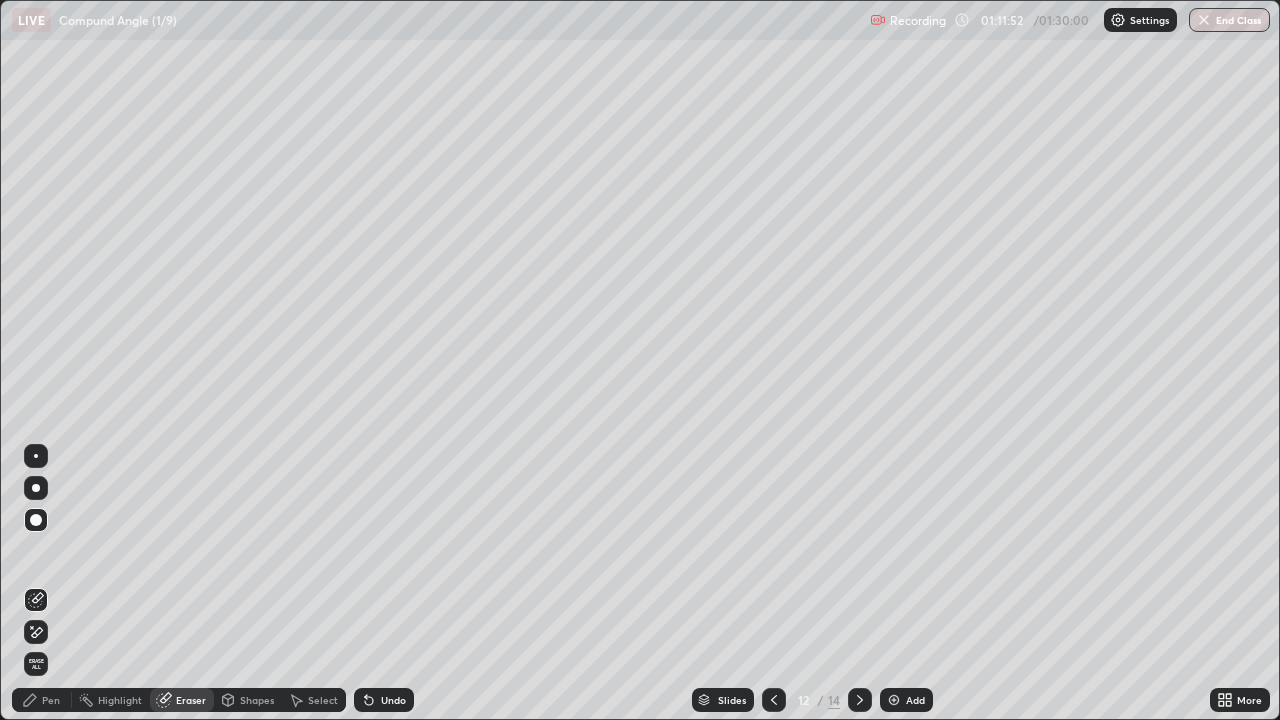 click on "Undo" at bounding box center [393, 700] 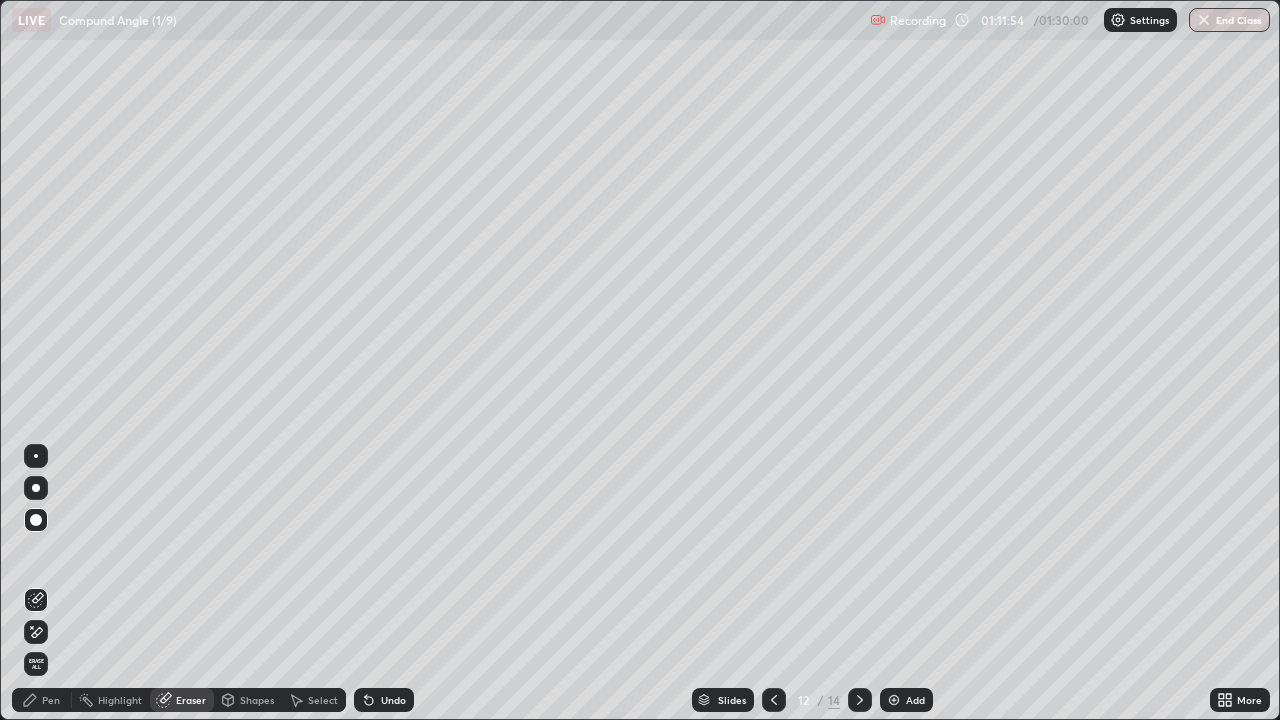 click on "Pen" at bounding box center [51, 700] 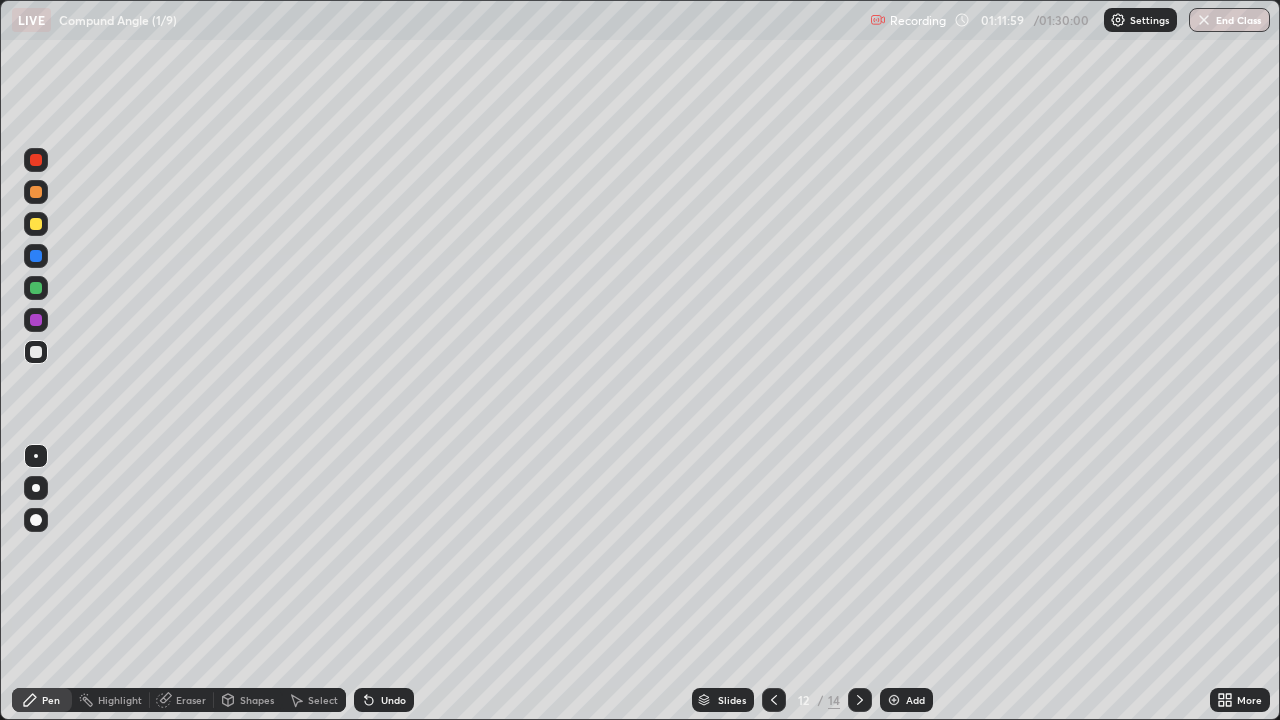 click on "Undo" at bounding box center (393, 700) 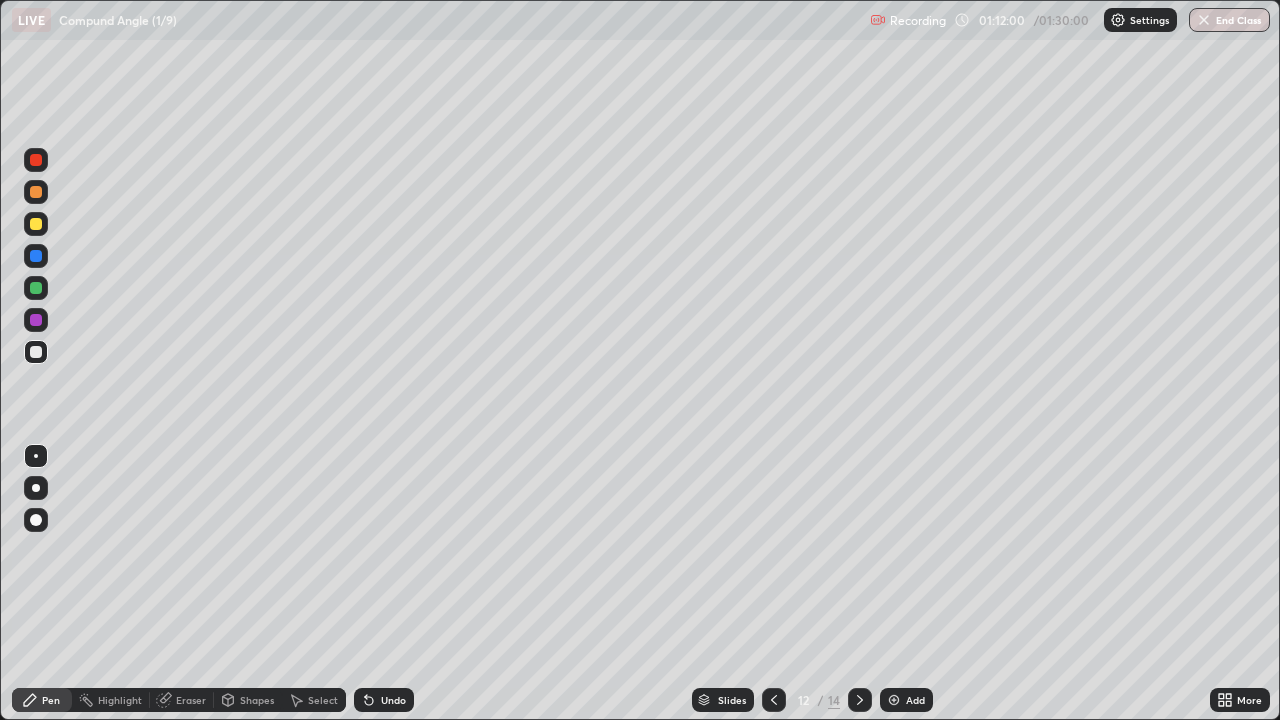 click on "Undo" at bounding box center [393, 700] 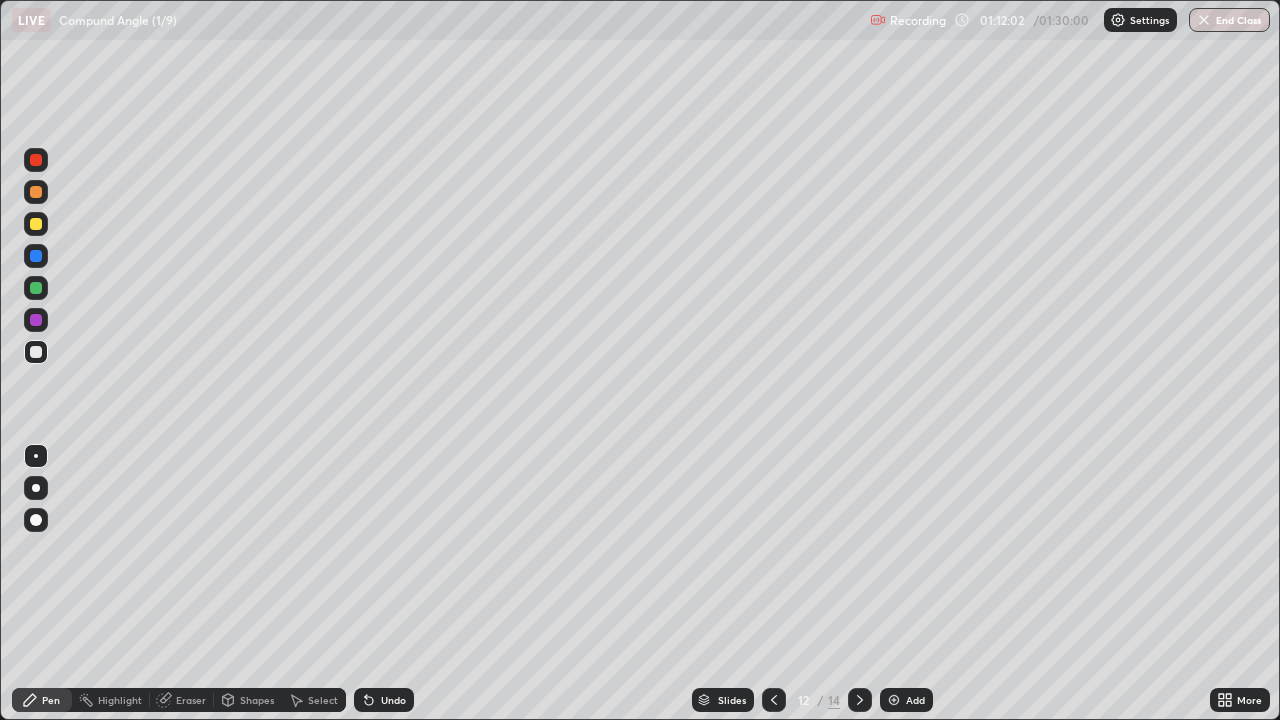 click on "Select" at bounding box center (323, 700) 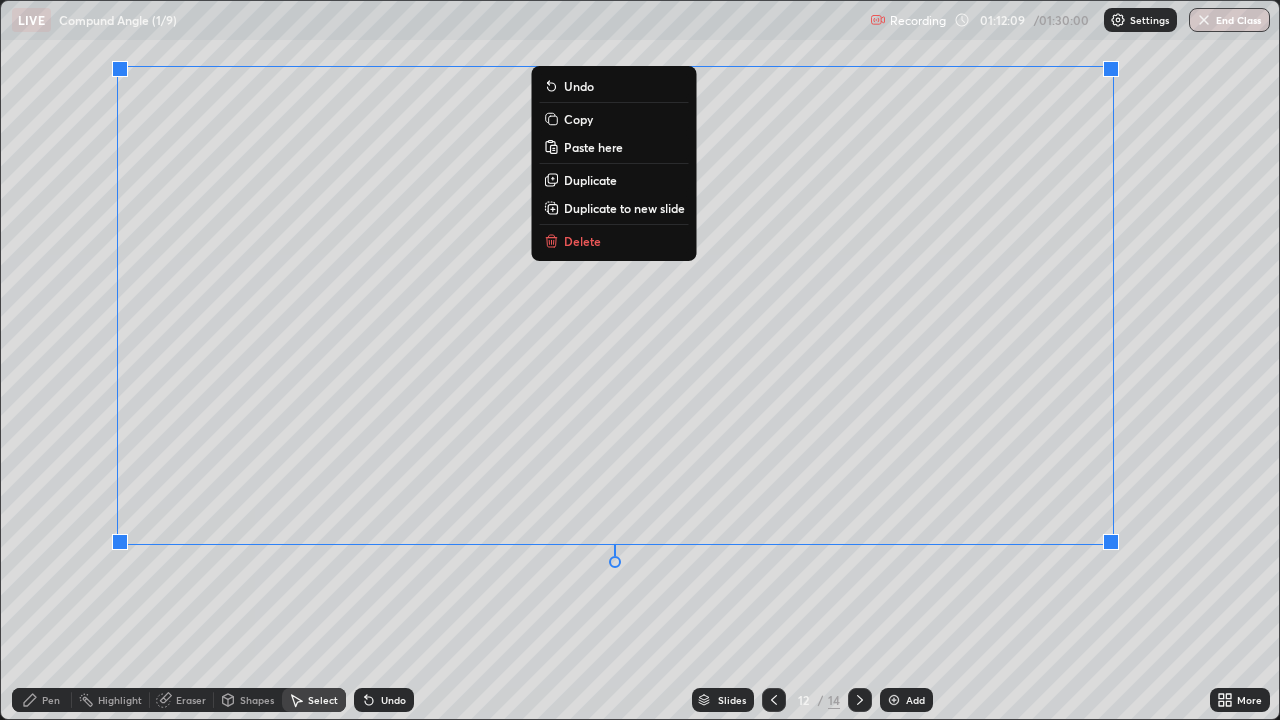 click on "Pen" at bounding box center (51, 700) 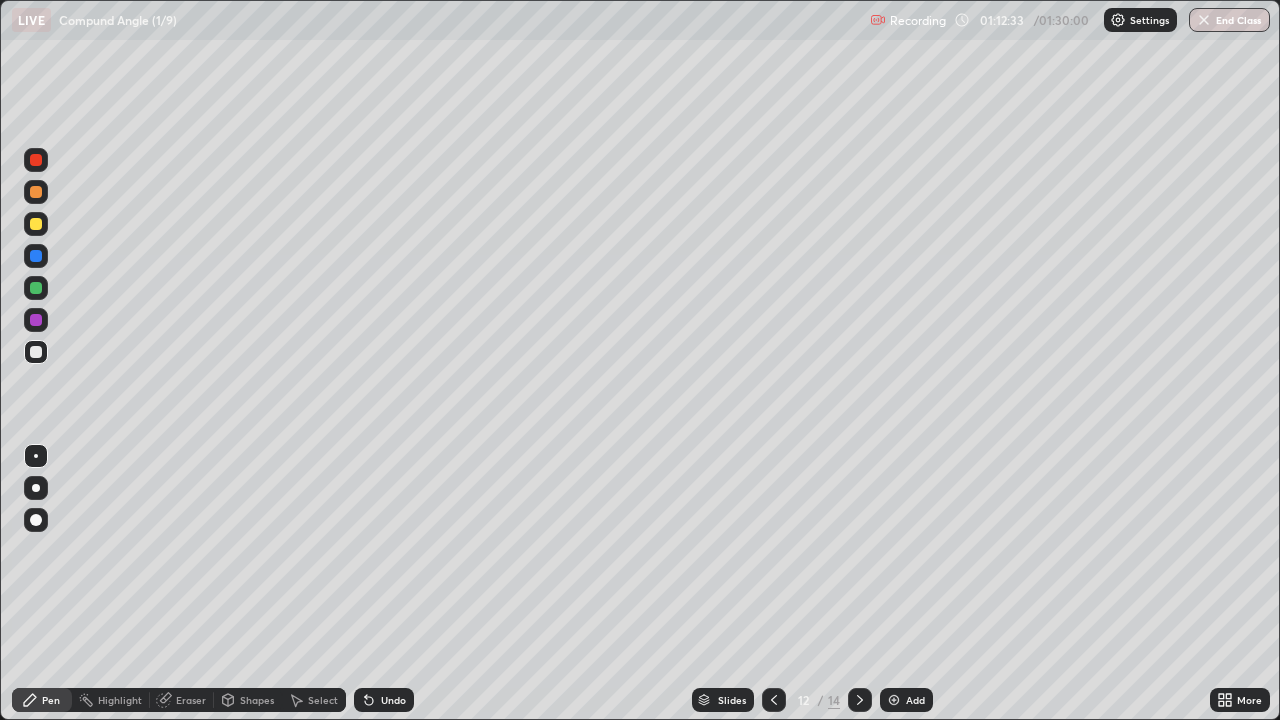 click at bounding box center [774, 700] 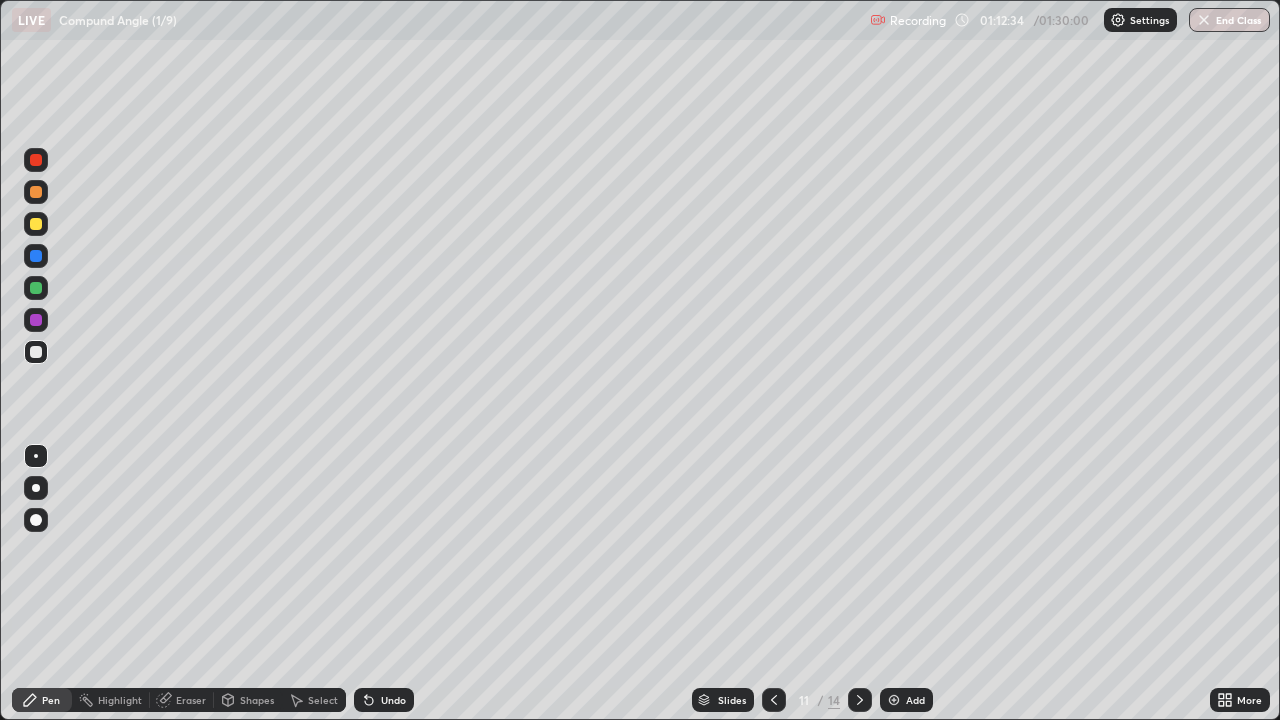 click 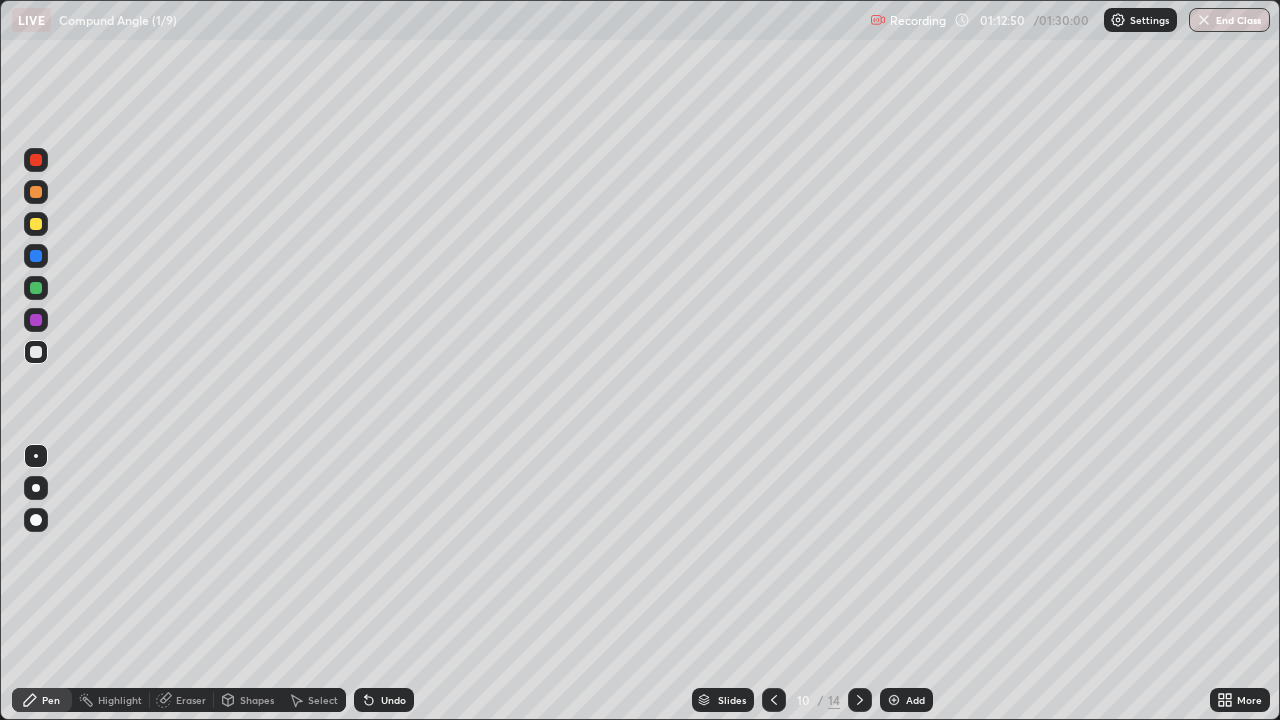 click 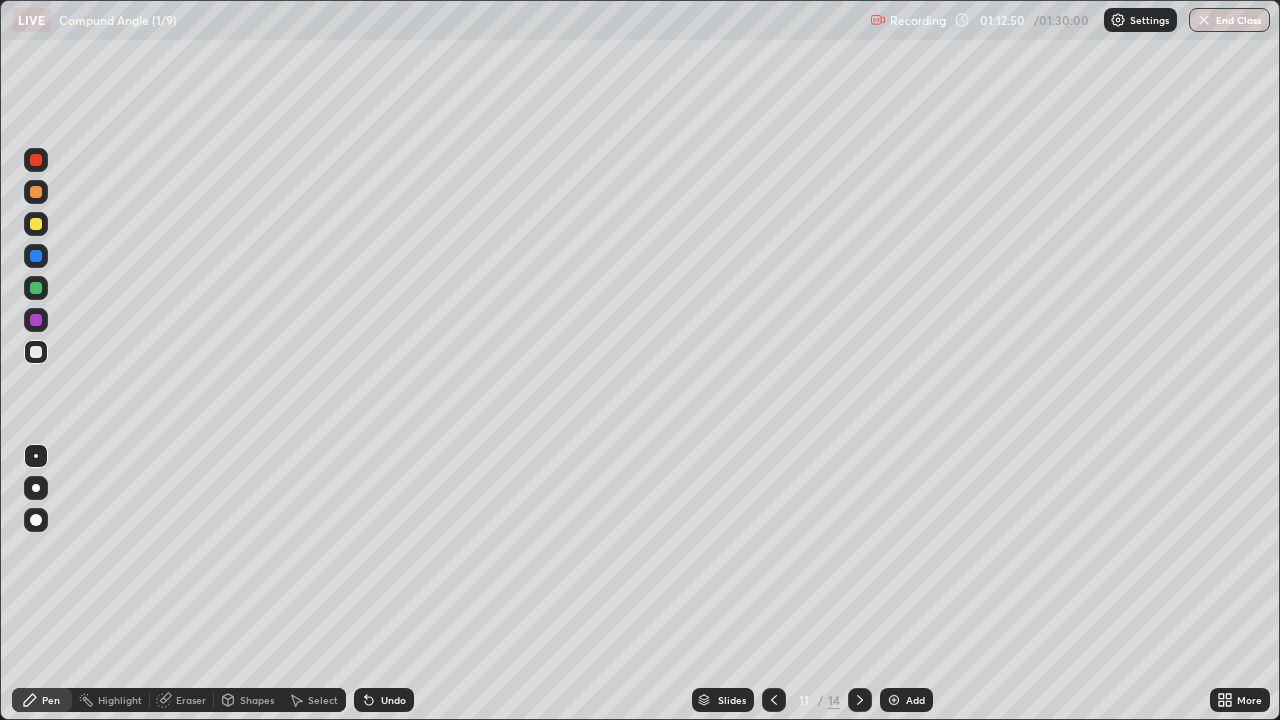 click 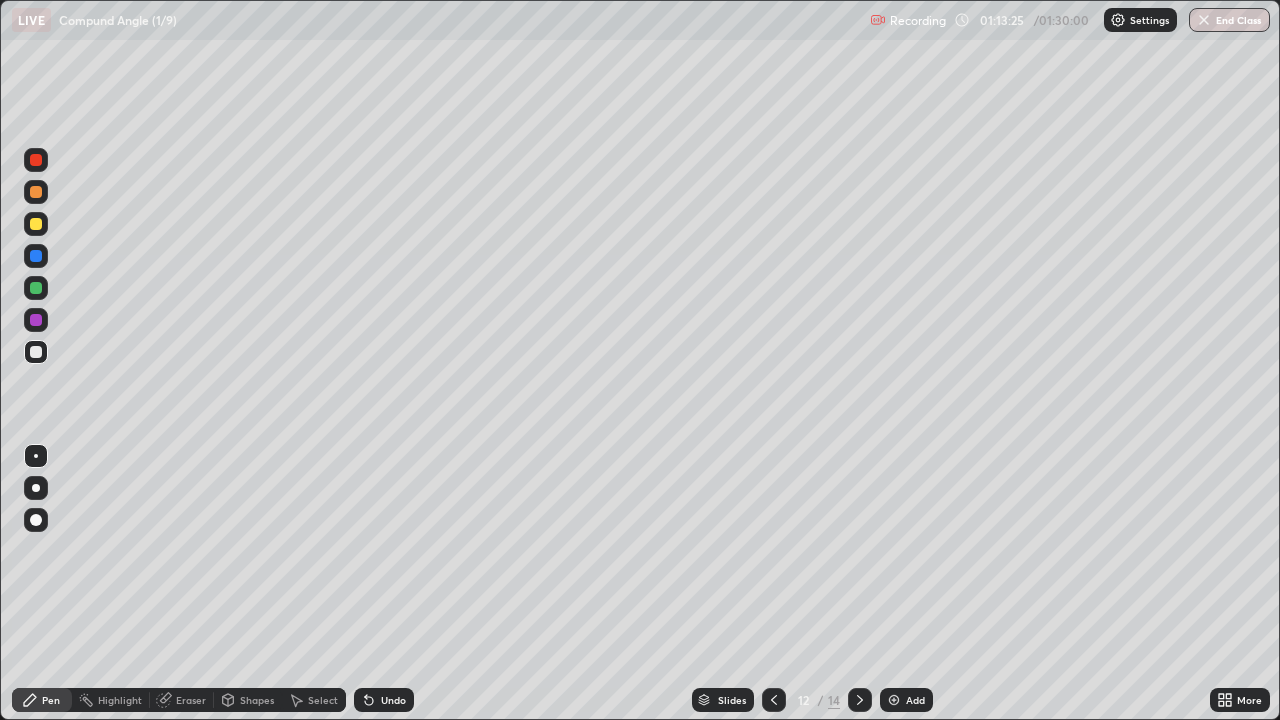 click on "Undo" at bounding box center [393, 700] 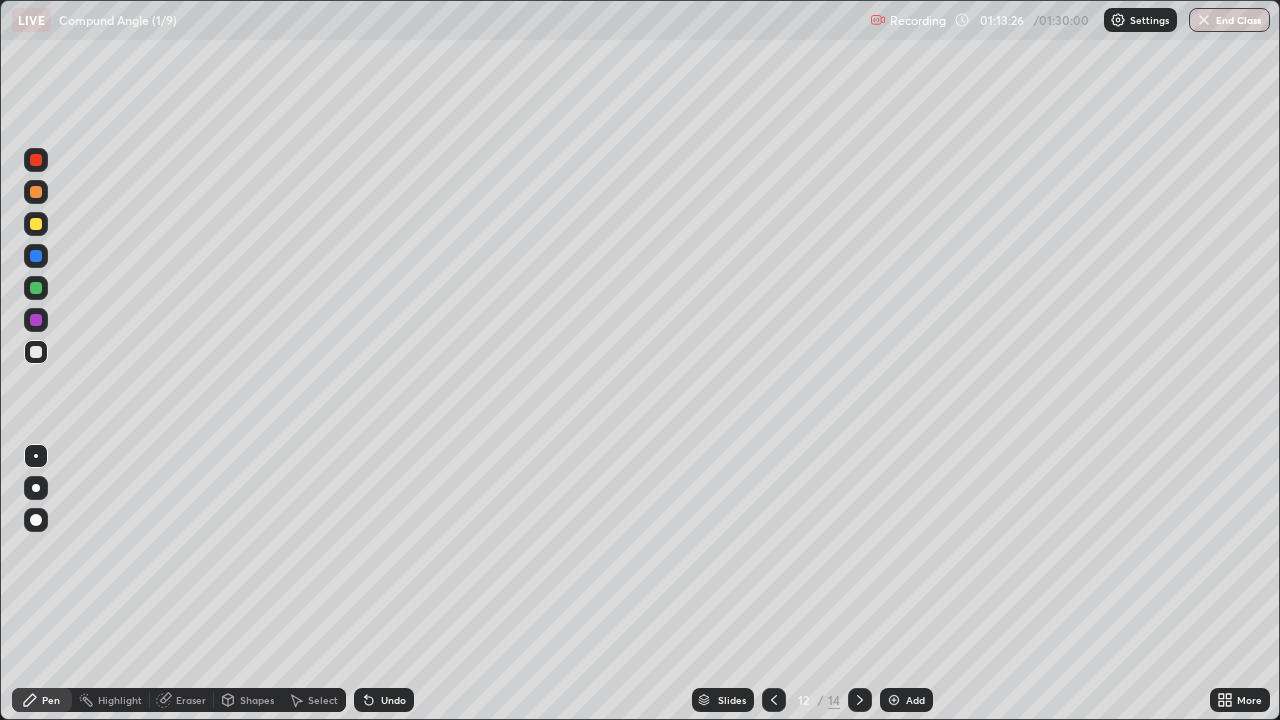 click on "Undo" at bounding box center [384, 700] 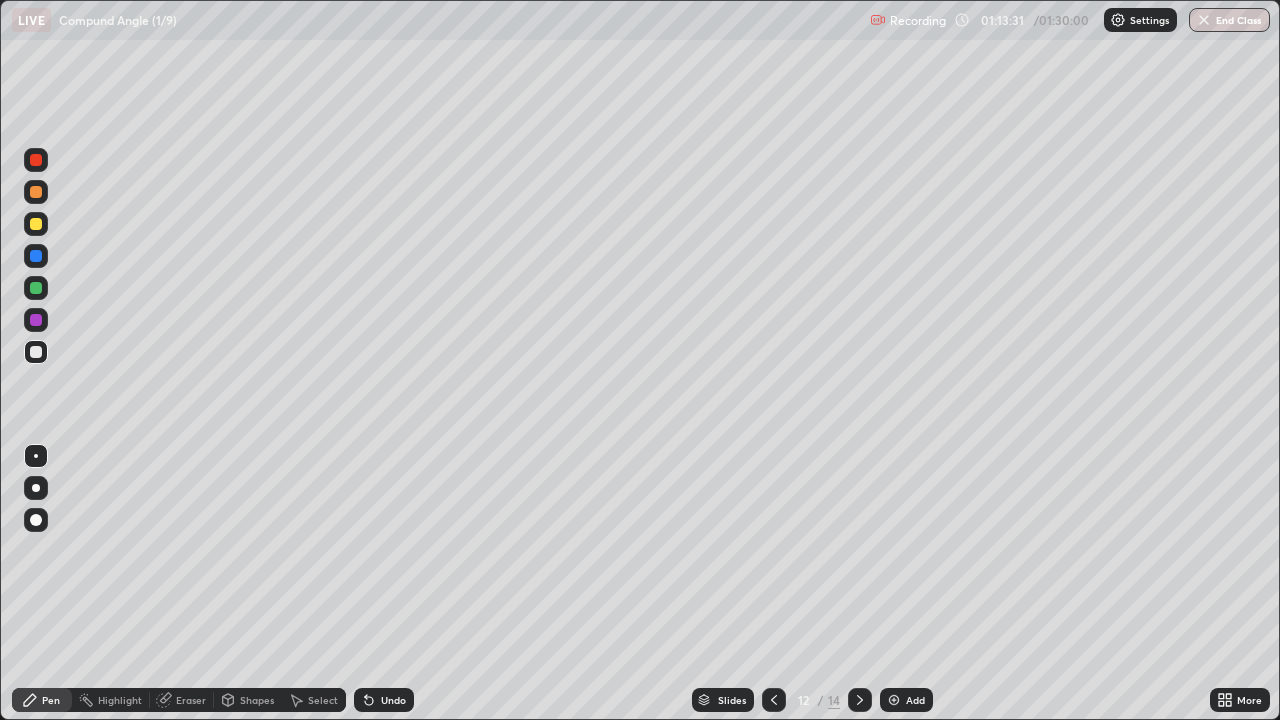 click on "Undo" at bounding box center (393, 700) 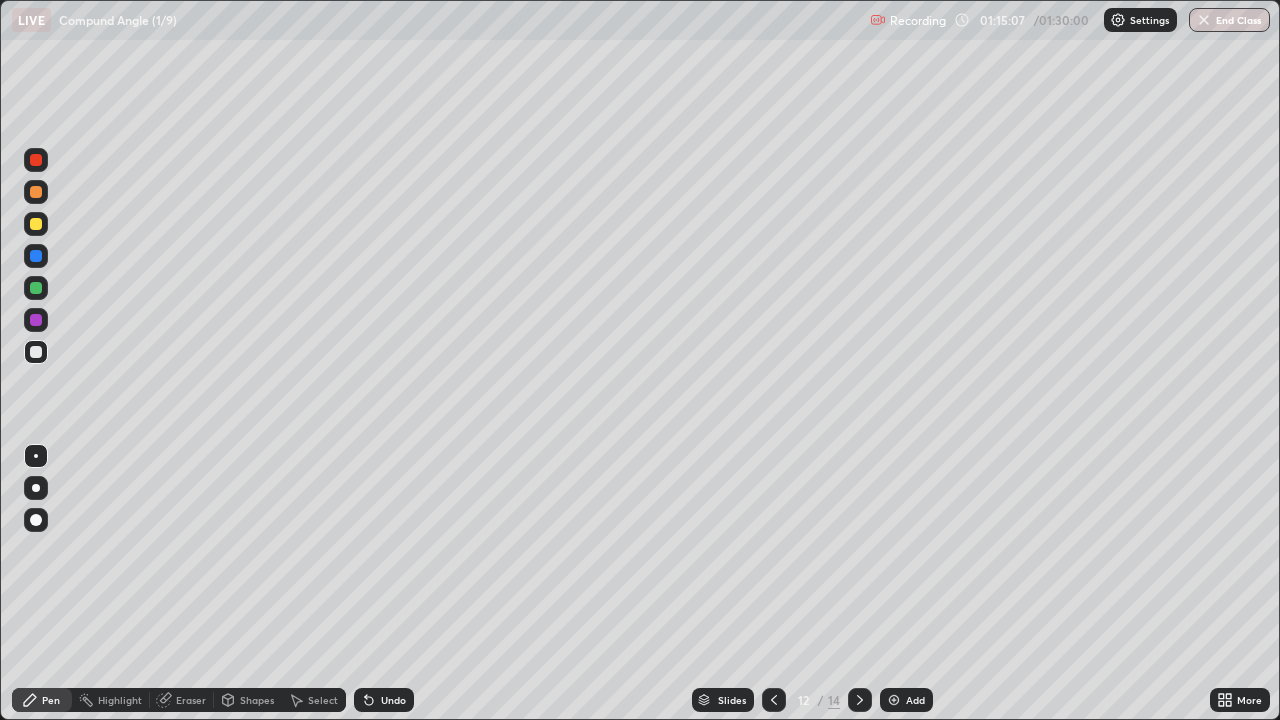 click at bounding box center [860, 700] 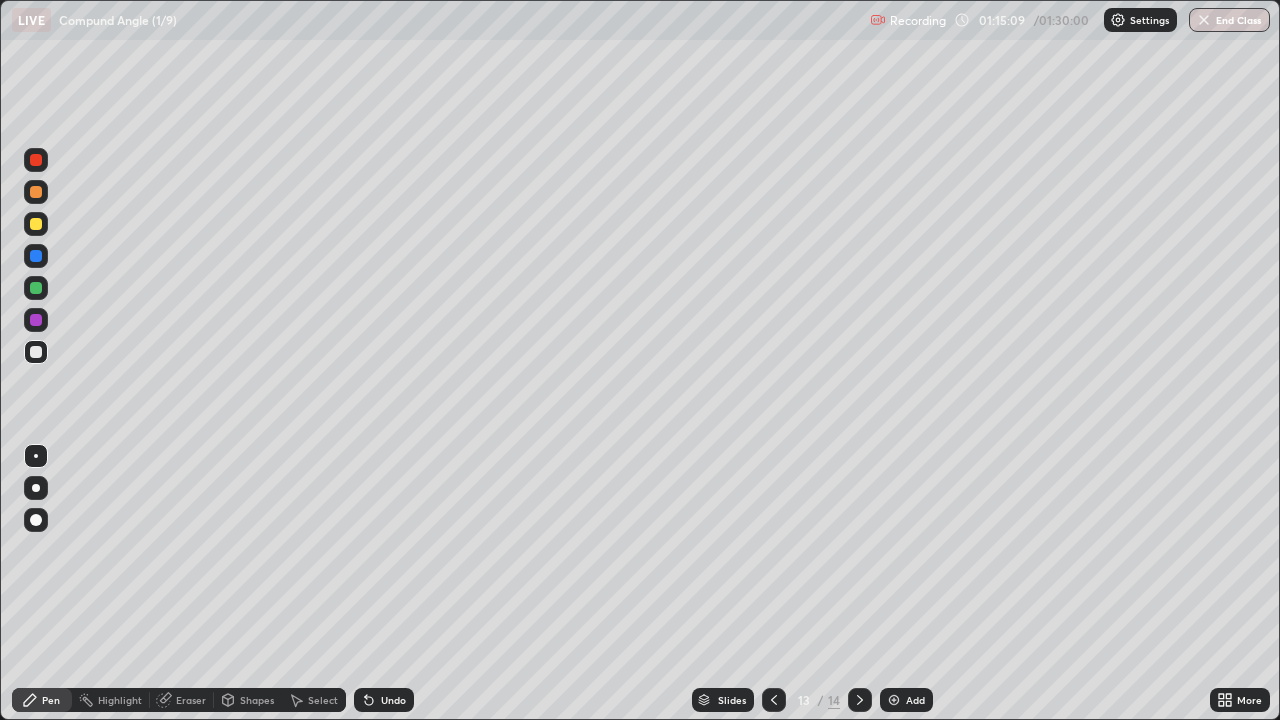 click on "Select" at bounding box center [323, 700] 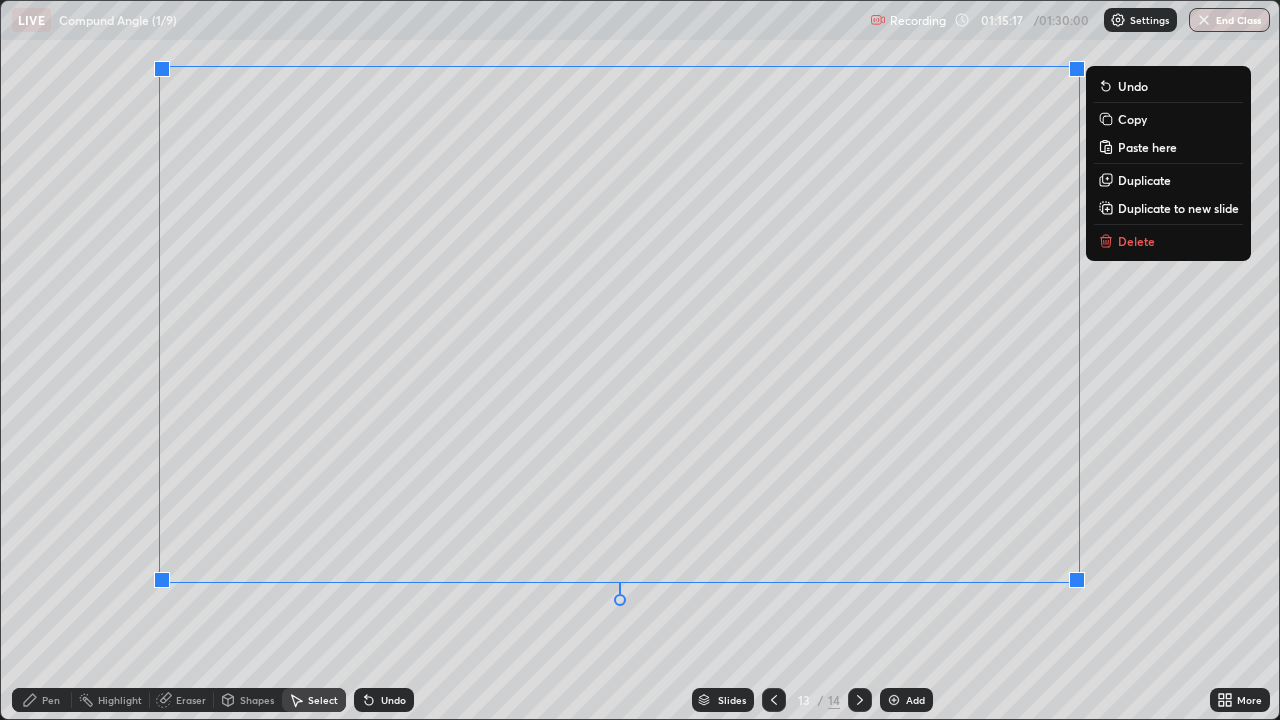 click 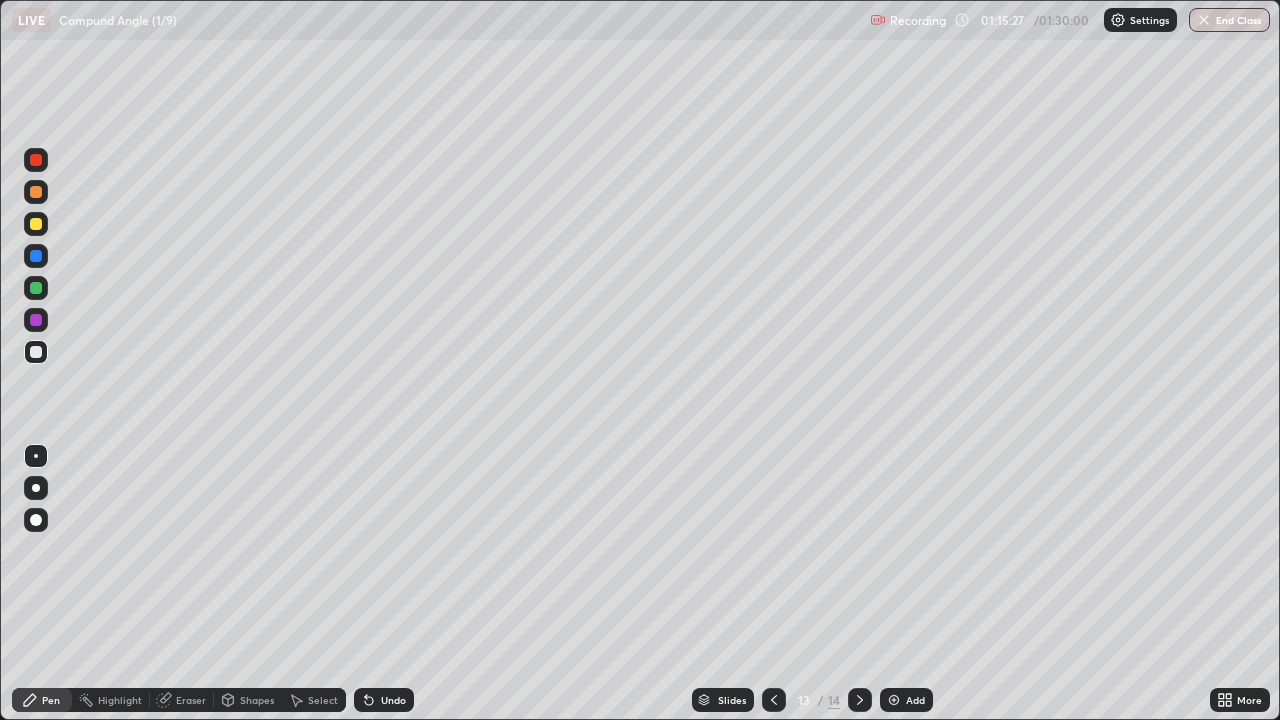 click 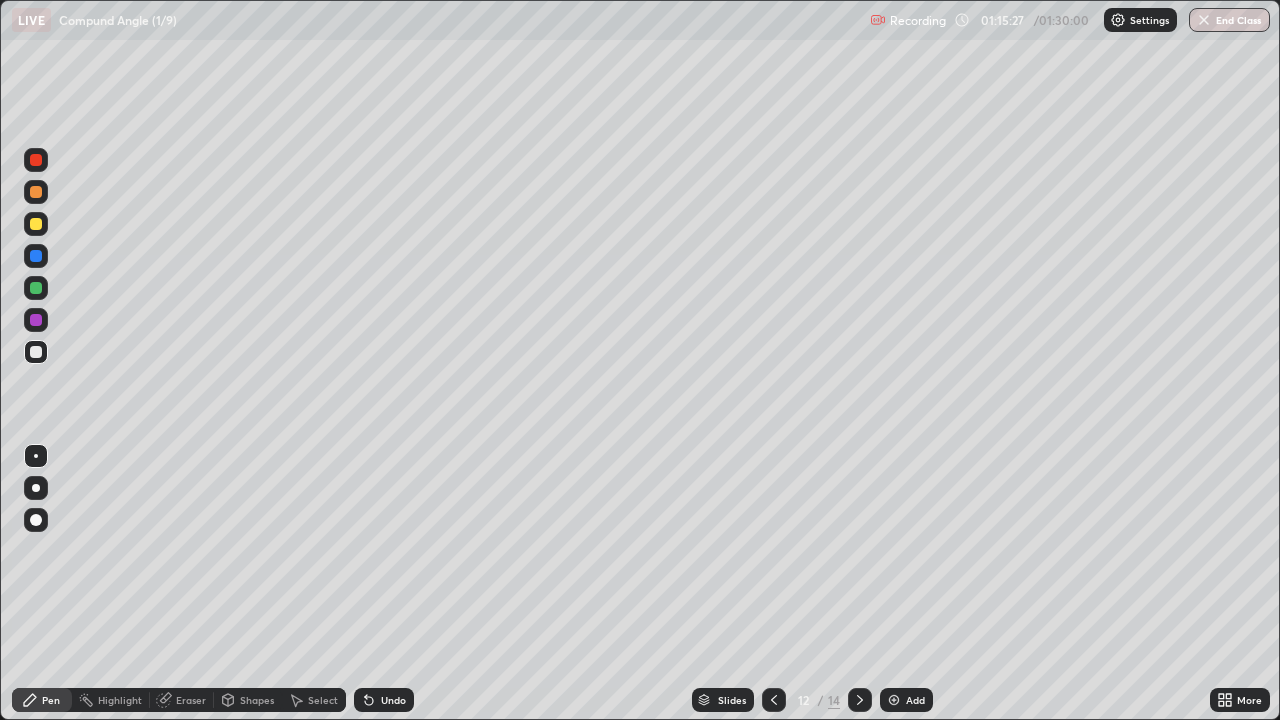 click 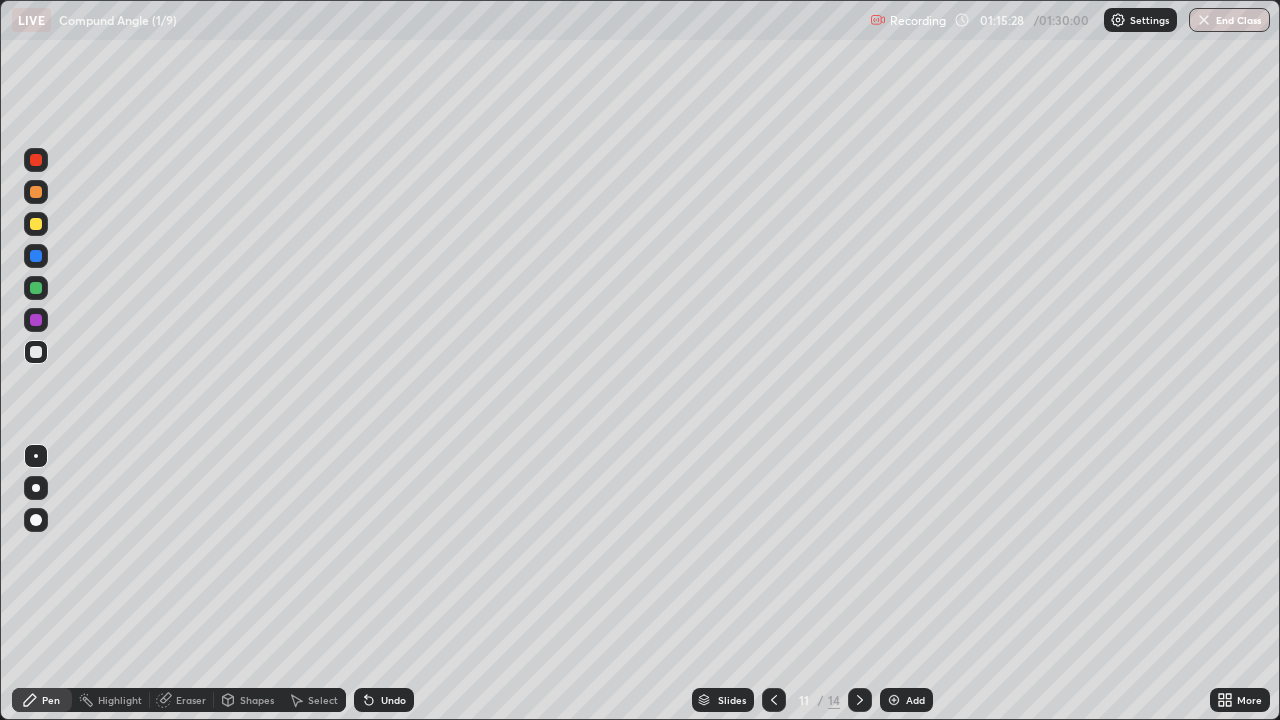 click 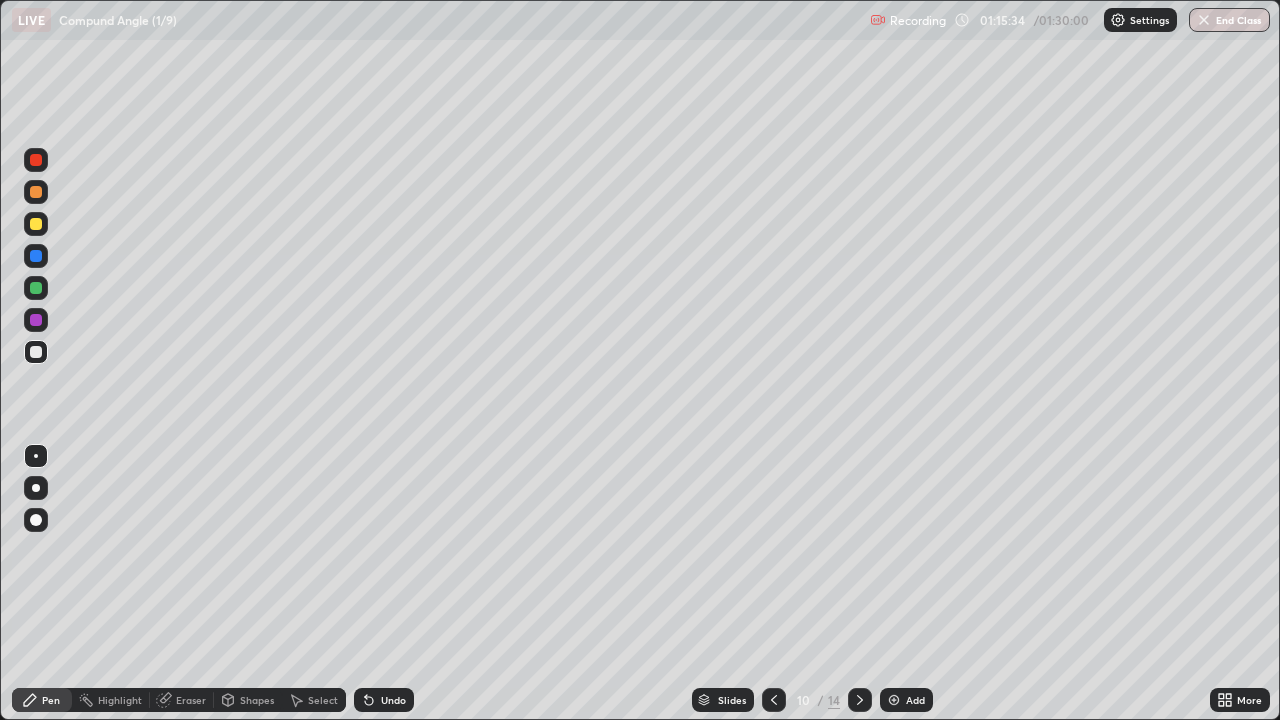 click 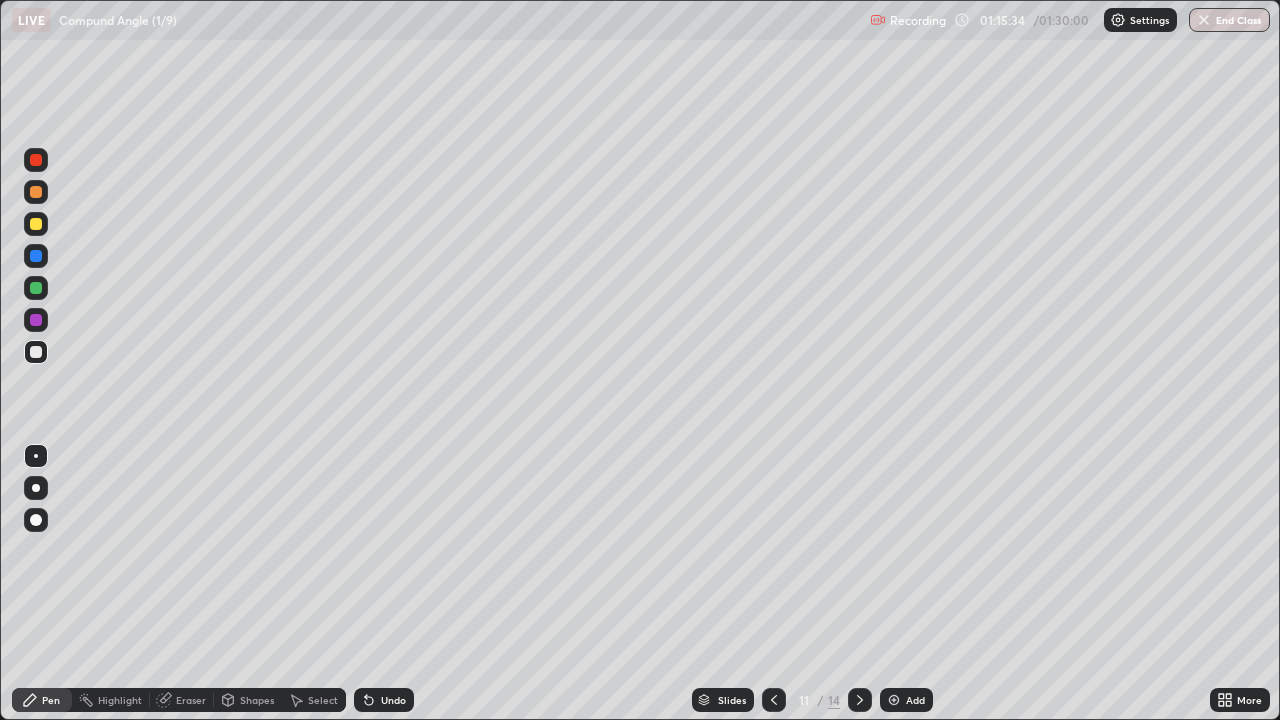 click 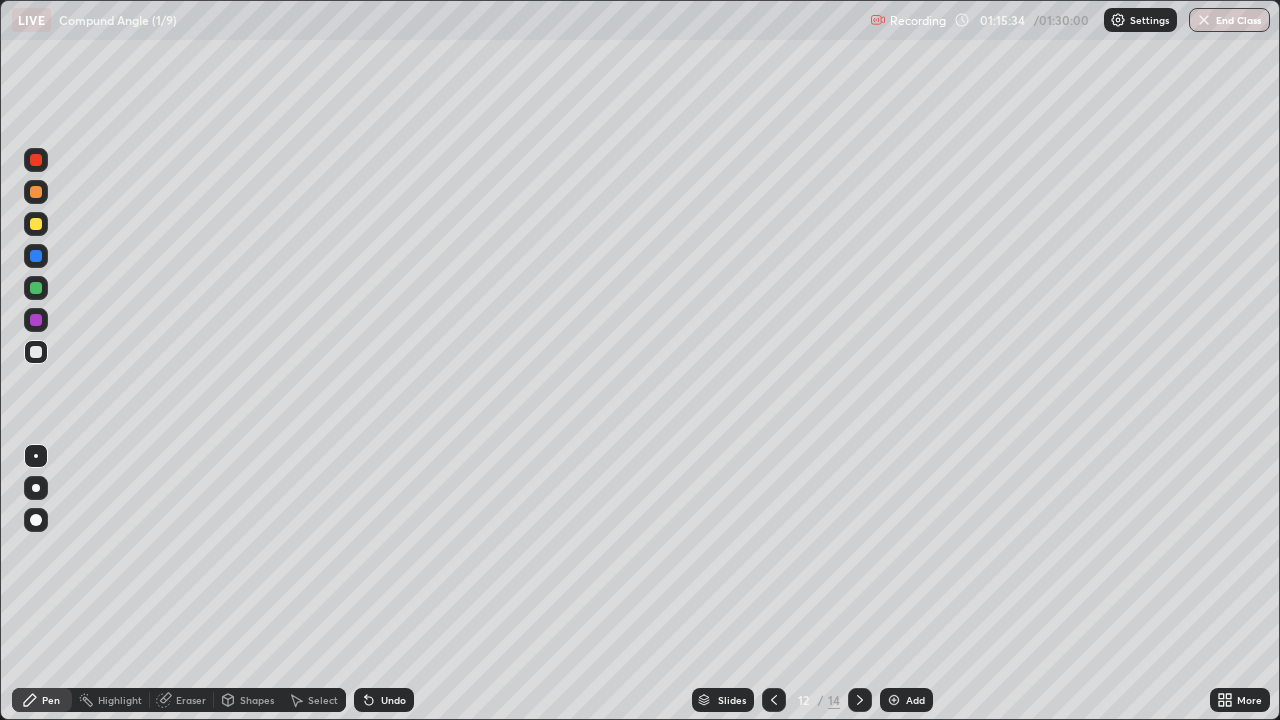 click 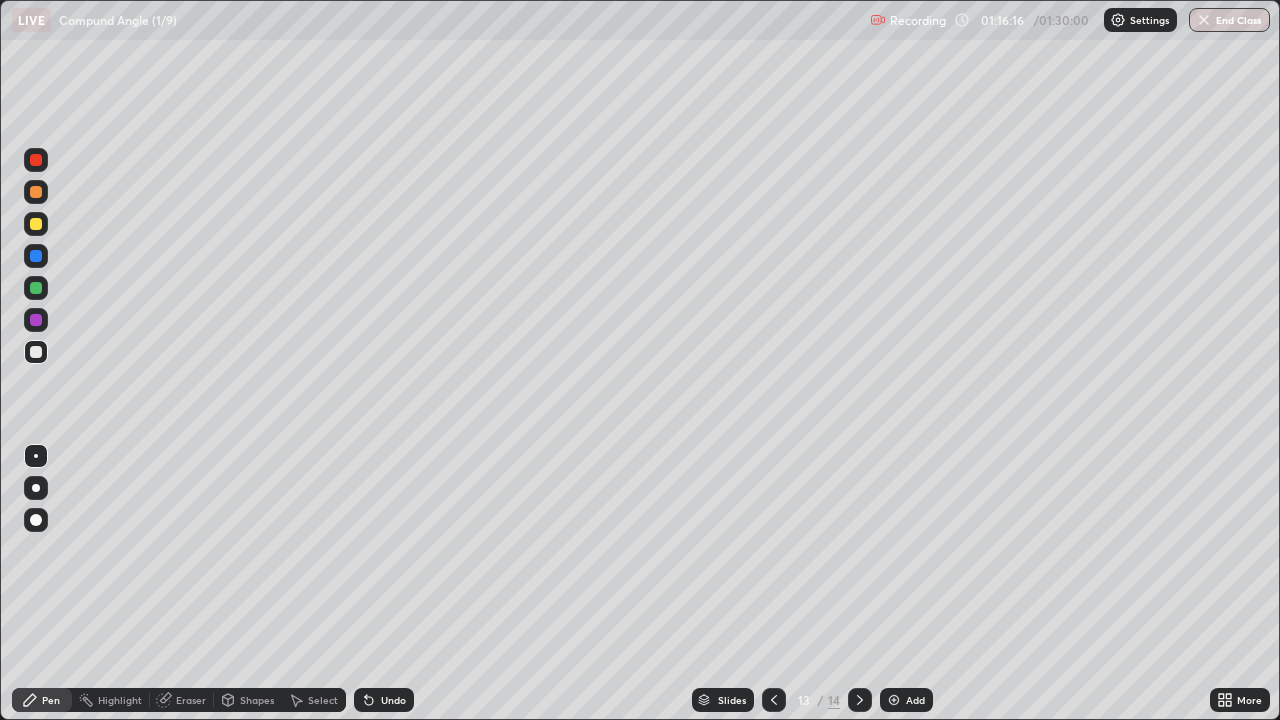click on "Undo" at bounding box center [393, 700] 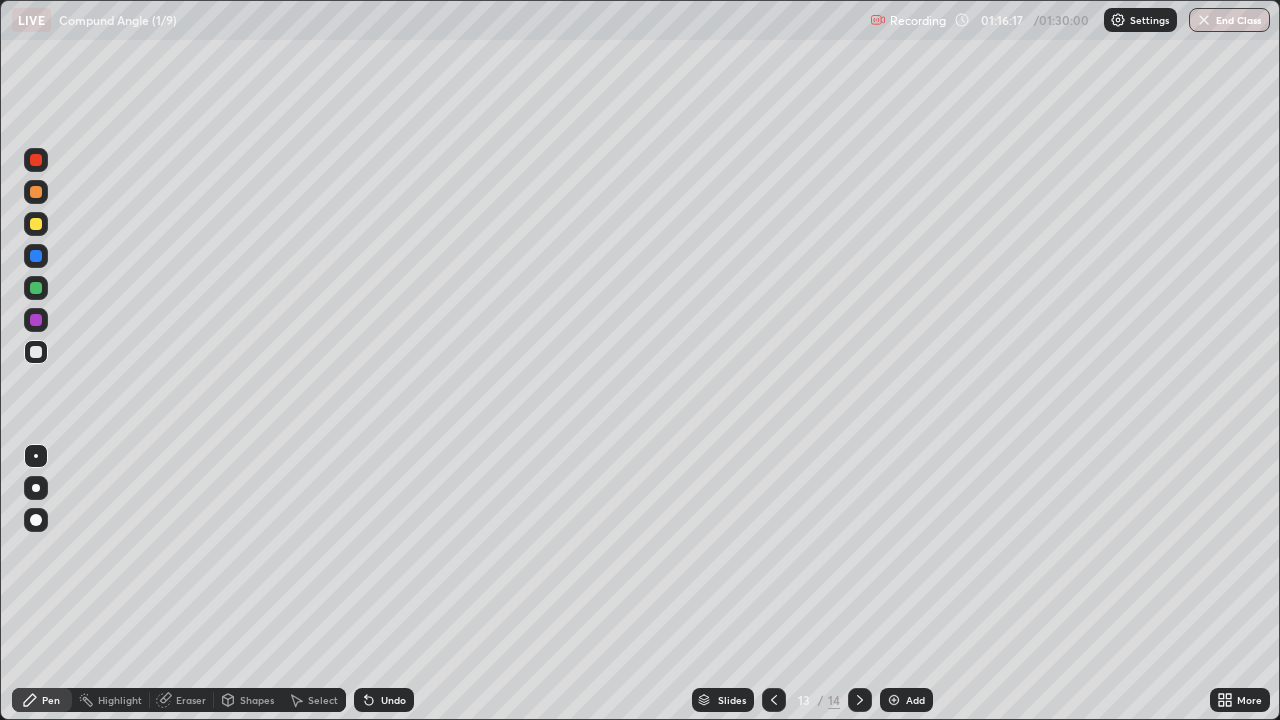 click on "Undo" at bounding box center [384, 700] 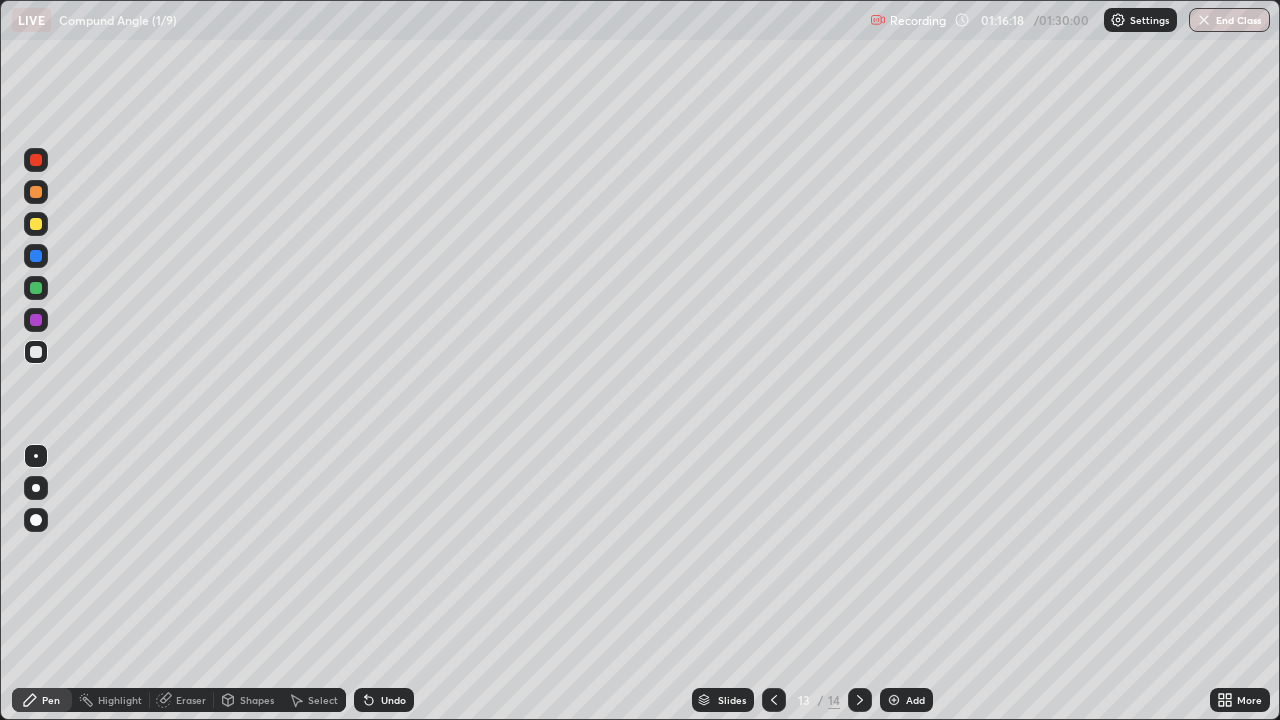 click on "Undo" at bounding box center (384, 700) 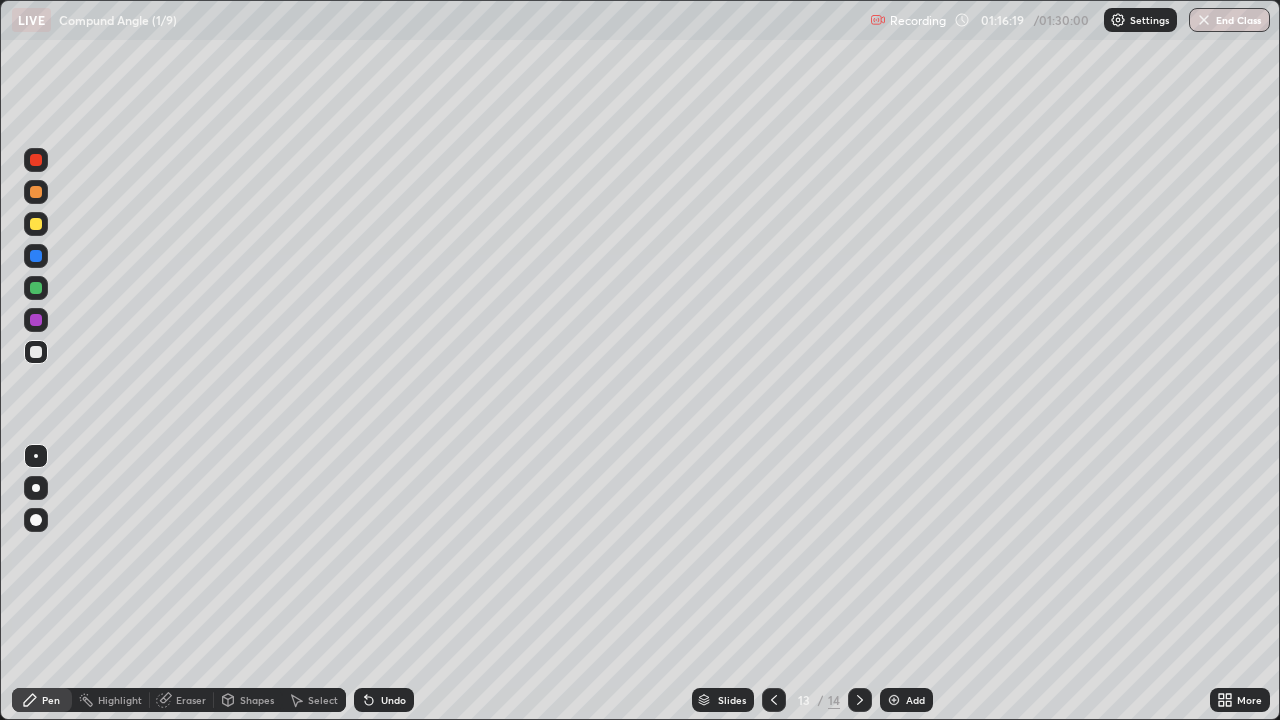 click 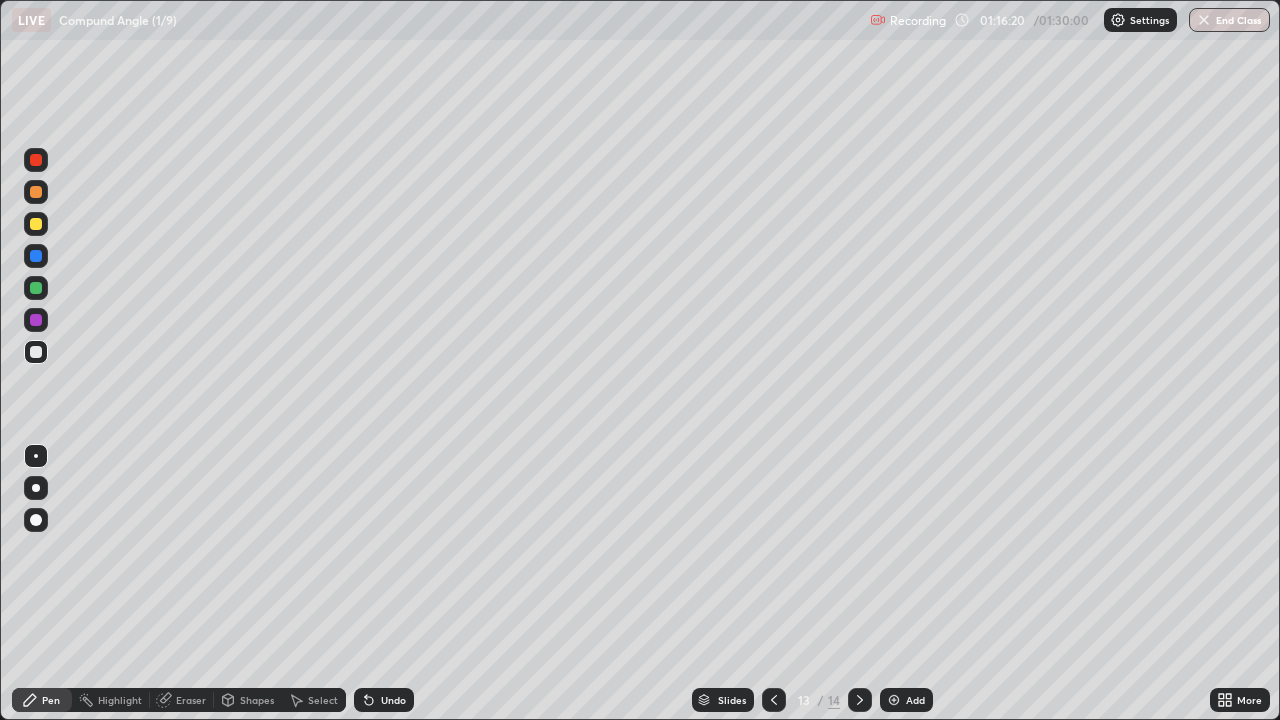 click 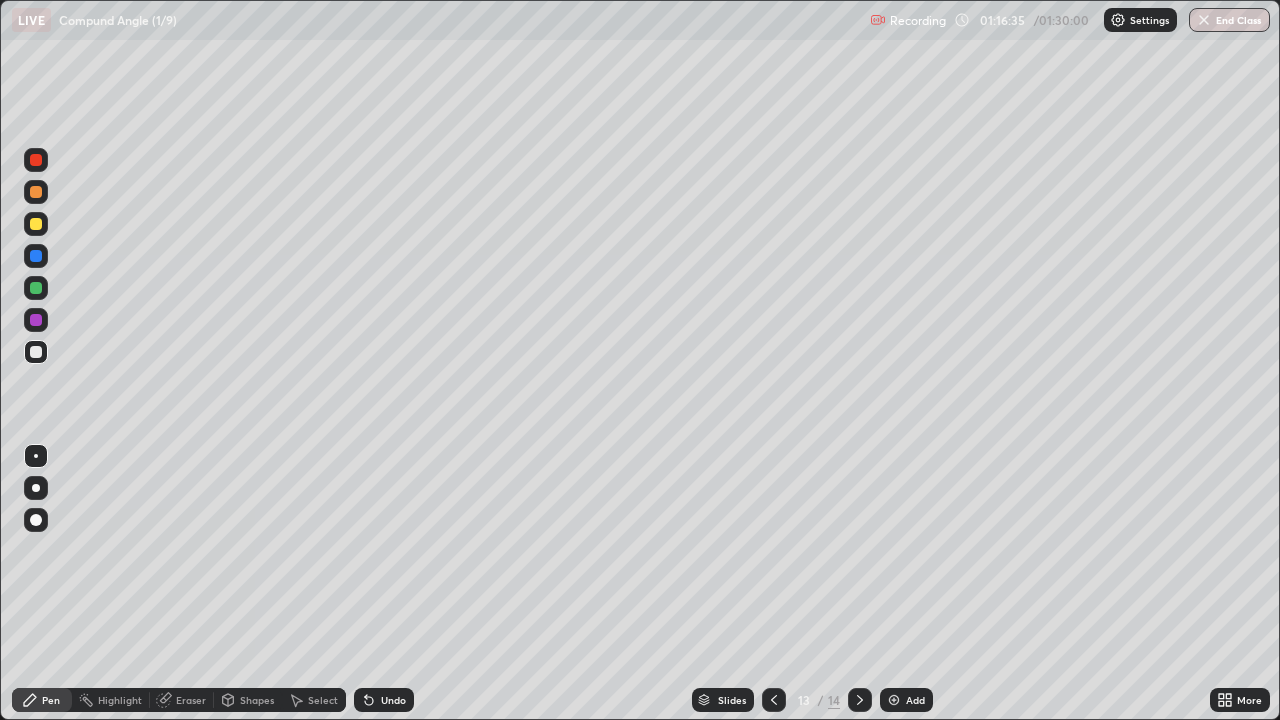 click on "Undo" at bounding box center [393, 700] 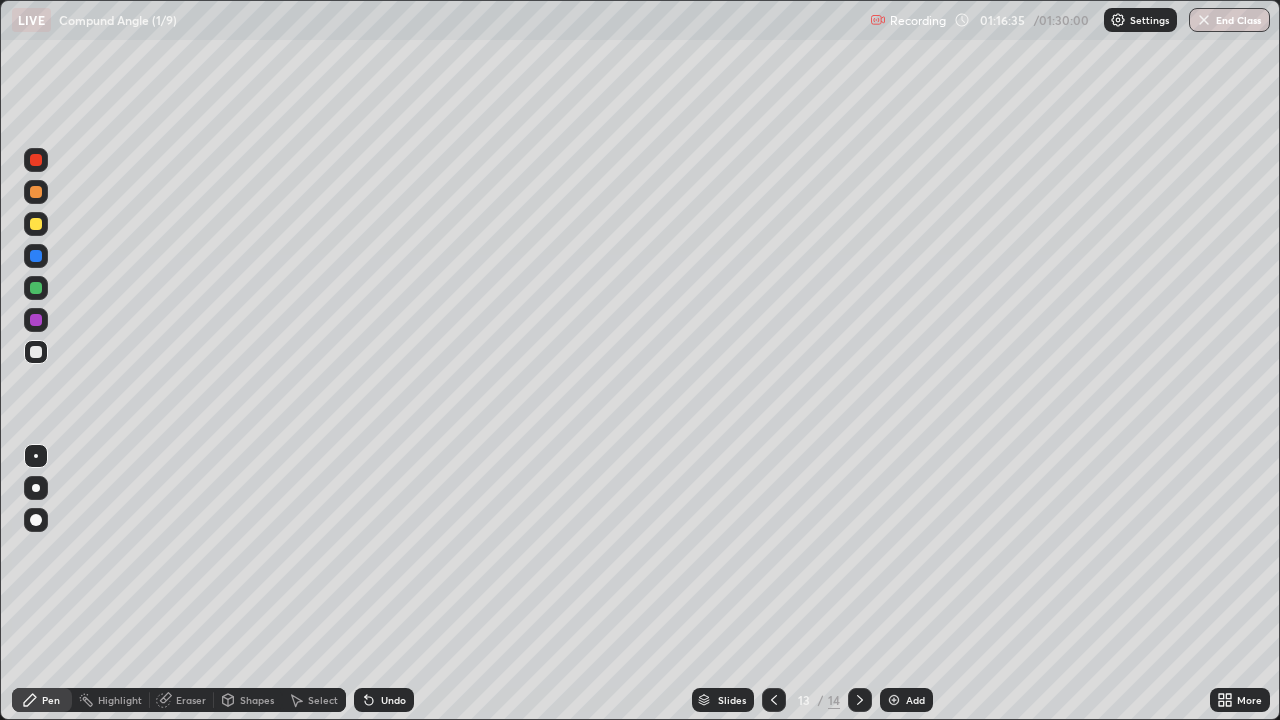 click on "Undo" at bounding box center (393, 700) 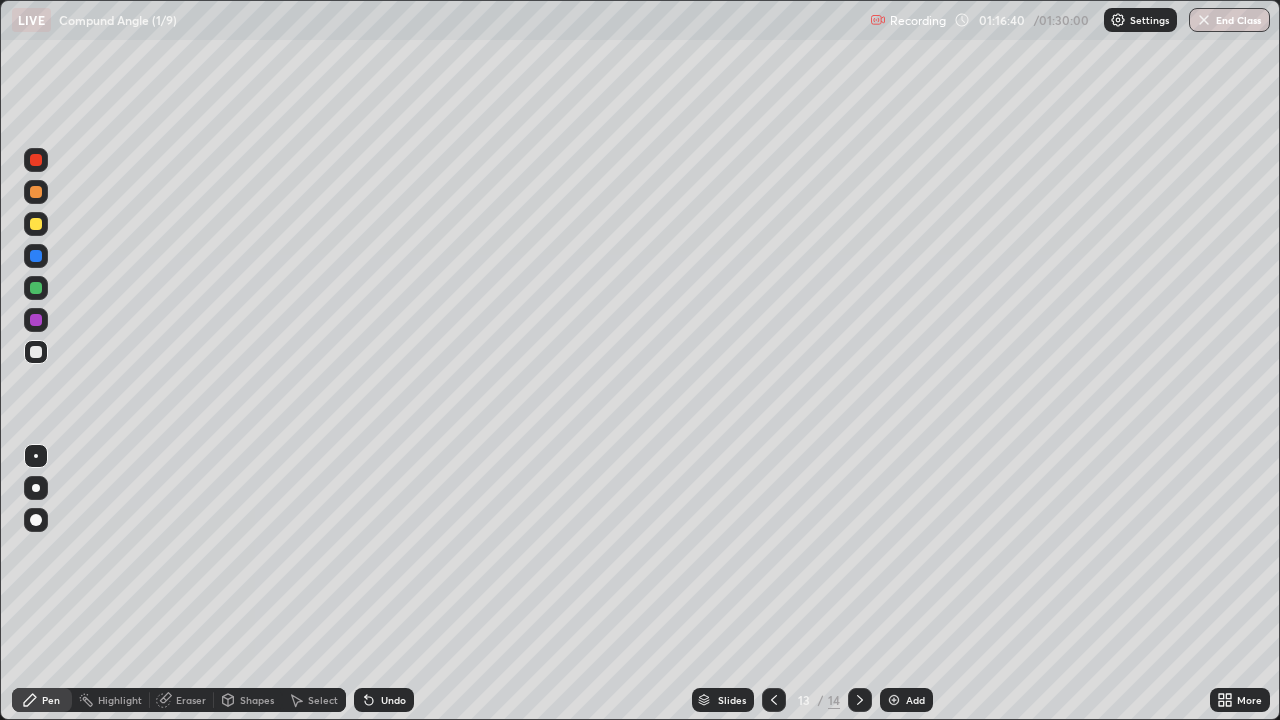 click on "Undo" at bounding box center (393, 700) 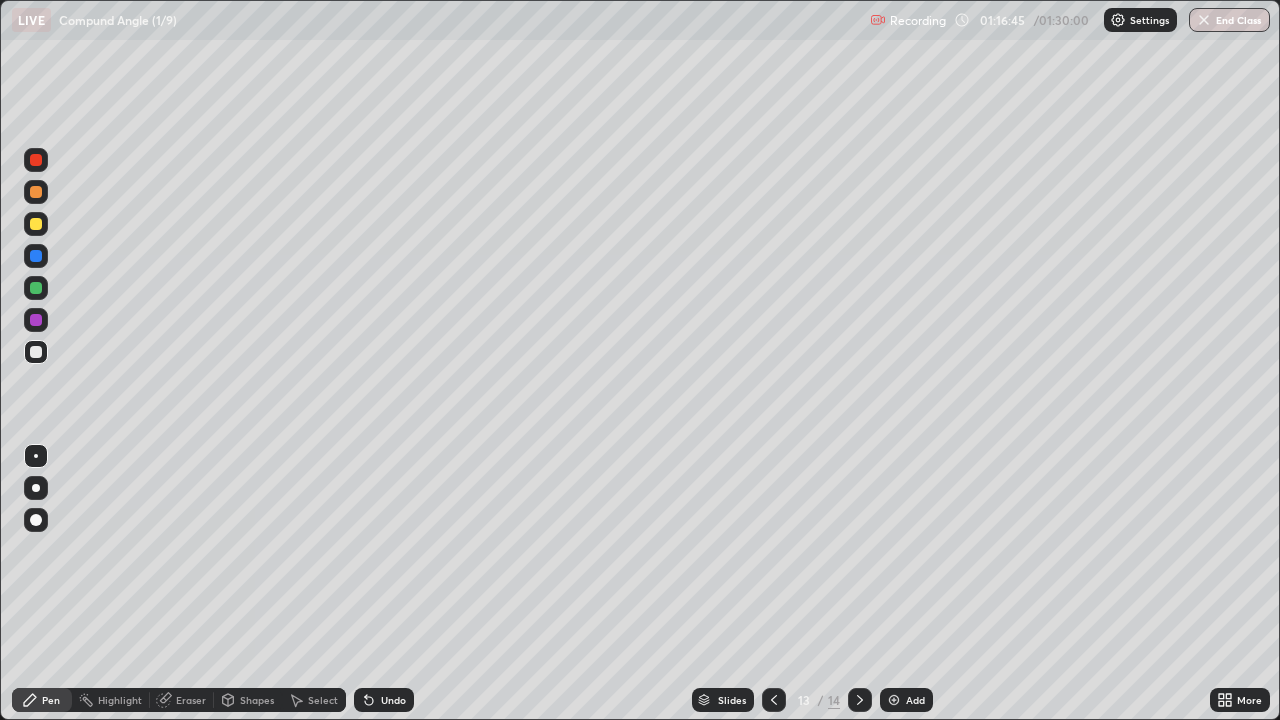 click 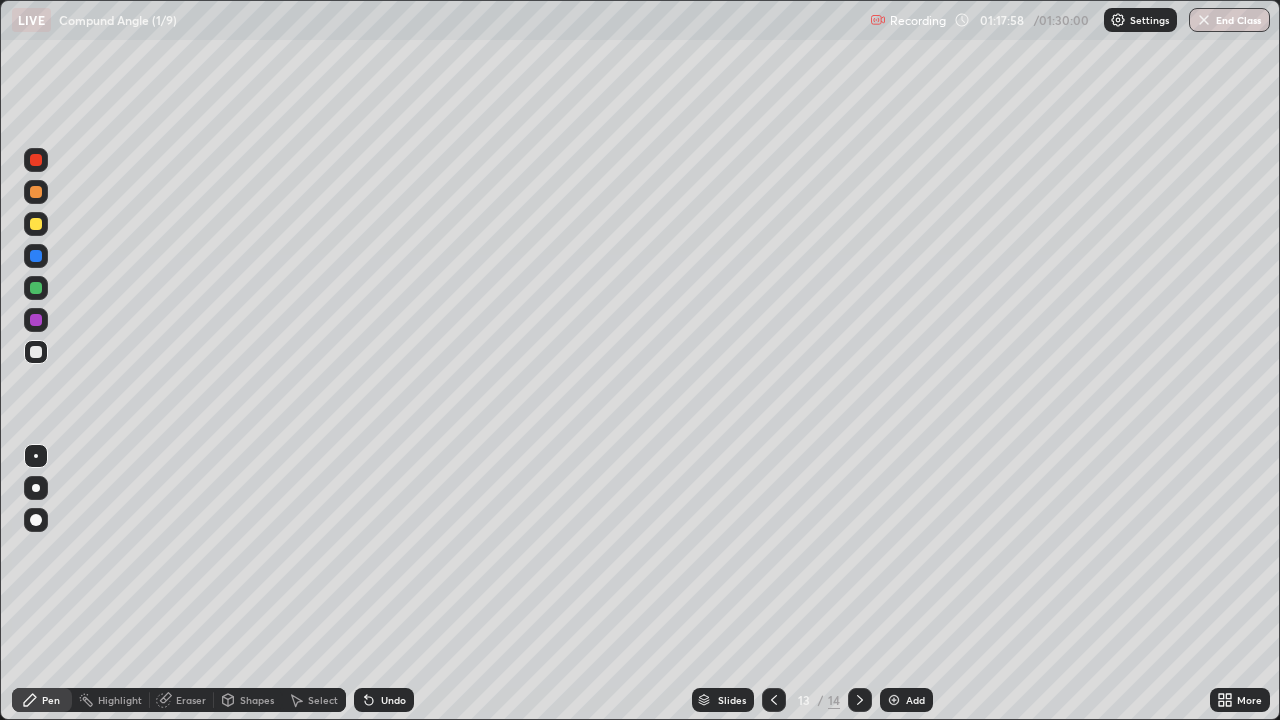 click on "Undo" at bounding box center (384, 700) 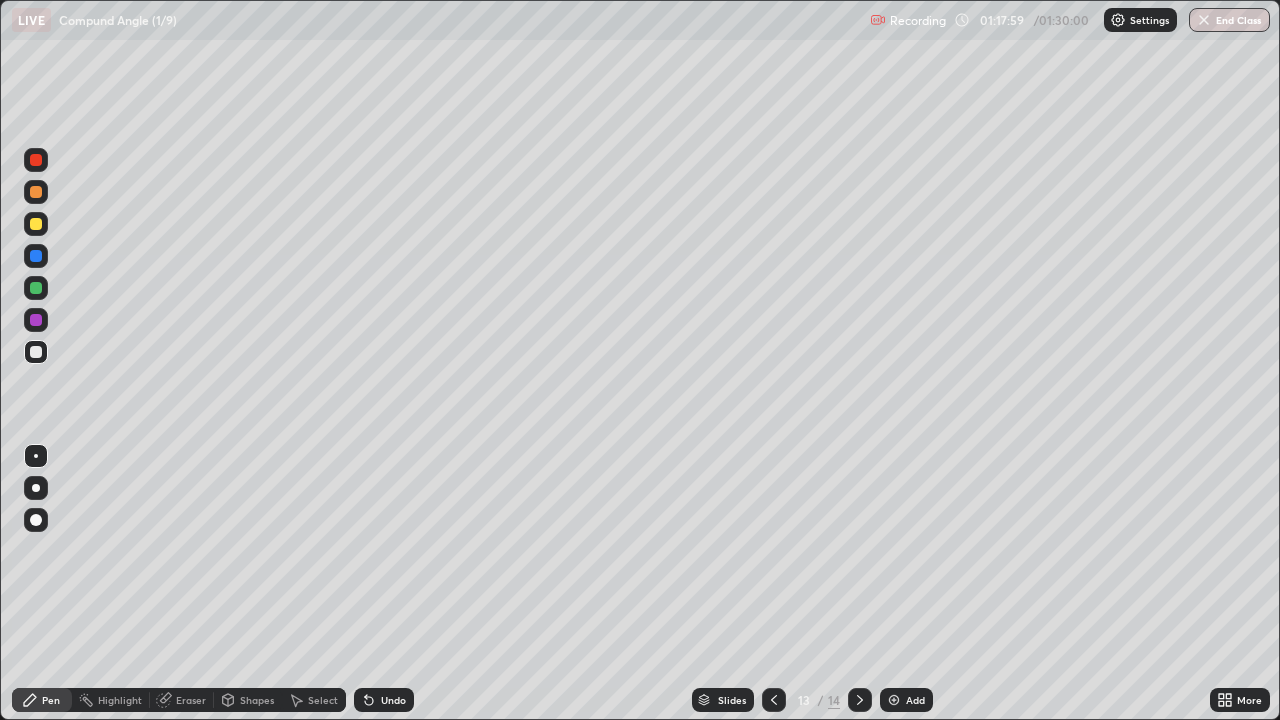 click on "Undo" at bounding box center (384, 700) 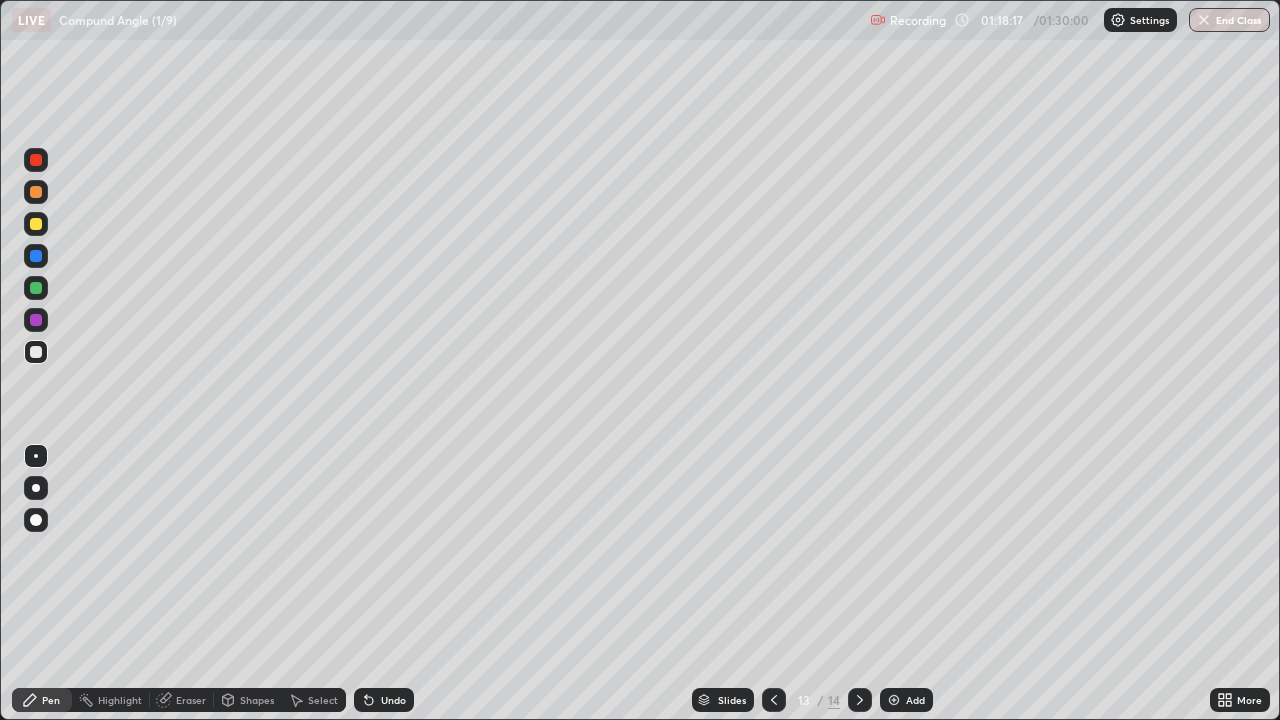 click on "Undo" at bounding box center (393, 700) 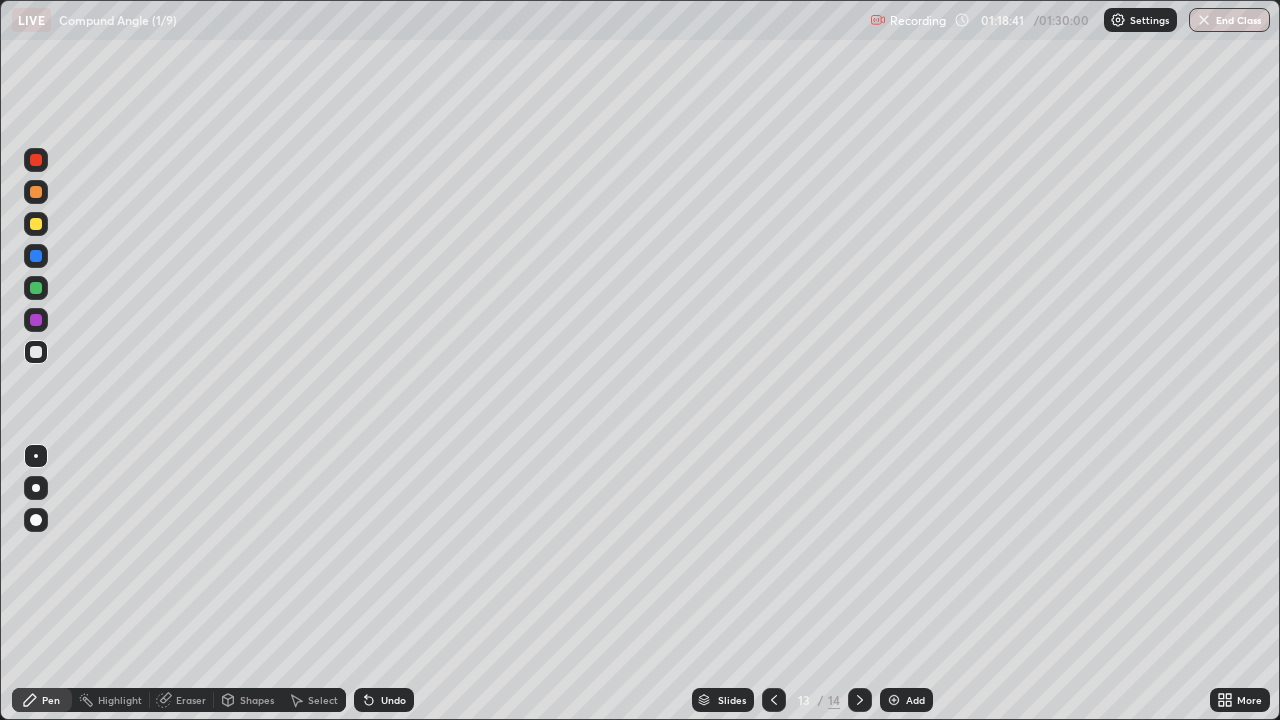 click 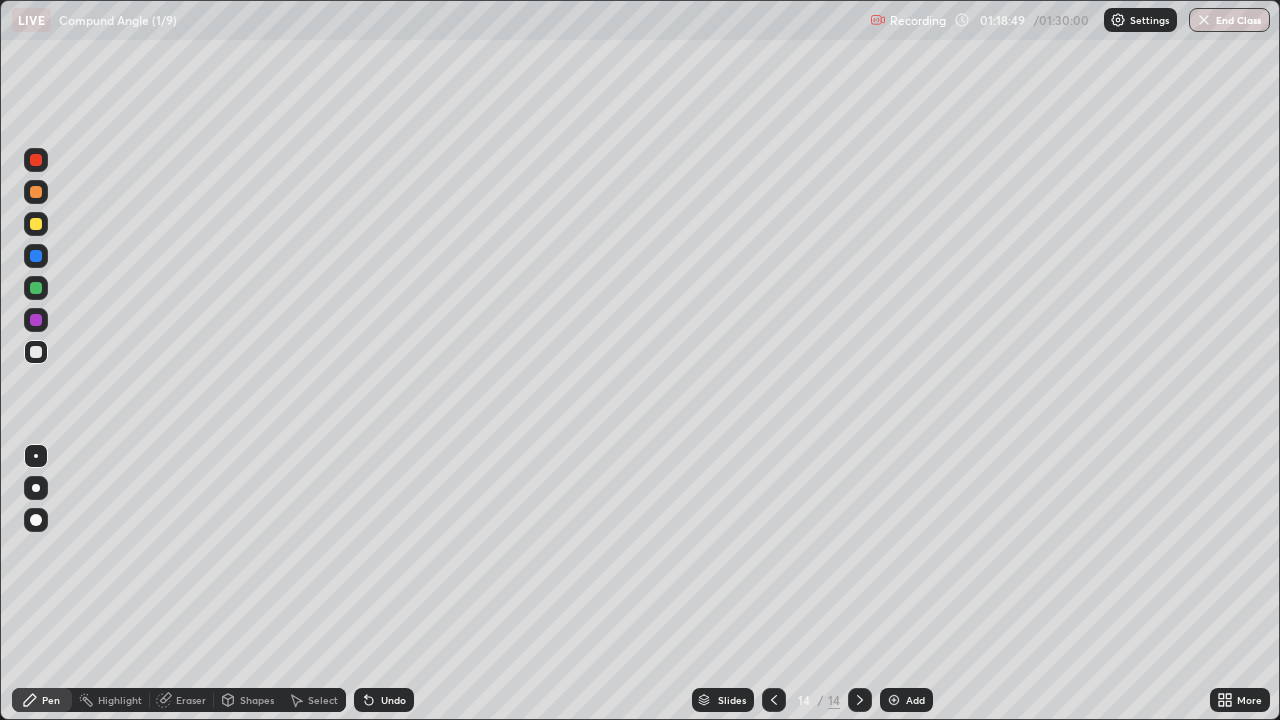 click on "Shapes" at bounding box center (257, 700) 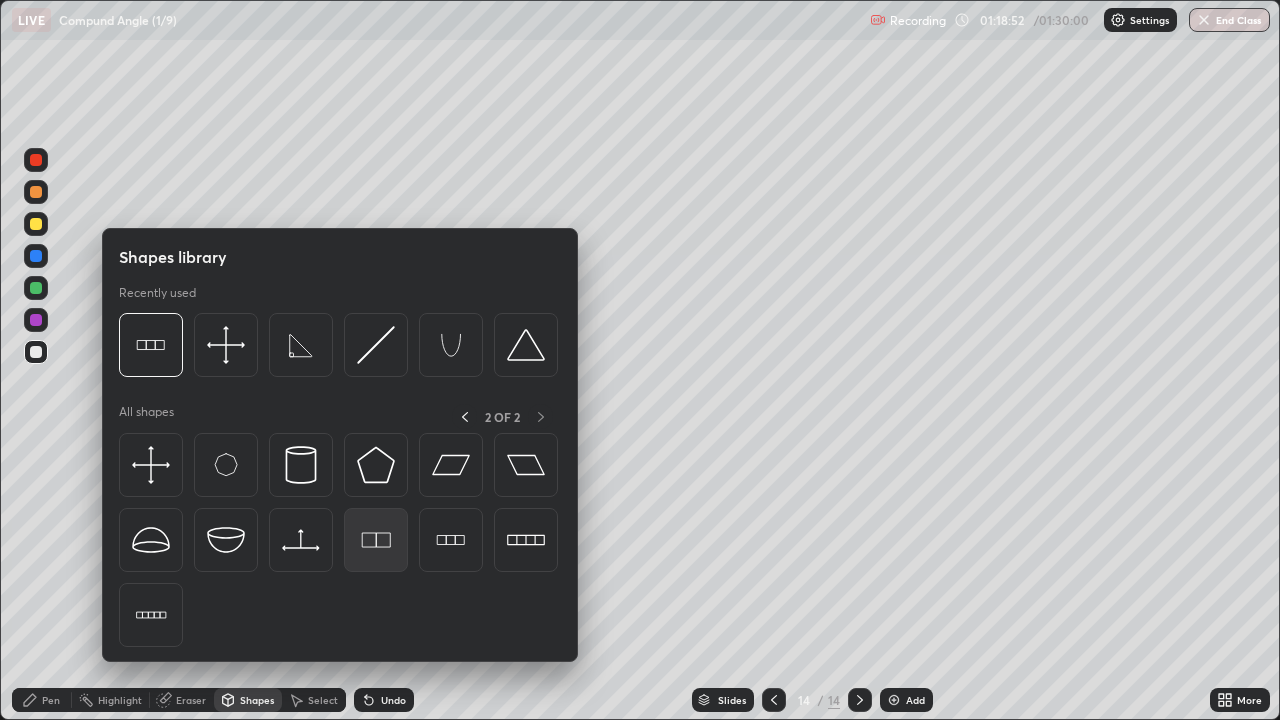 click at bounding box center (376, 540) 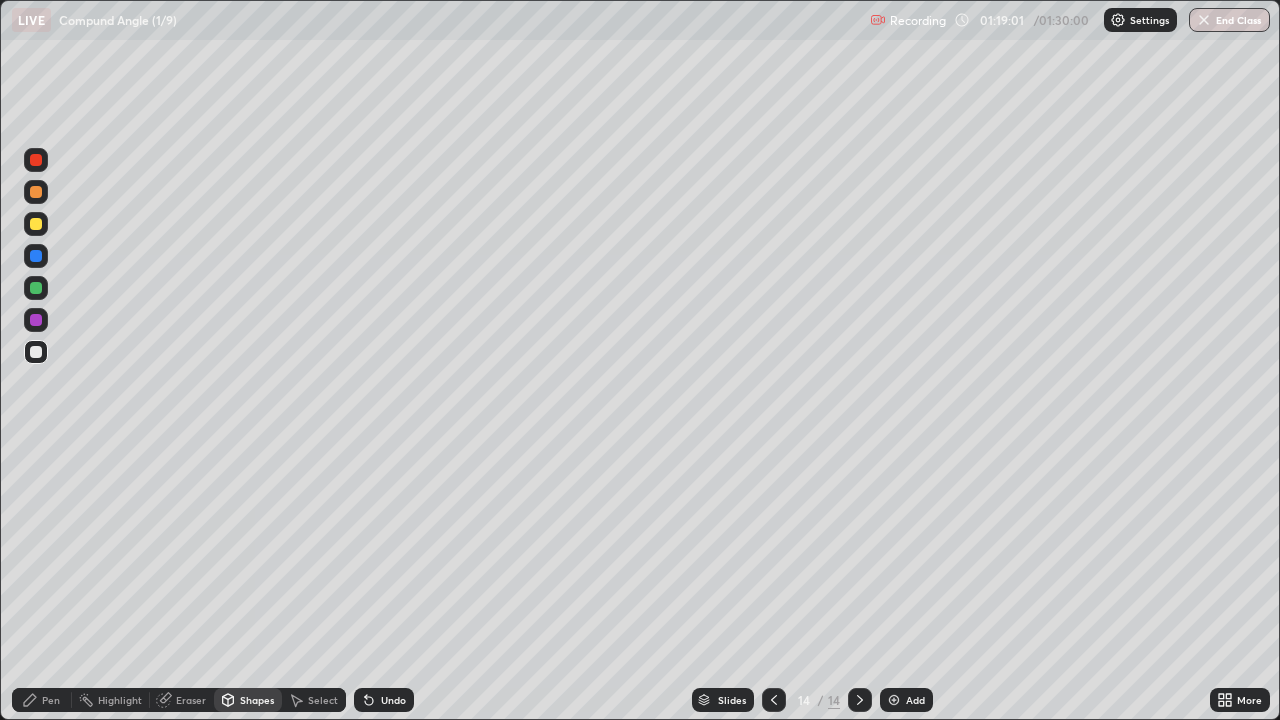 click on "Undo" at bounding box center [384, 700] 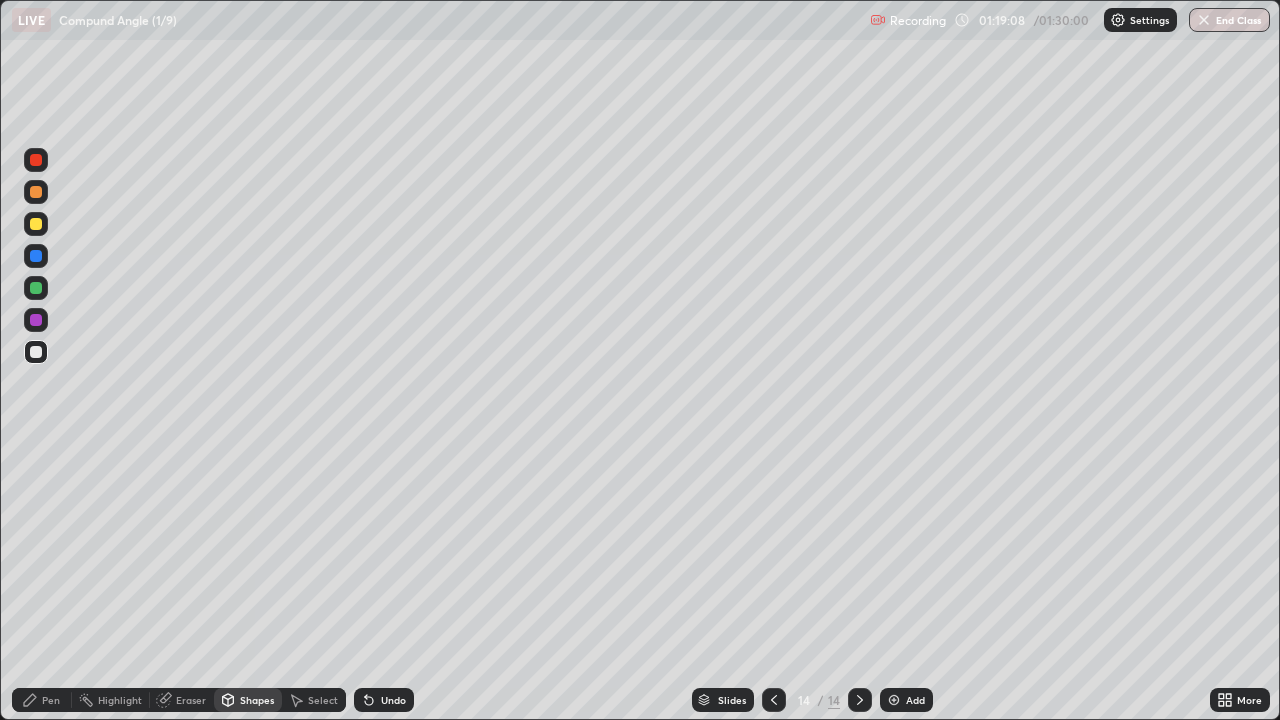 click on "Select" at bounding box center (323, 700) 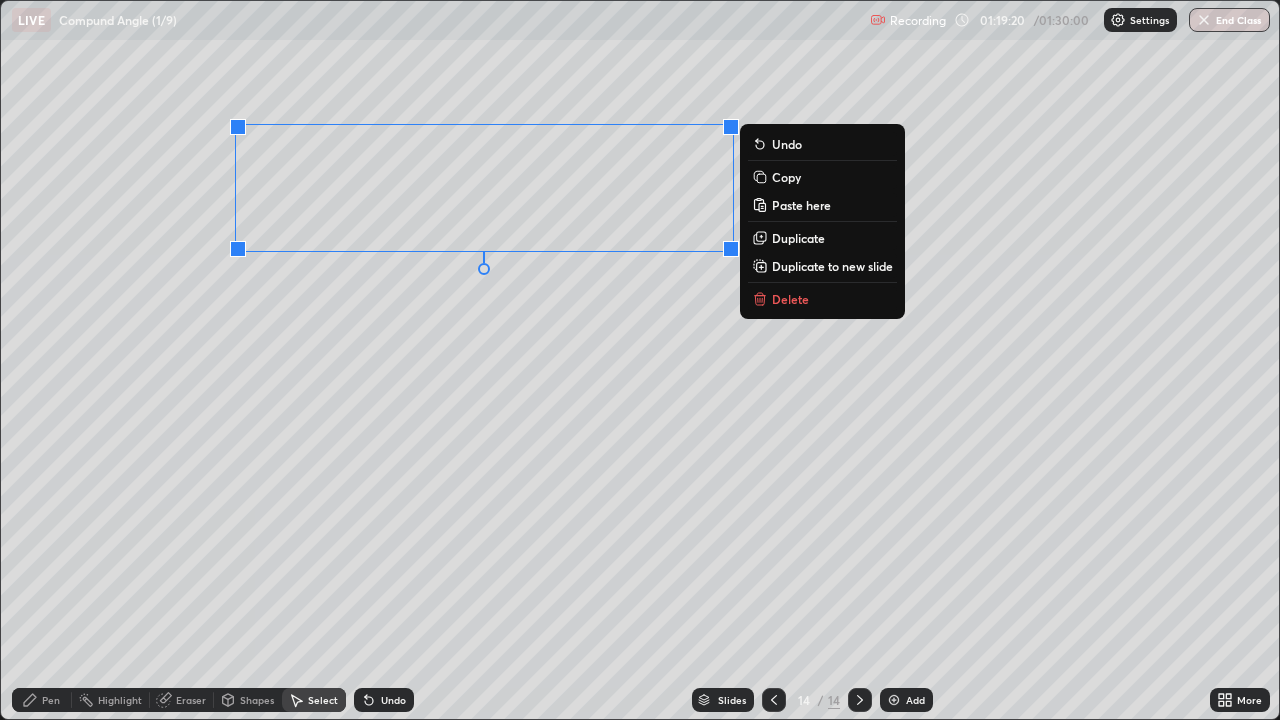 click on "0 ° Undo Copy Paste here Duplicate Duplicate to new slide Delete" at bounding box center (640, 360) 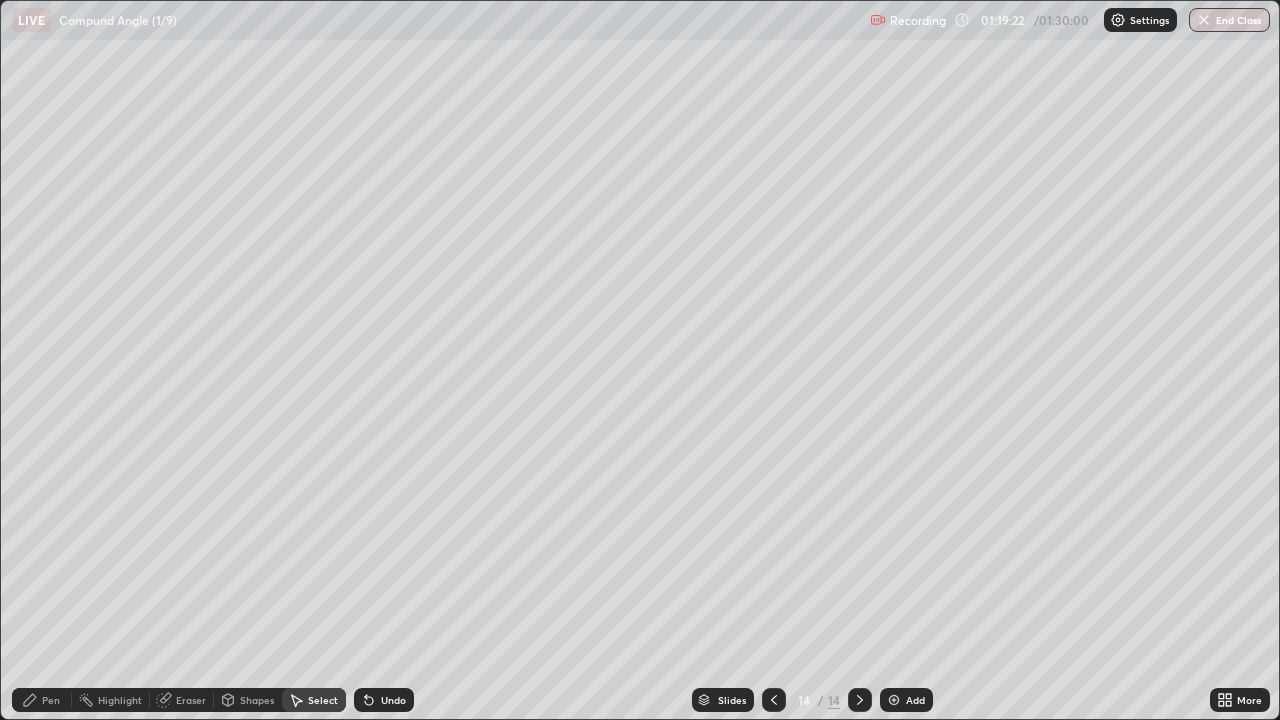 click on "Pen" at bounding box center [42, 700] 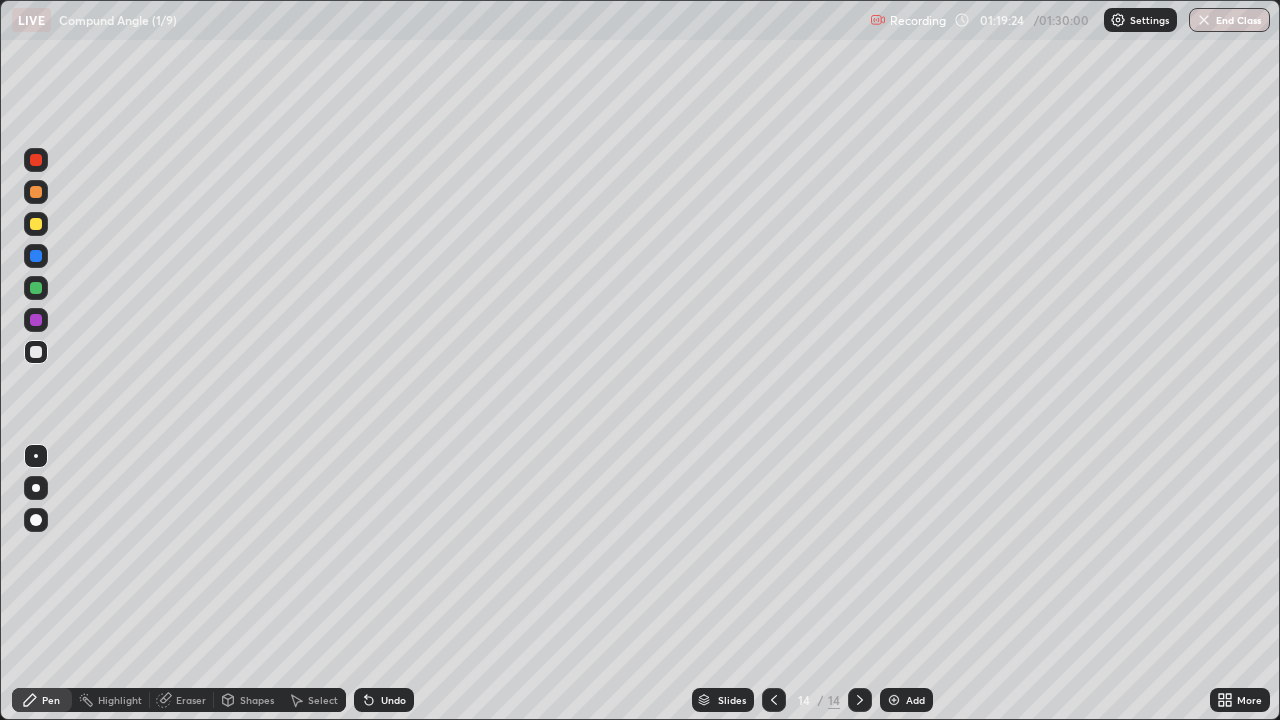 click 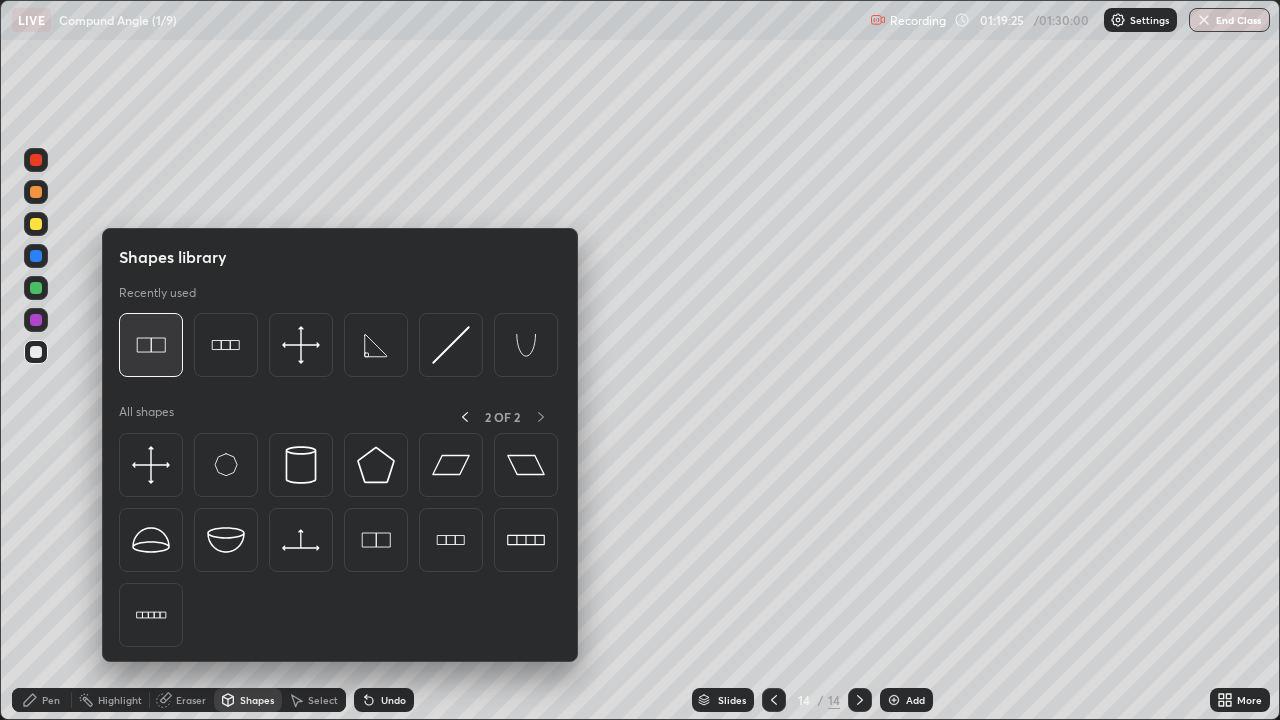 click at bounding box center (151, 345) 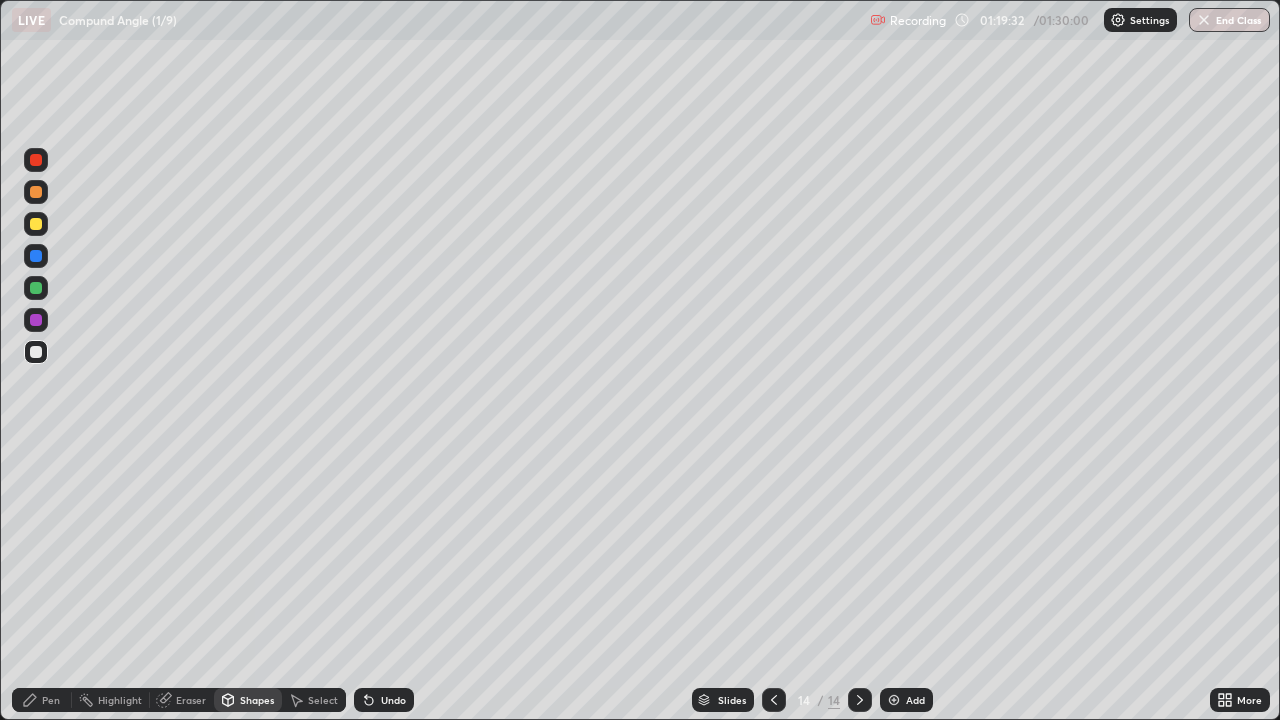 click on "Select" at bounding box center [323, 700] 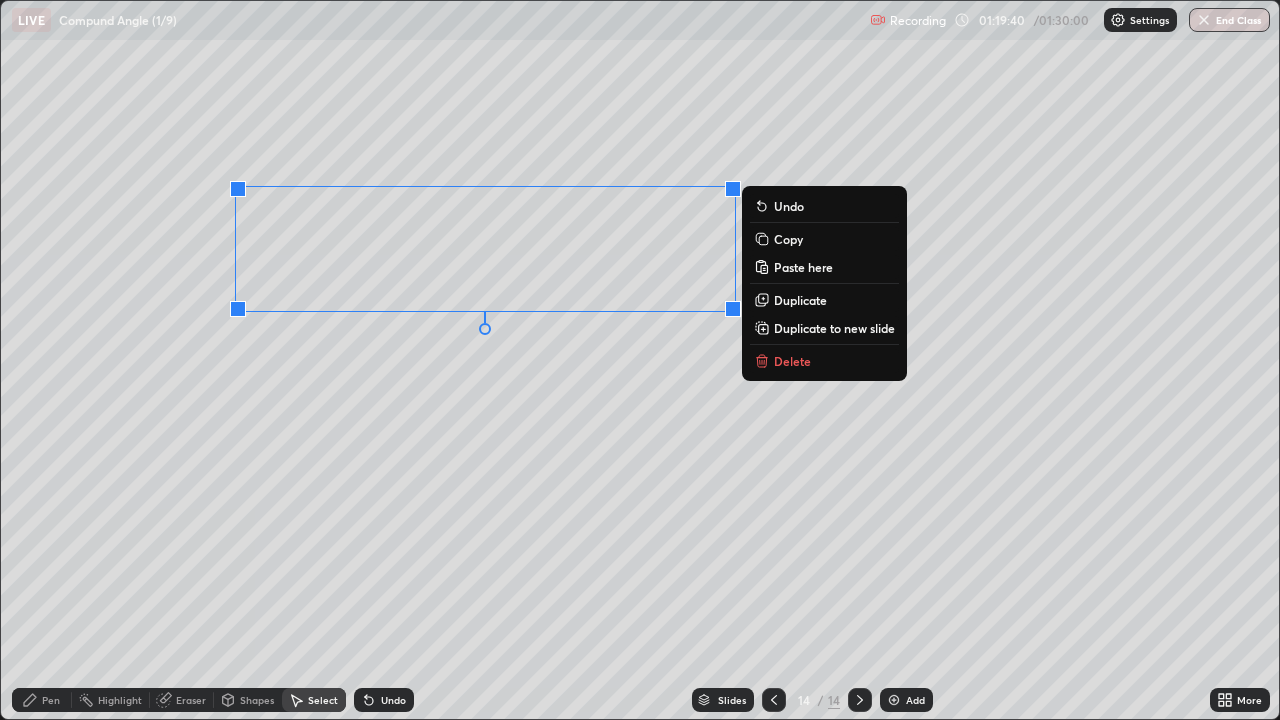 click on "0 ° Undo Copy Paste here Duplicate Duplicate to new slide Delete" at bounding box center [640, 360] 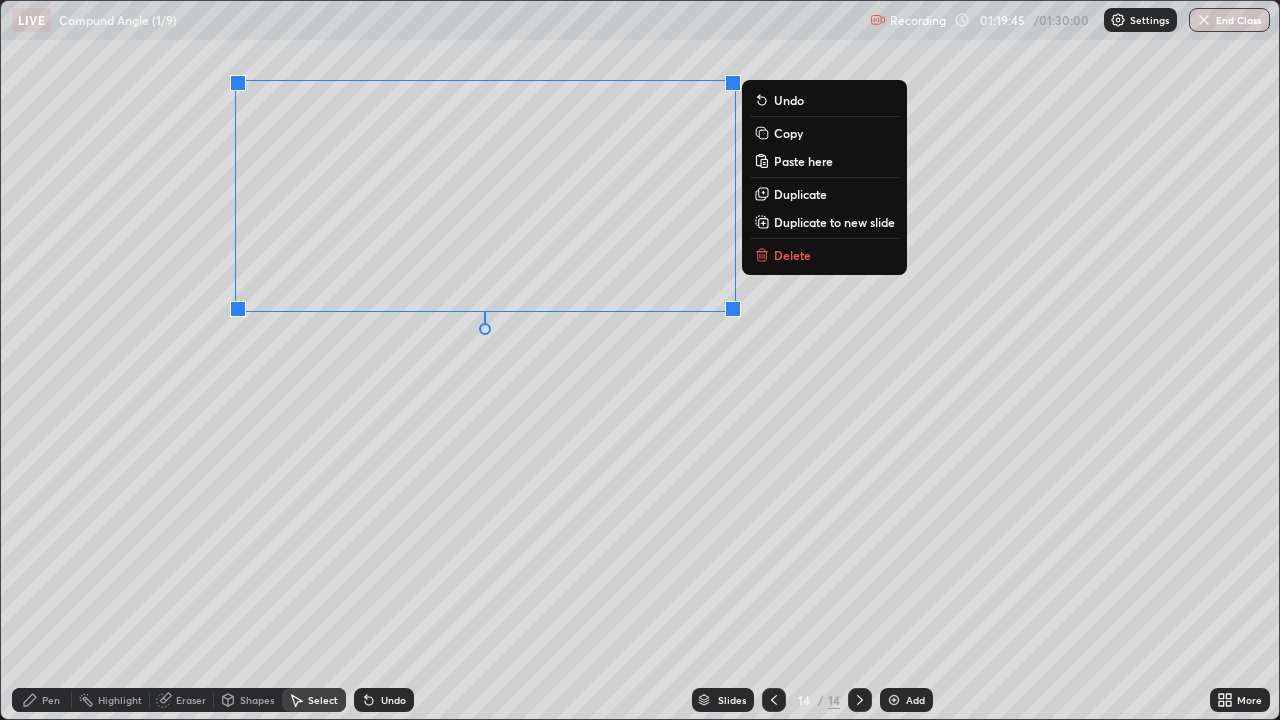 click on "Copy" at bounding box center (788, 133) 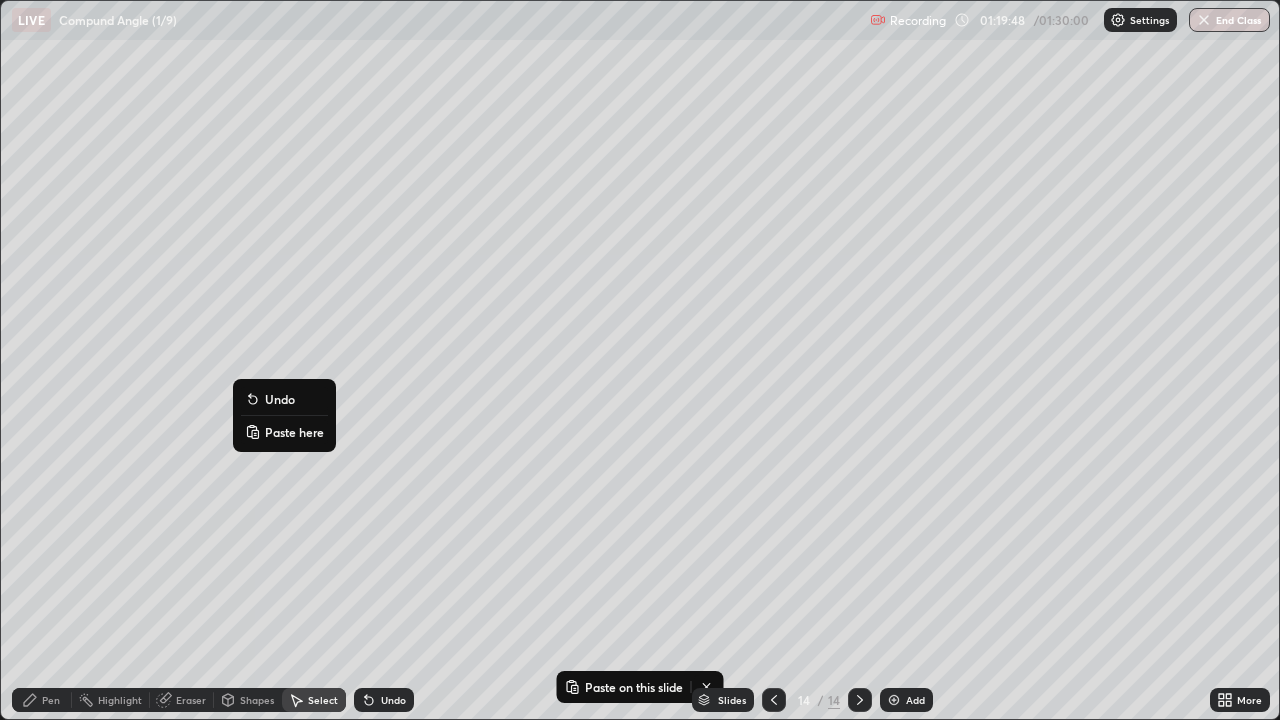 click on "Paste here" at bounding box center (294, 432) 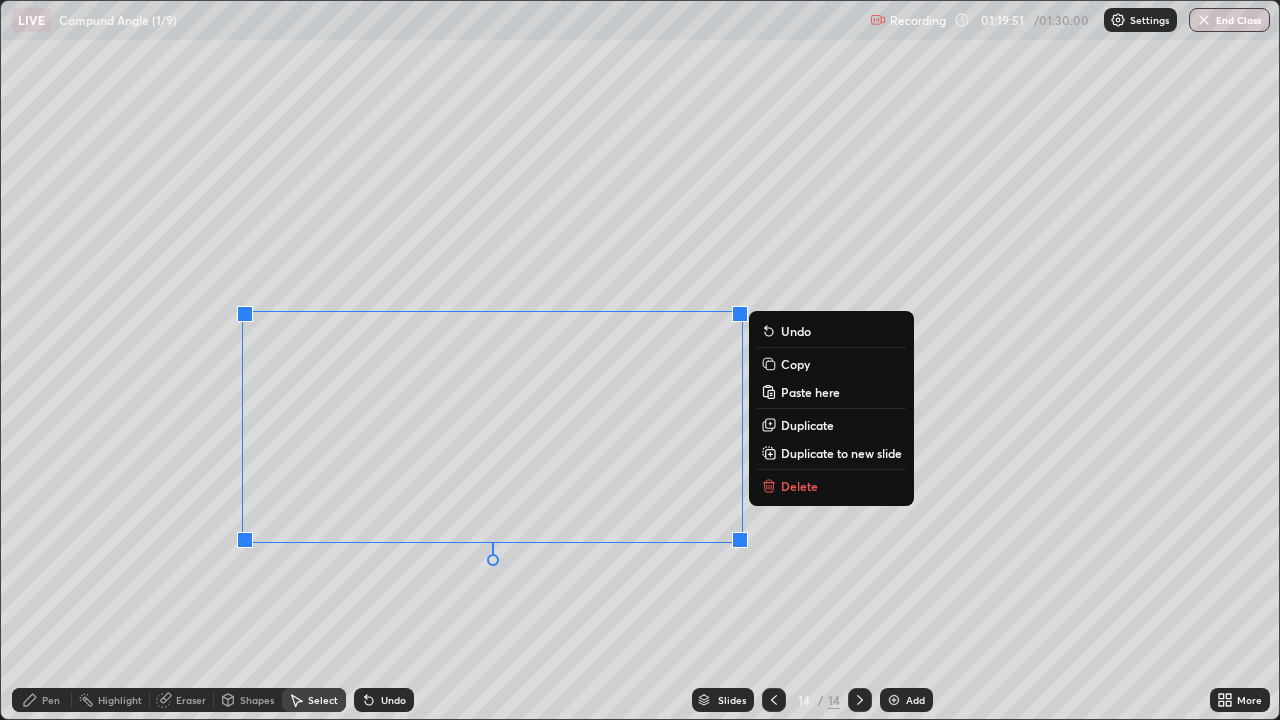 click on "0 ° Undo Copy Paste here Duplicate Duplicate to new slide Delete" at bounding box center [640, 360] 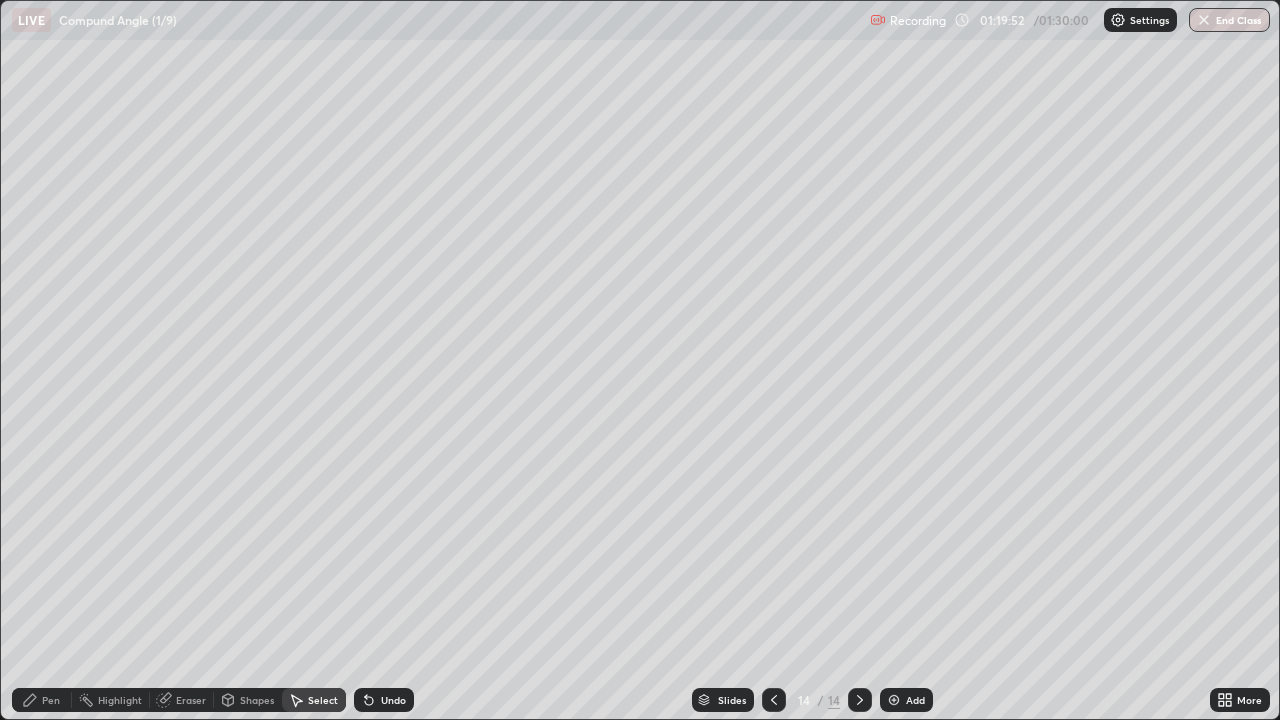 click on "Pen" at bounding box center [51, 700] 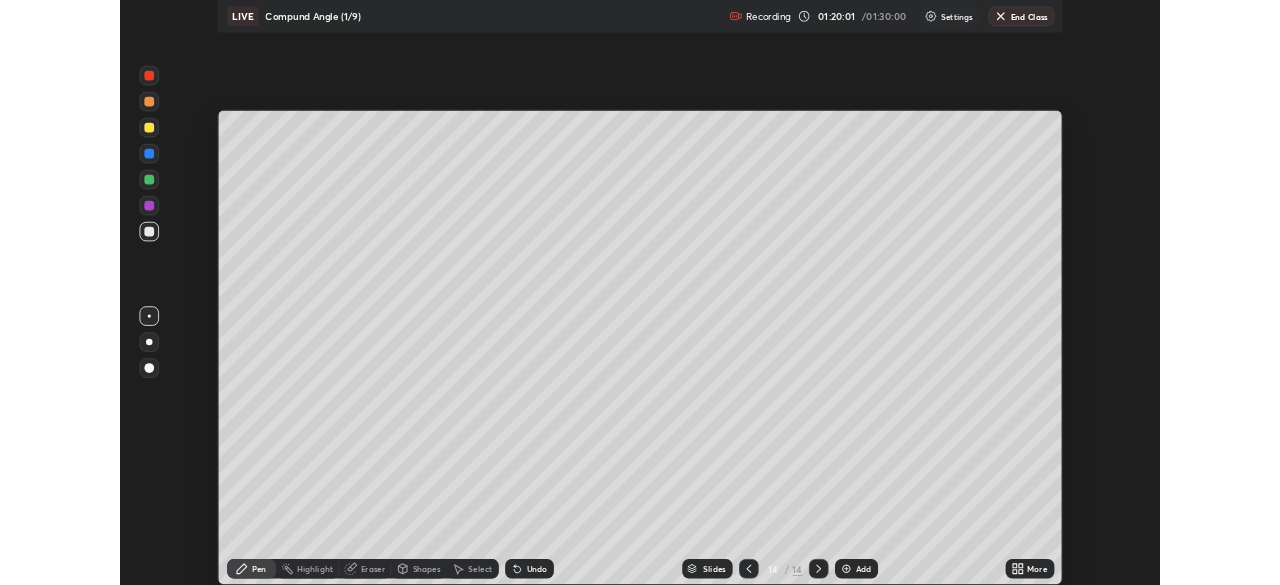 scroll, scrollTop: 585, scrollLeft: 1280, axis: both 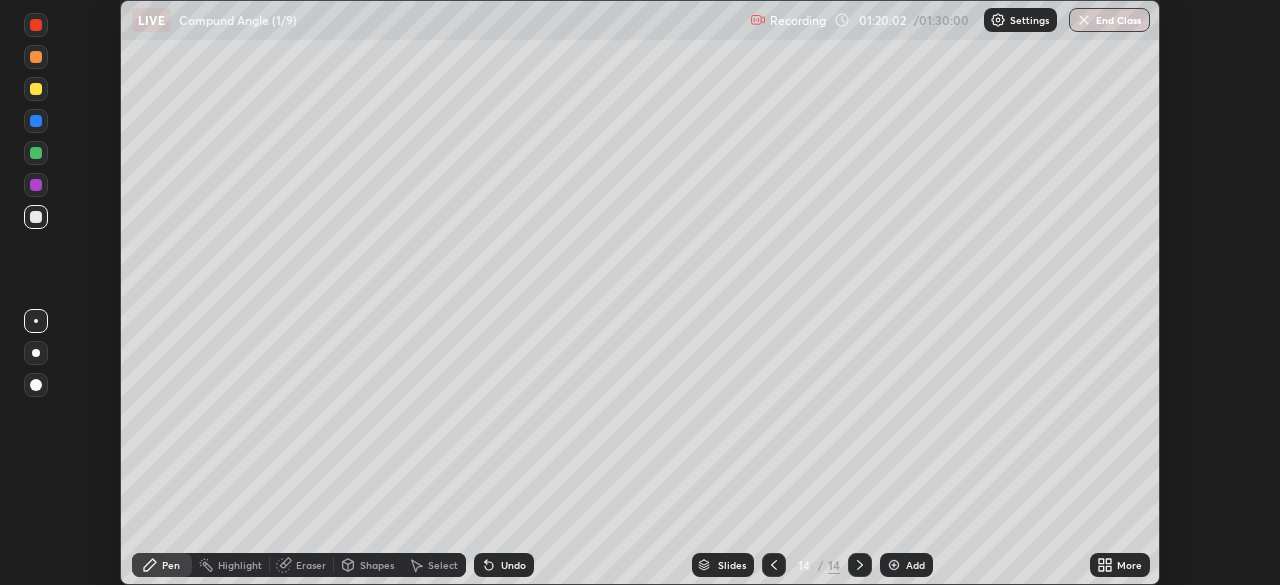click on "More" at bounding box center [1120, 565] 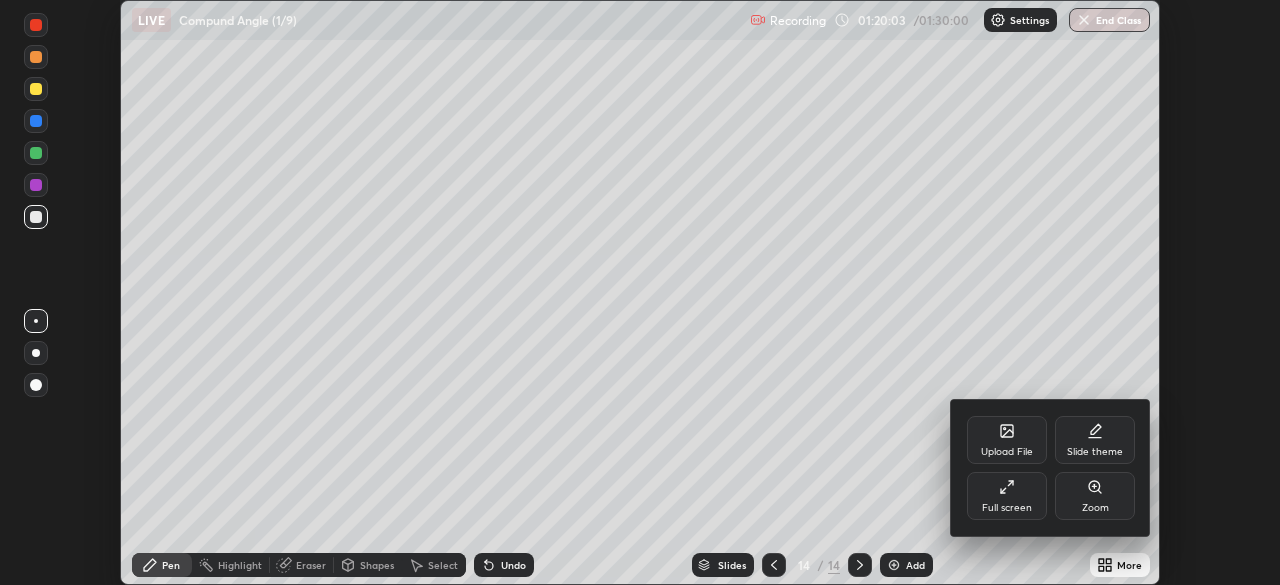click on "Full screen" at bounding box center [1007, 508] 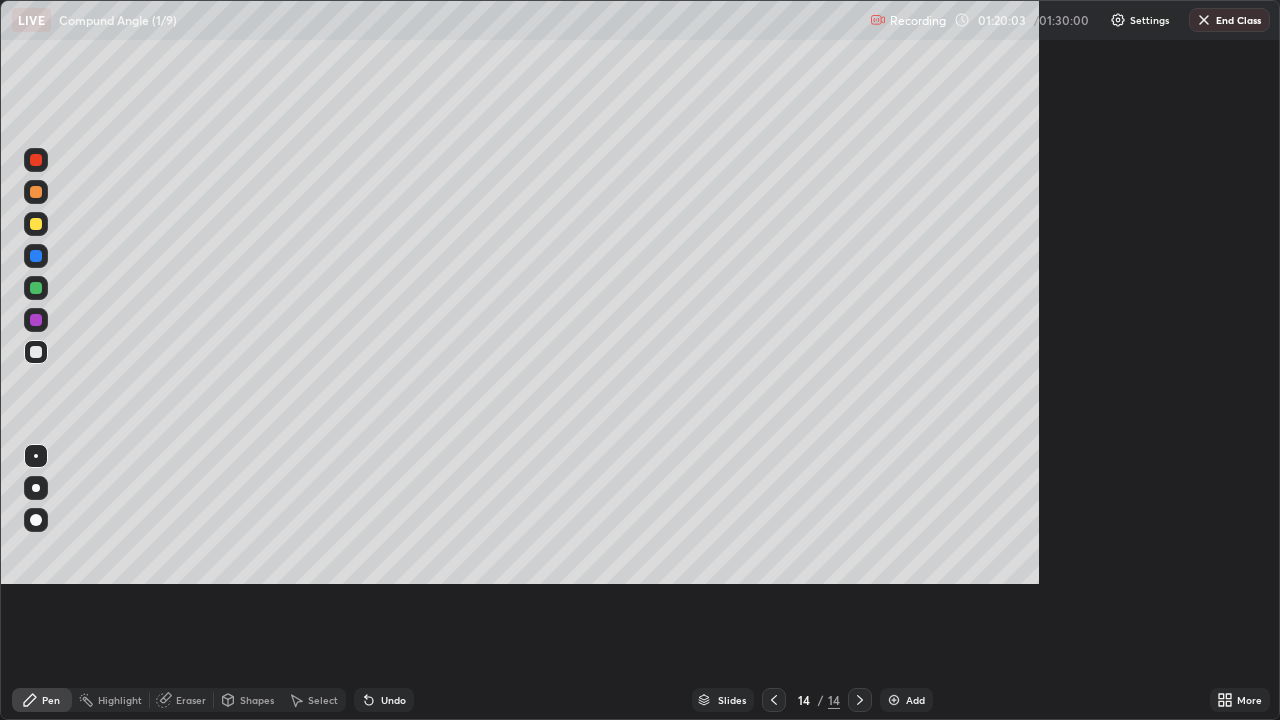 scroll, scrollTop: 99280, scrollLeft: 98720, axis: both 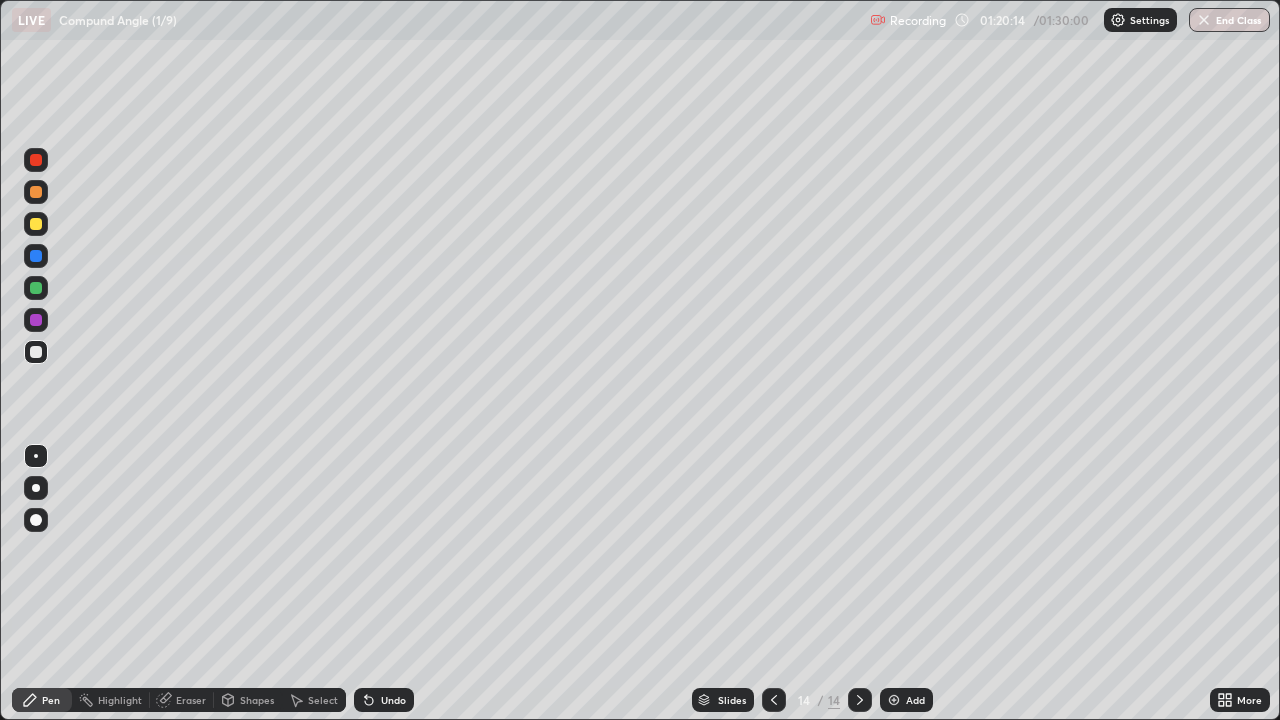 click 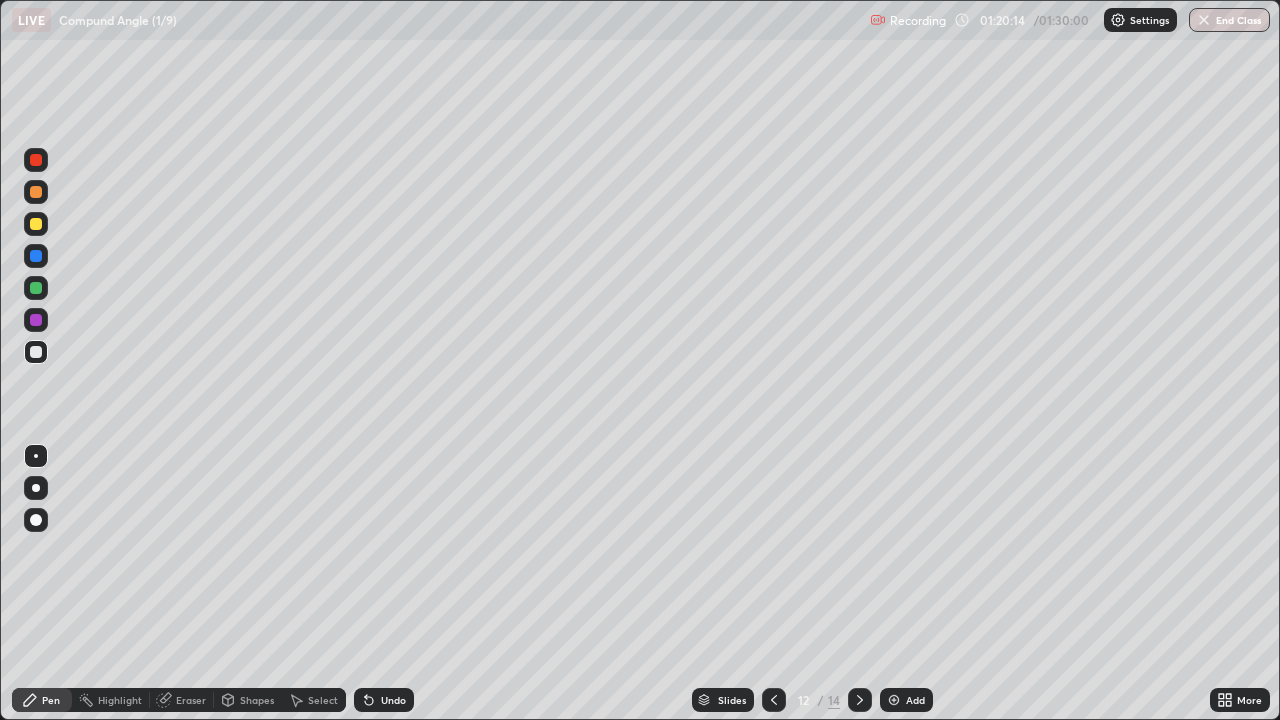 click 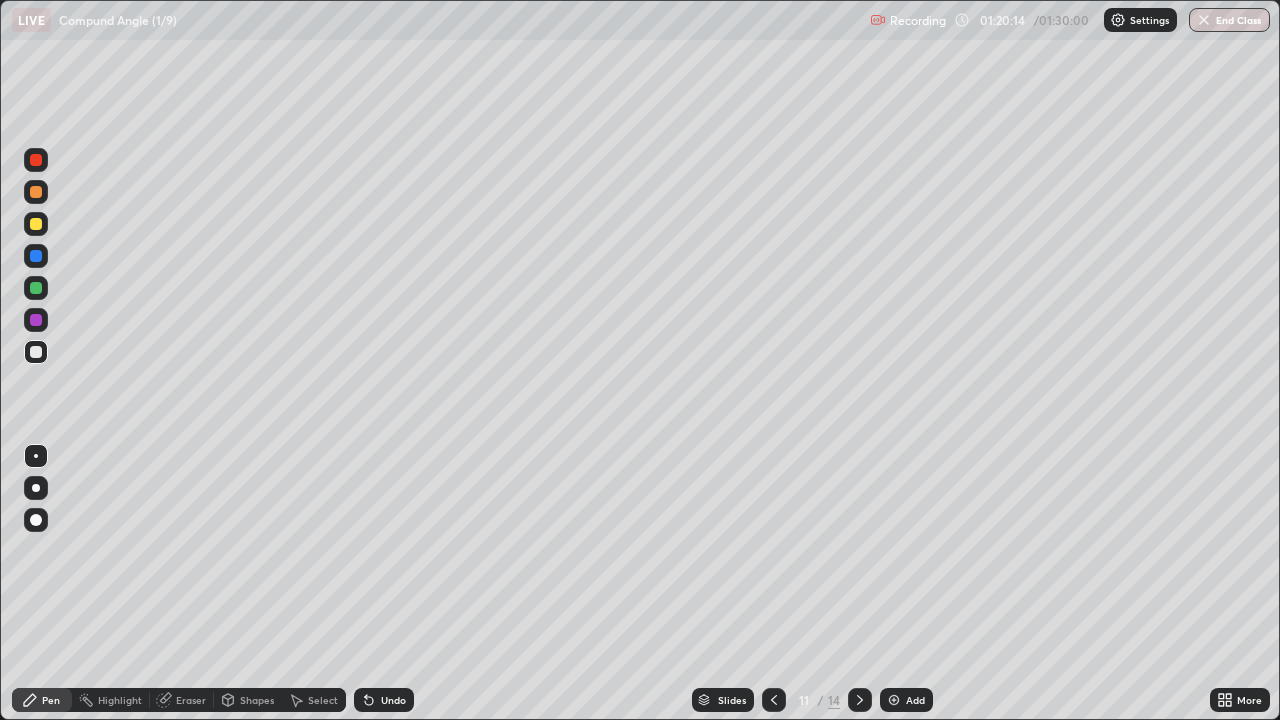 click 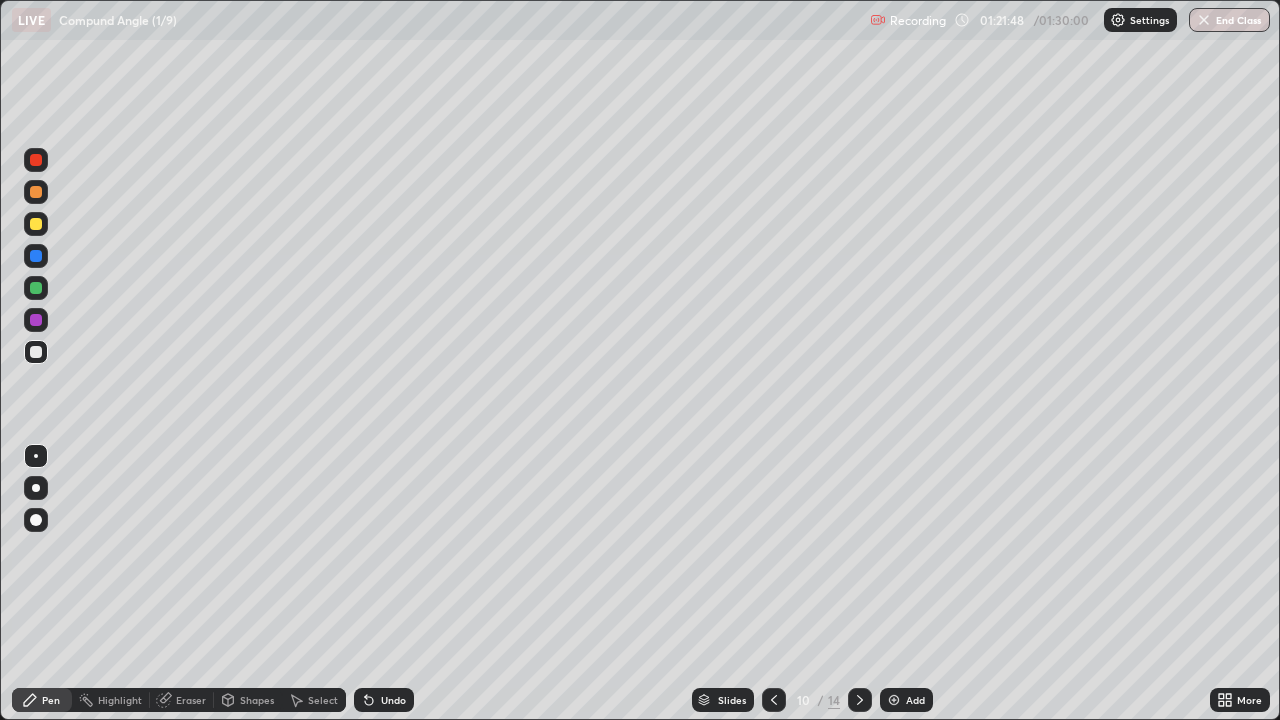 click on "Undo" at bounding box center [384, 700] 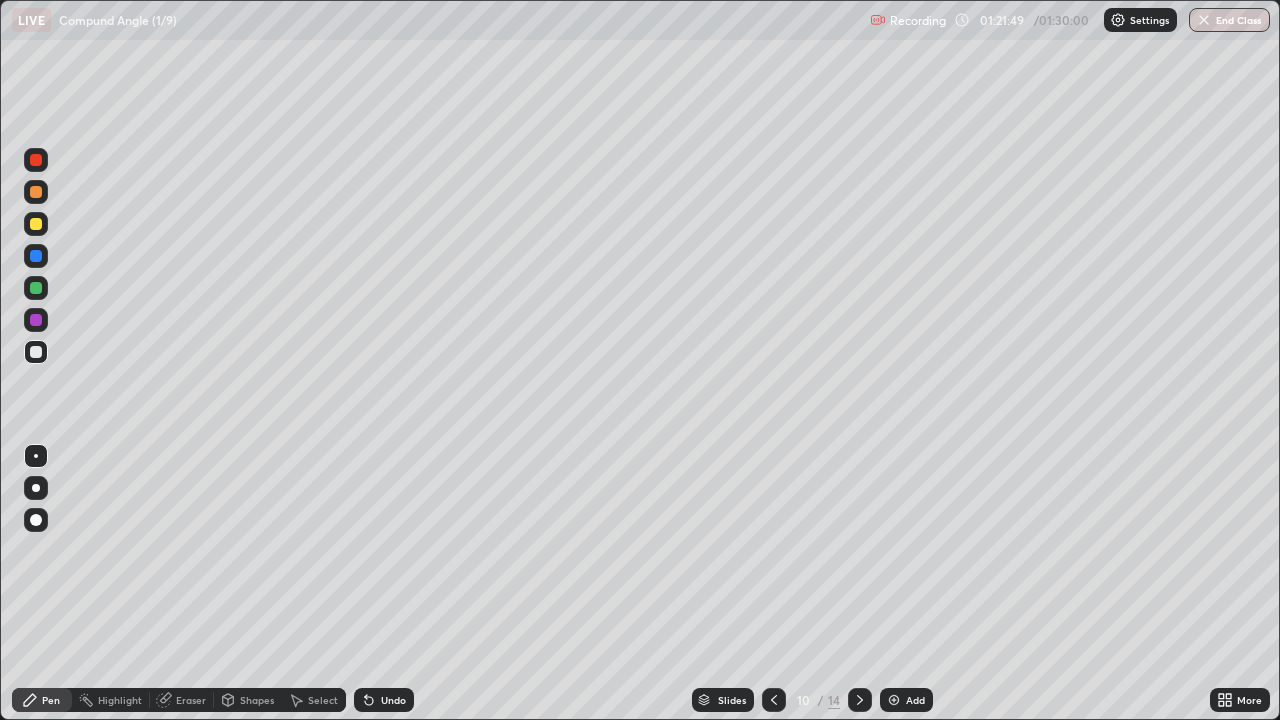 click 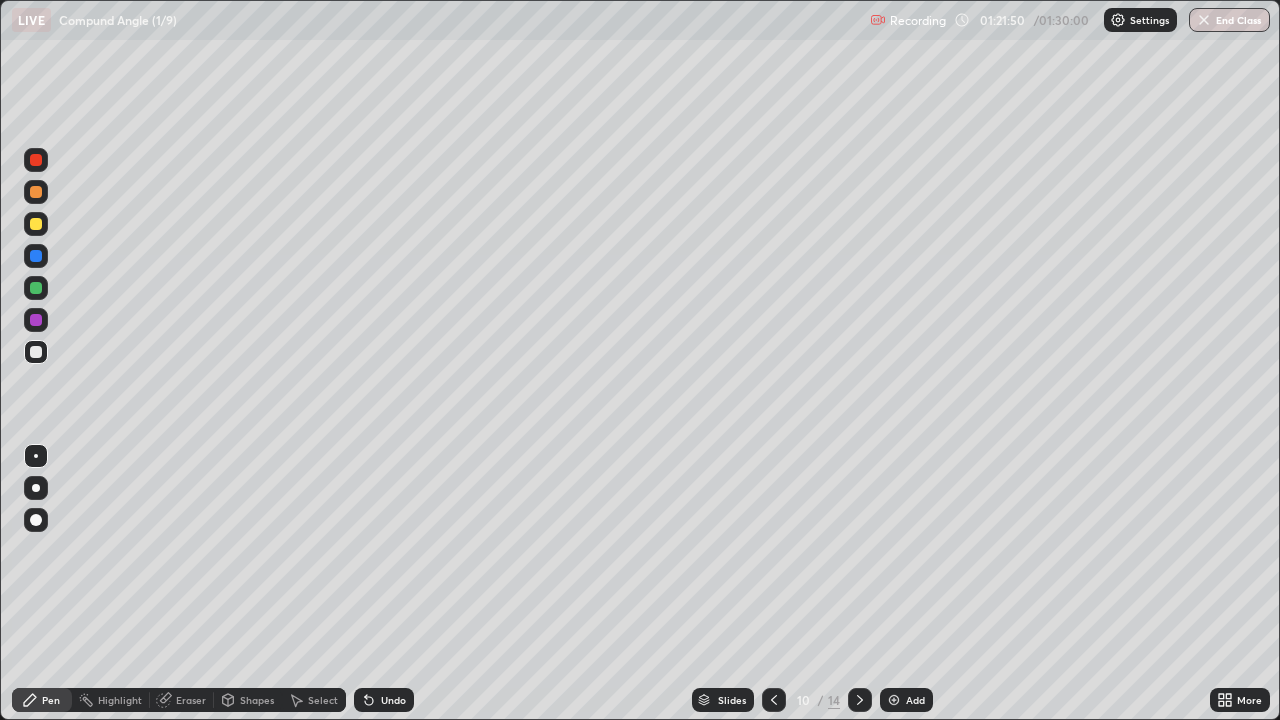 click 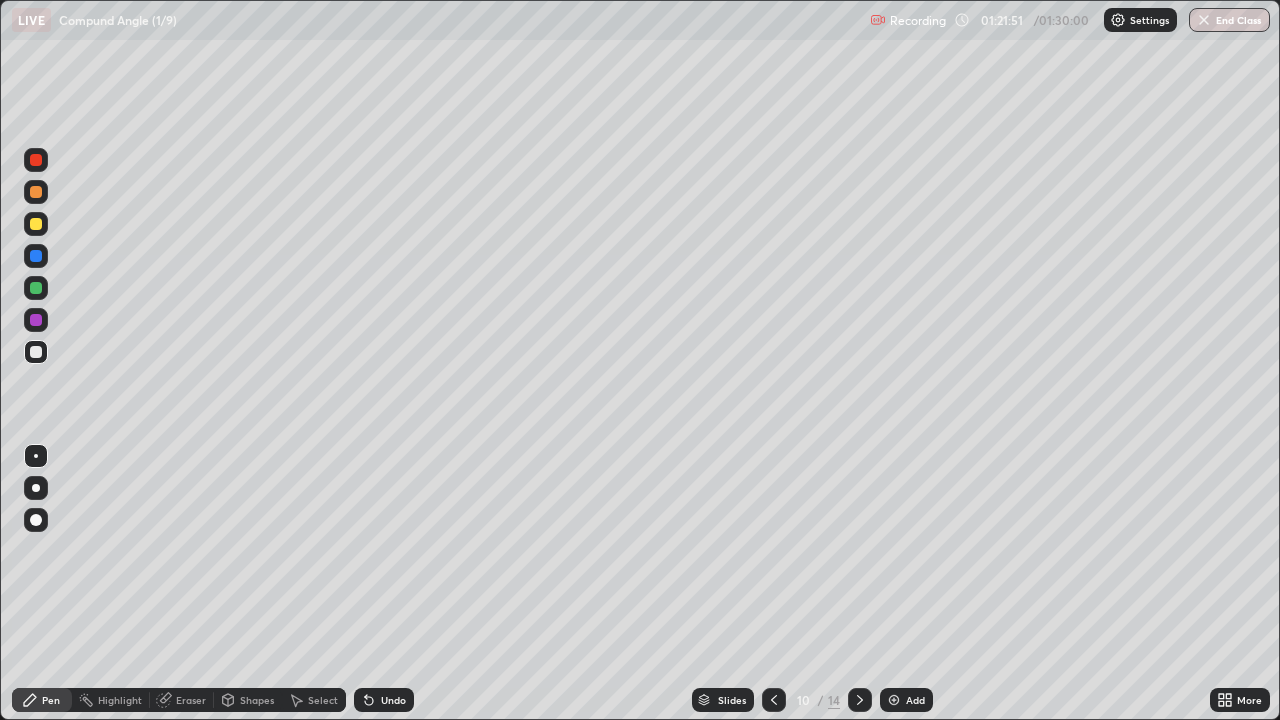 click 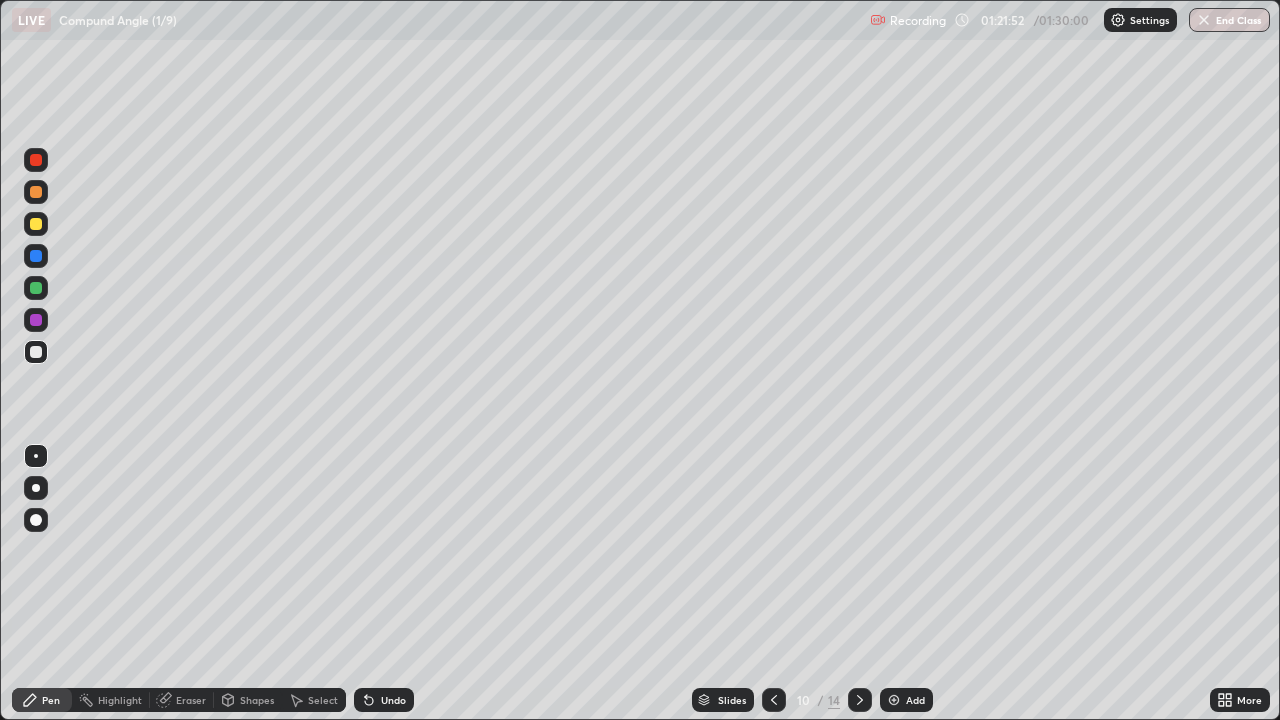 click 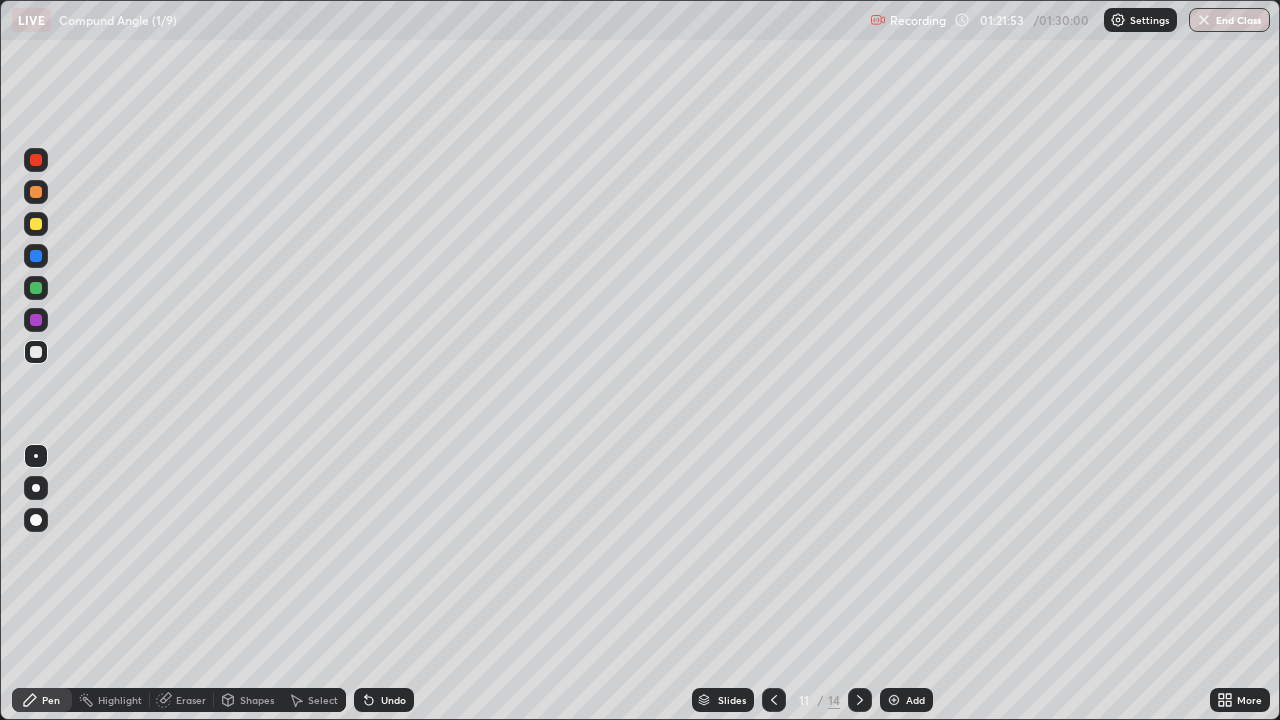 click 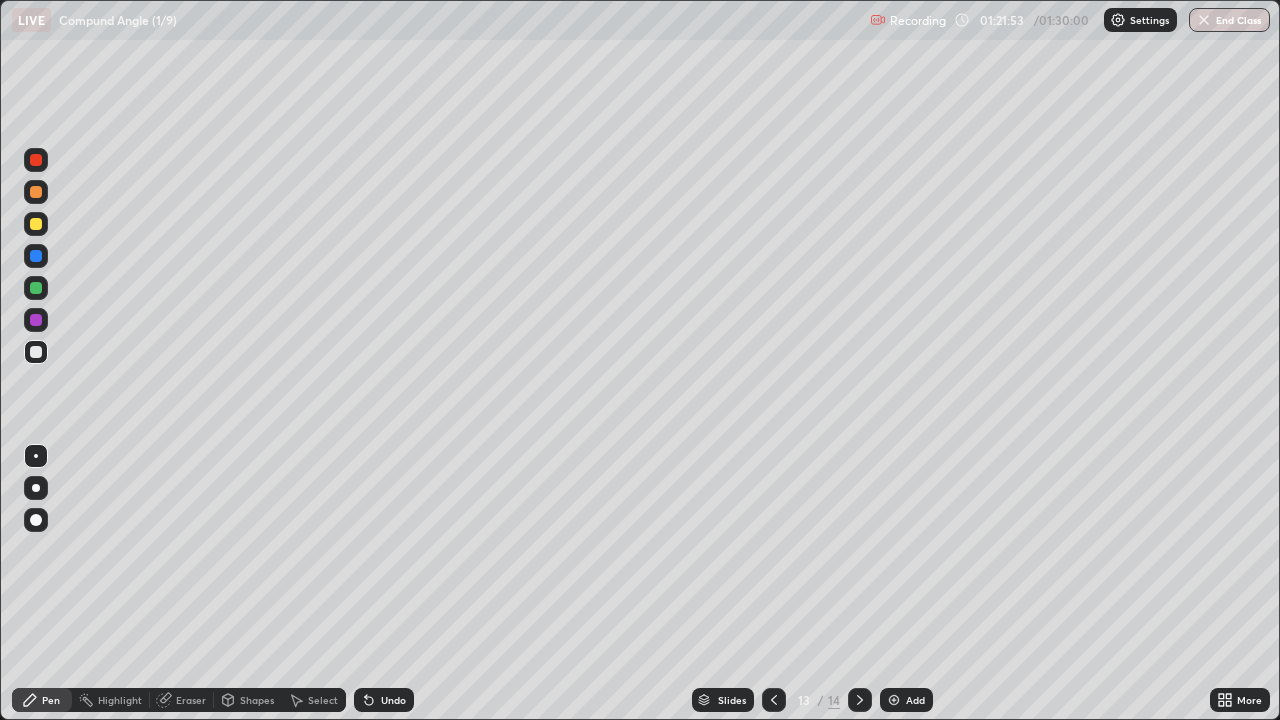 click 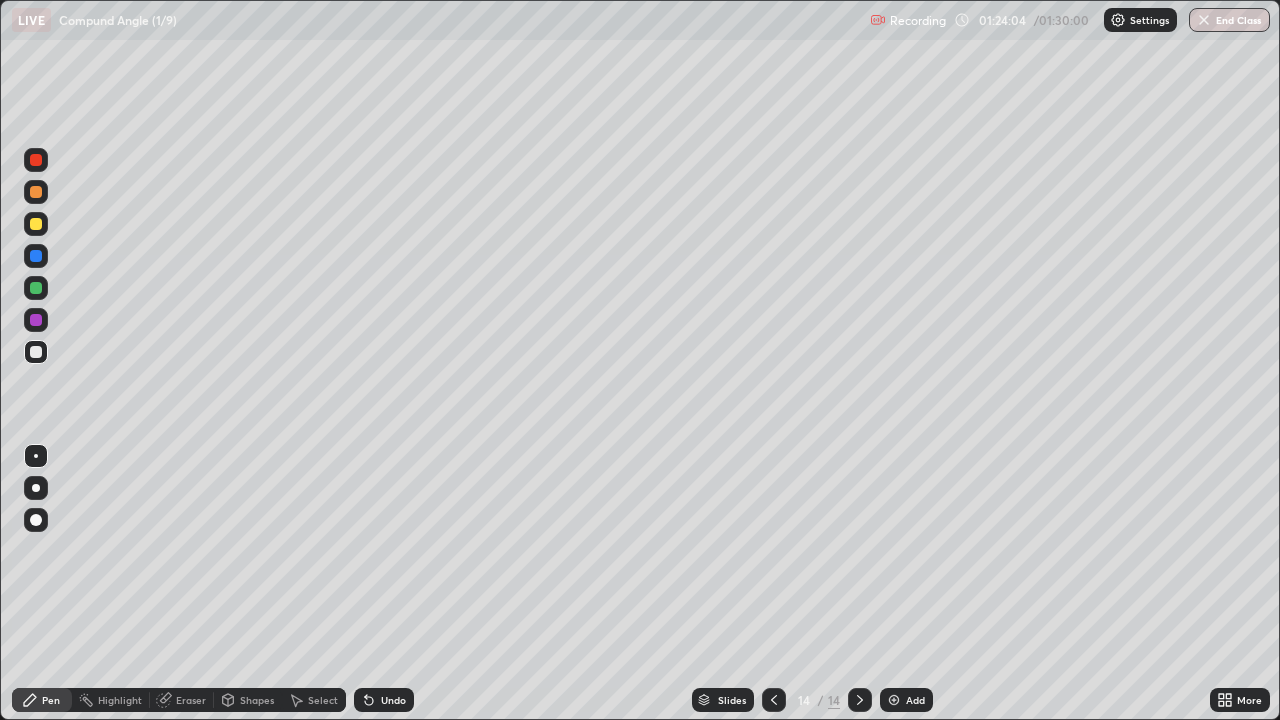 click on "Undo" at bounding box center [393, 700] 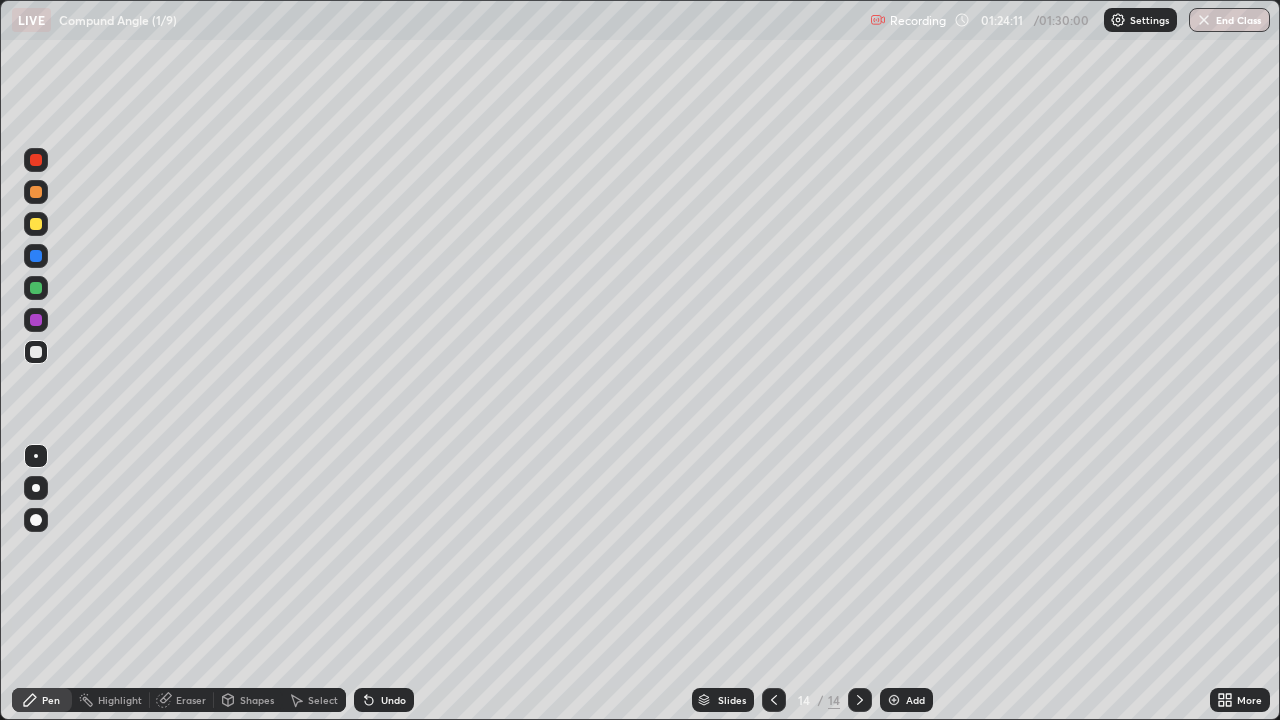 click on "Undo" at bounding box center (393, 700) 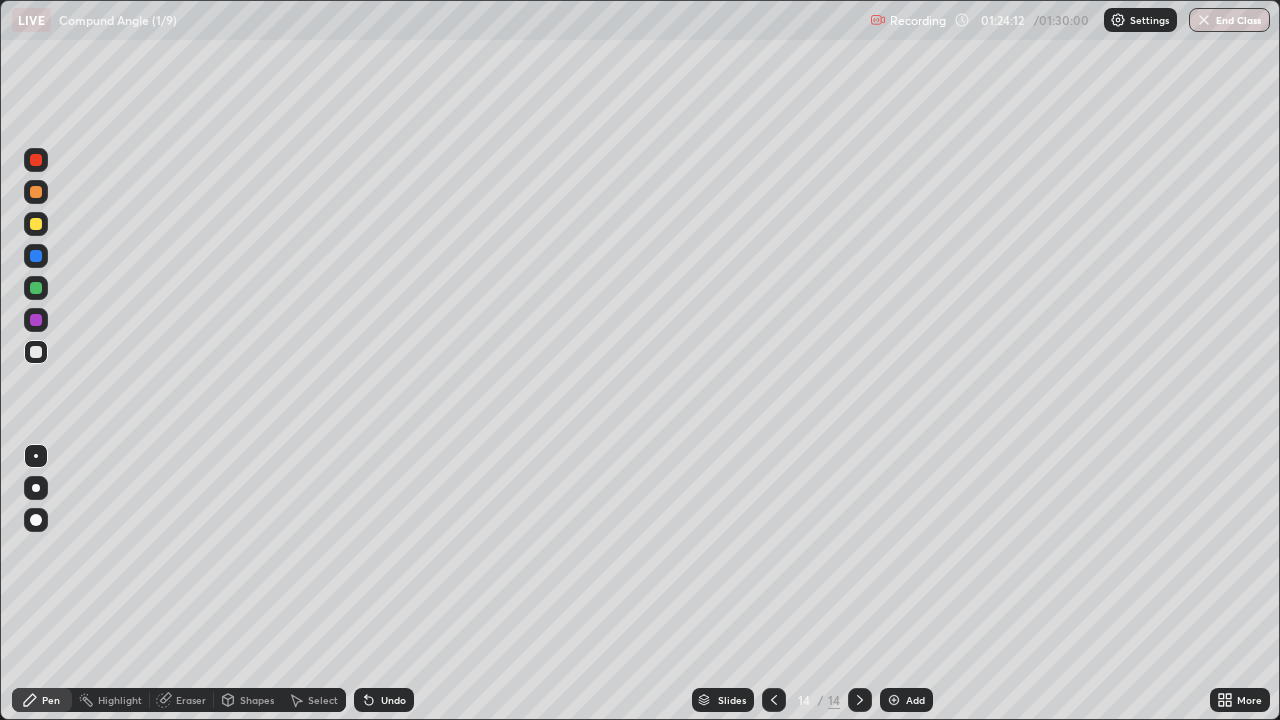 click on "Undo" at bounding box center (393, 700) 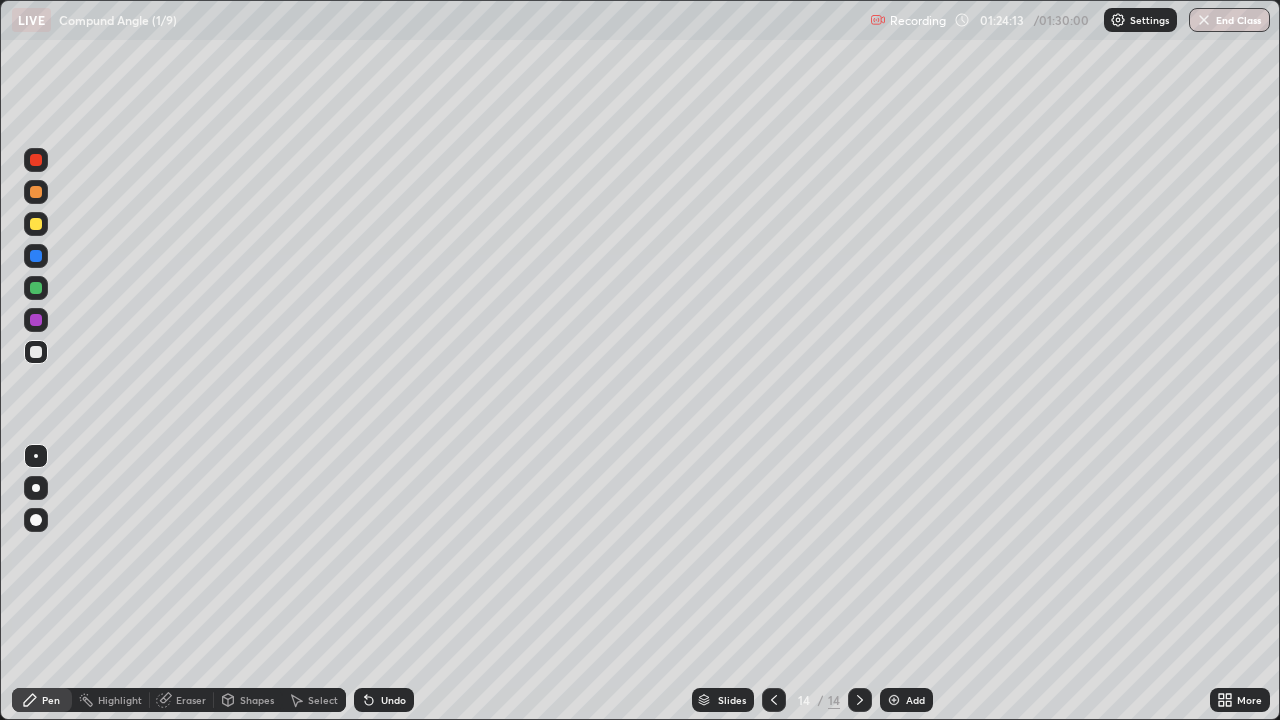 click on "Undo" at bounding box center [393, 700] 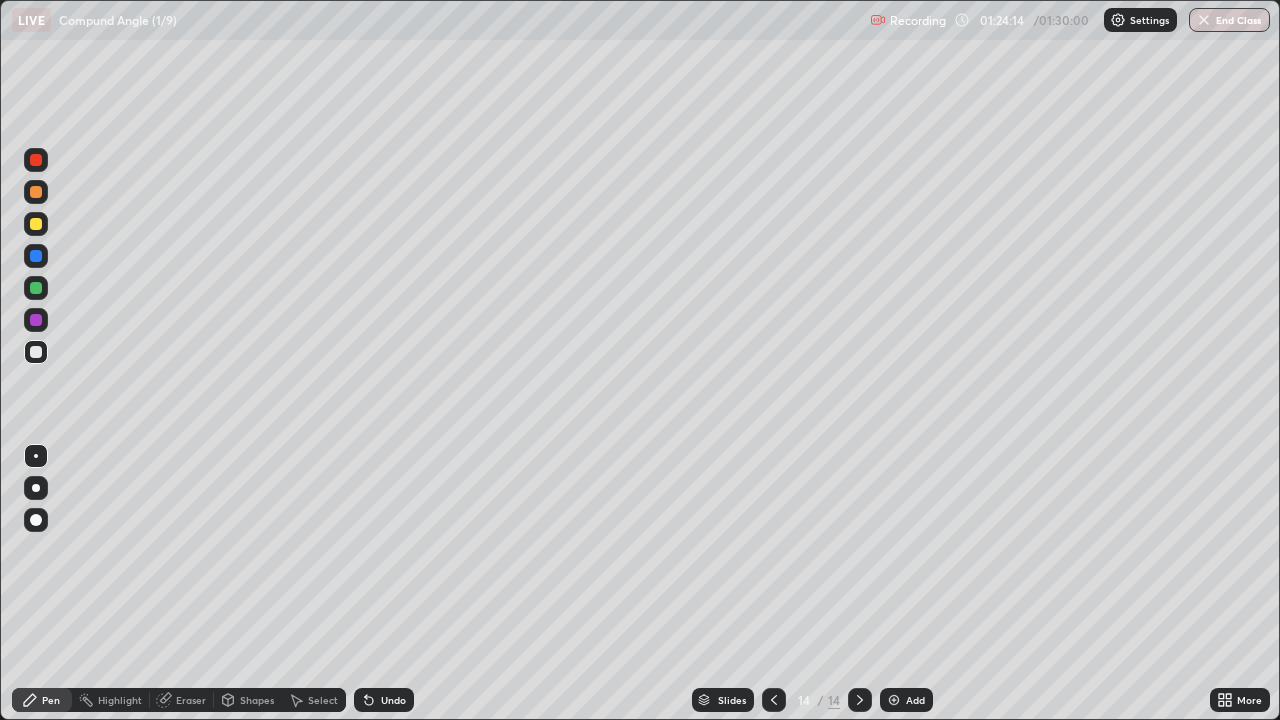 click on "Undo" at bounding box center [393, 700] 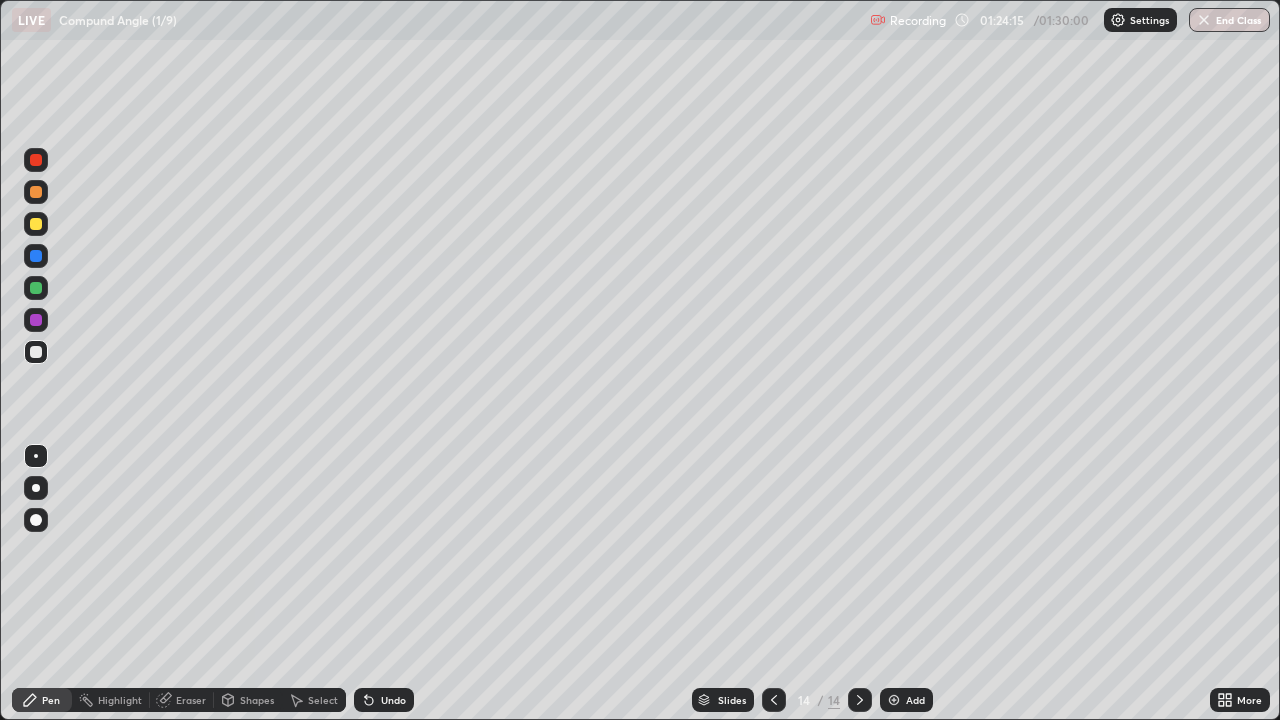 click on "Undo" at bounding box center [393, 700] 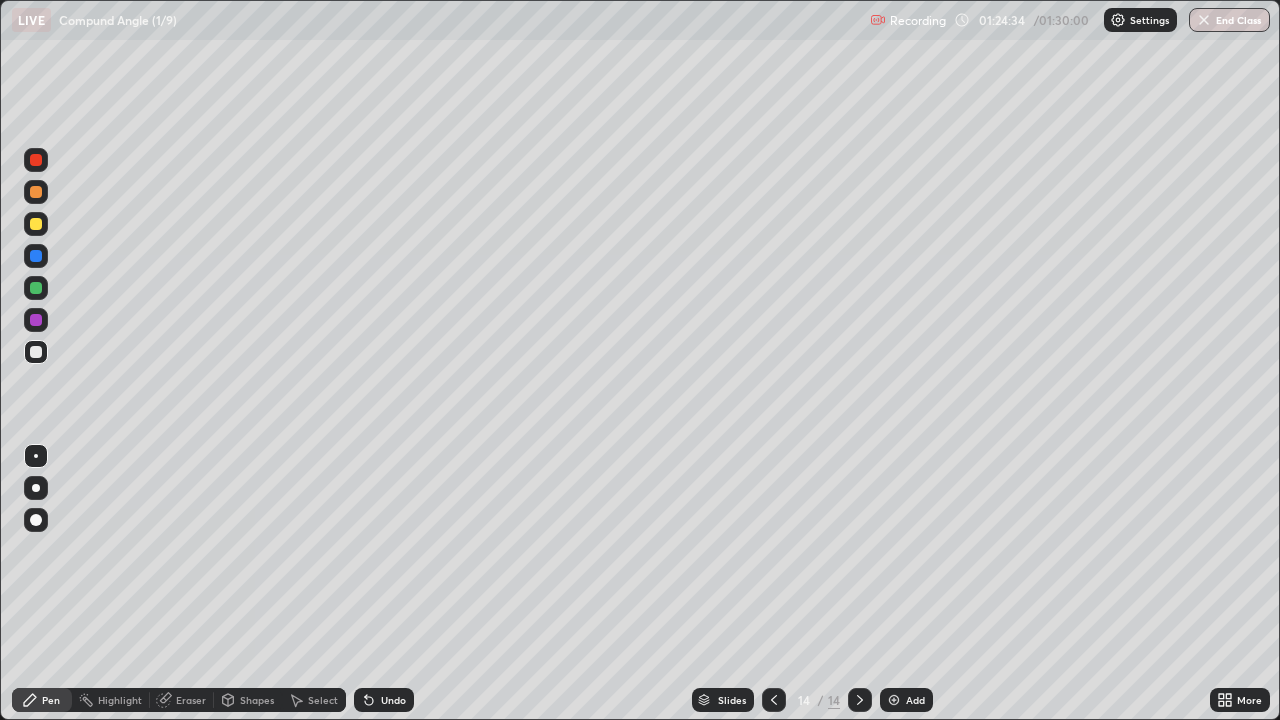 click at bounding box center (774, 700) 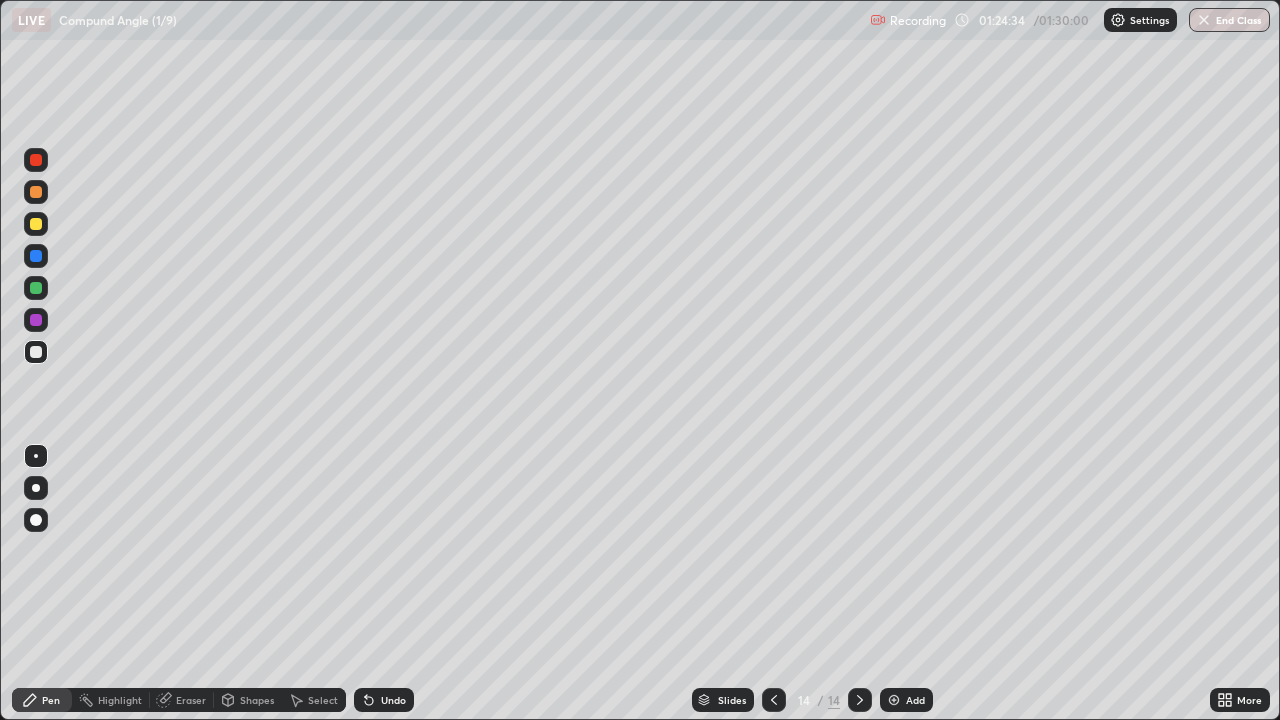 click 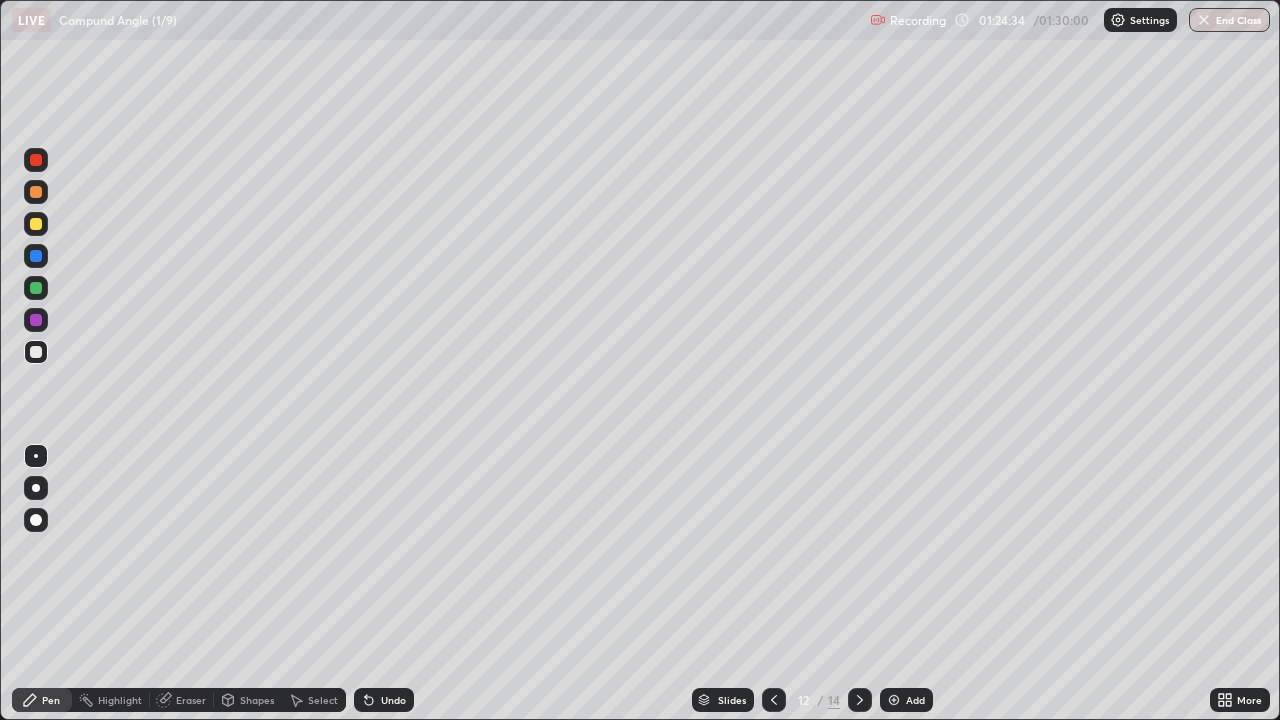click 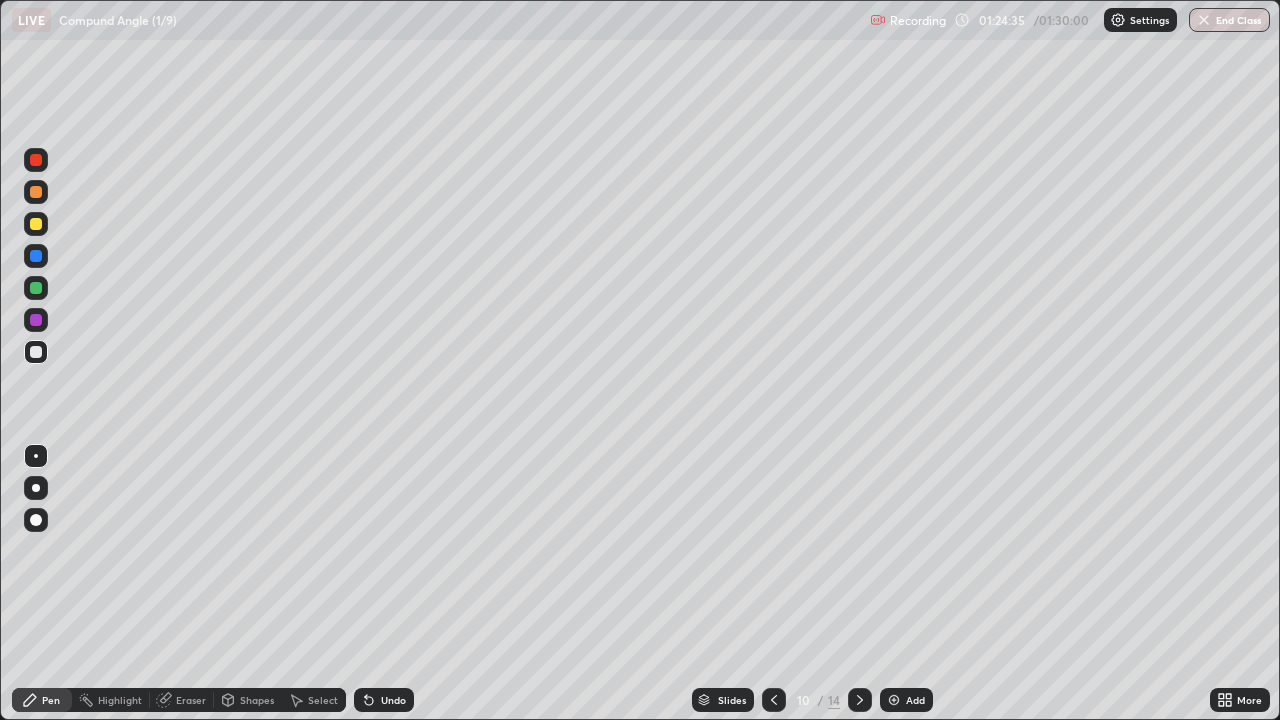 click at bounding box center [860, 700] 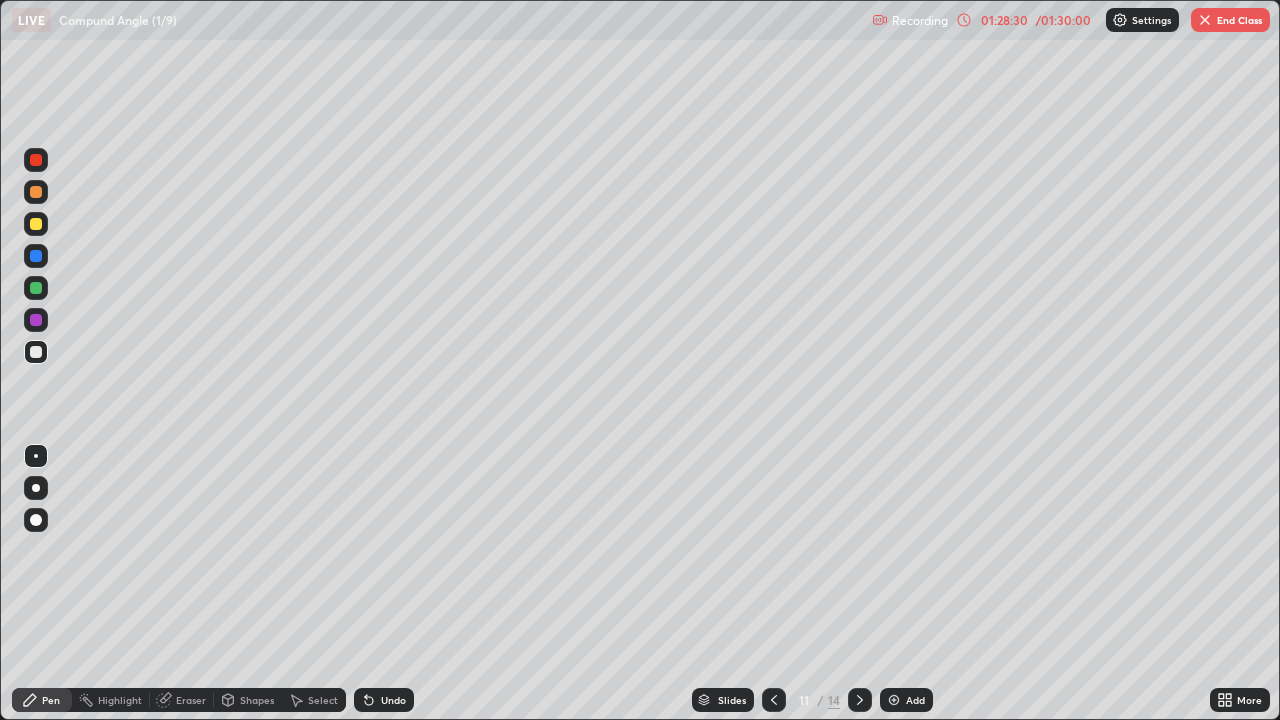 click 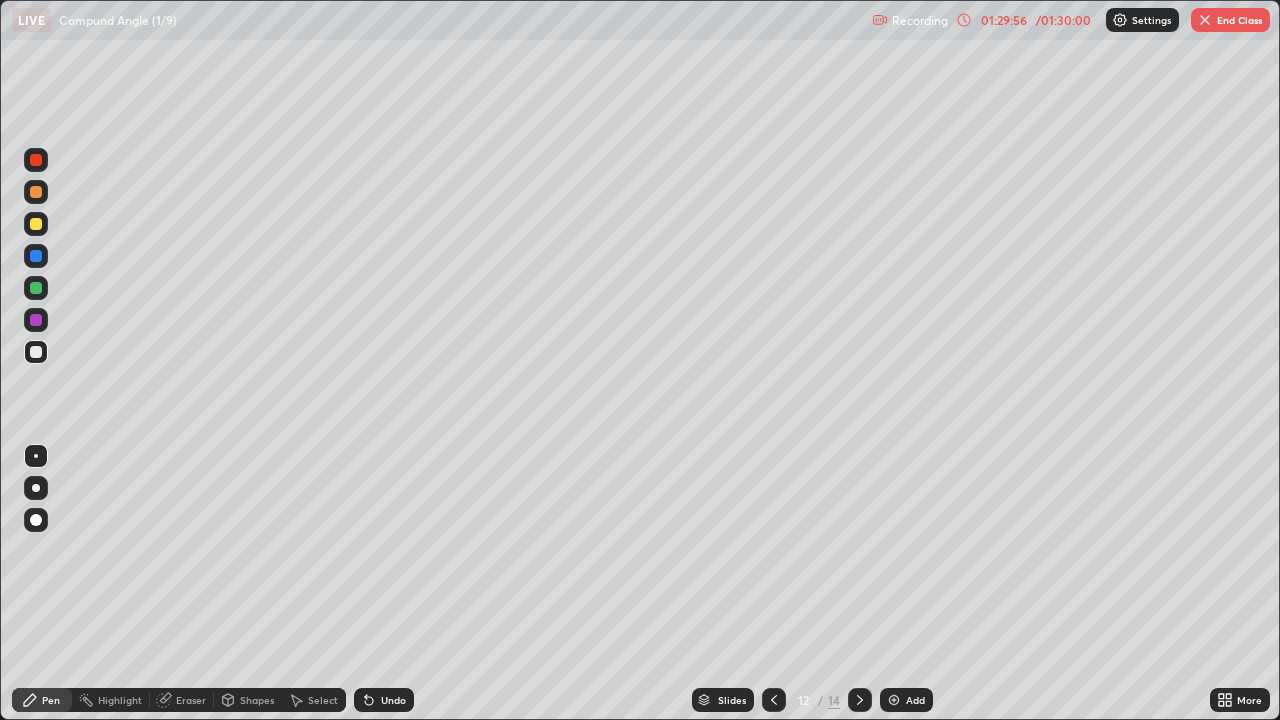click on "Eraser" at bounding box center [191, 700] 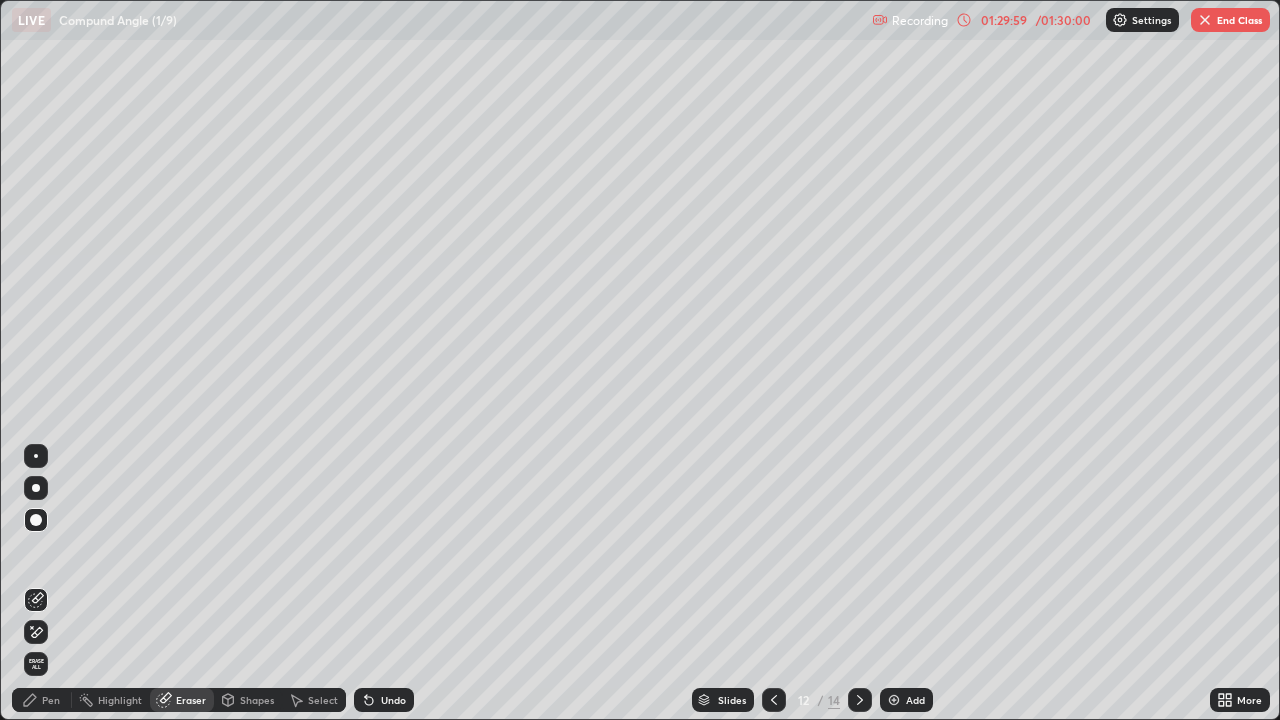 click 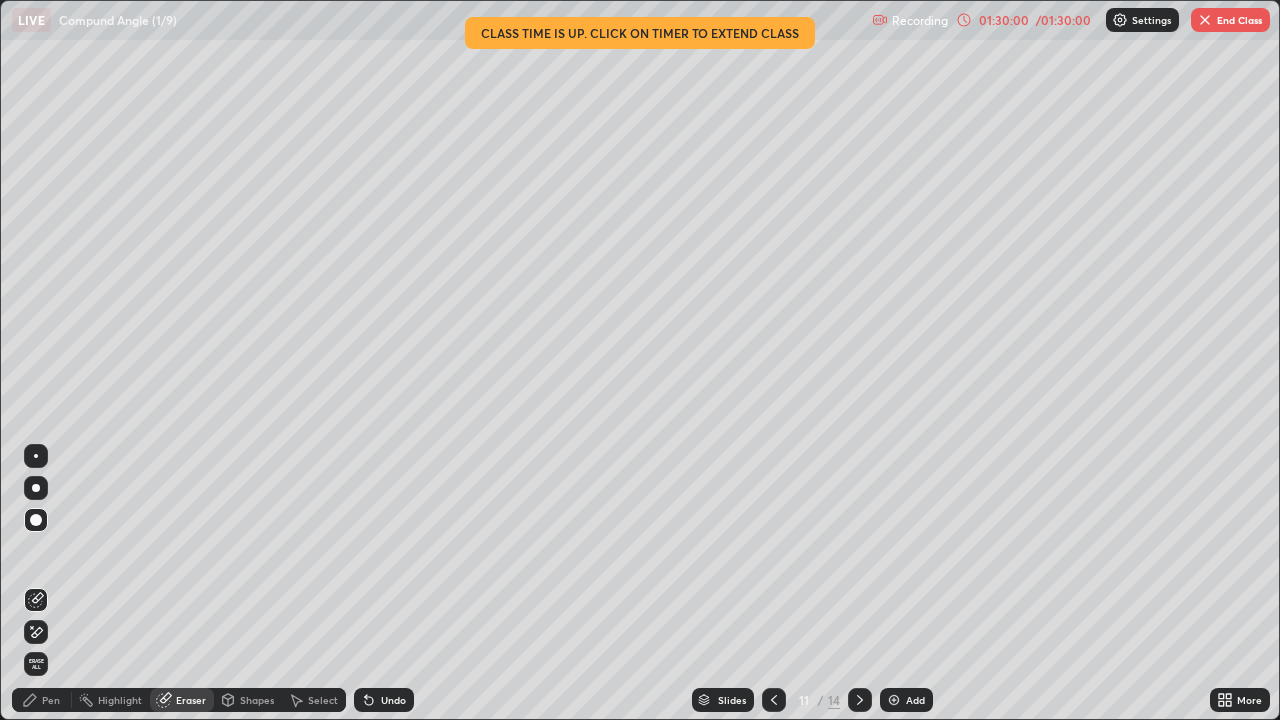 click 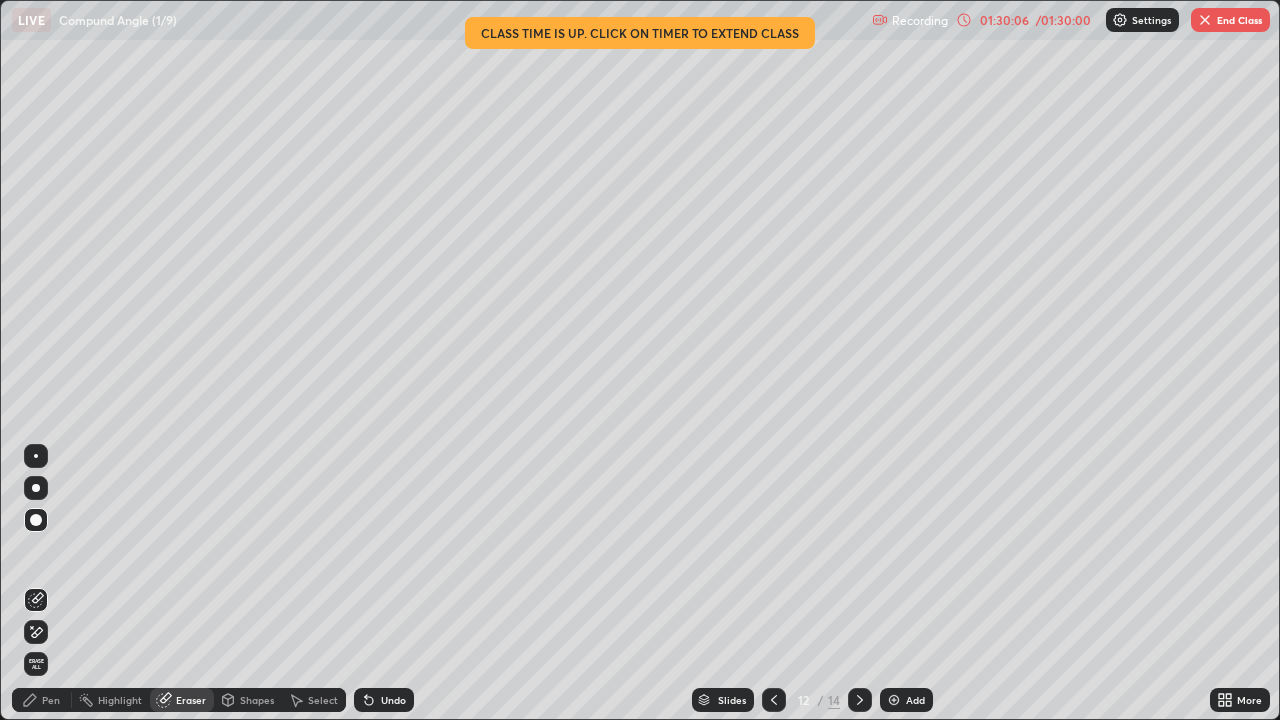 click on "01:30:06" at bounding box center (1004, 20) 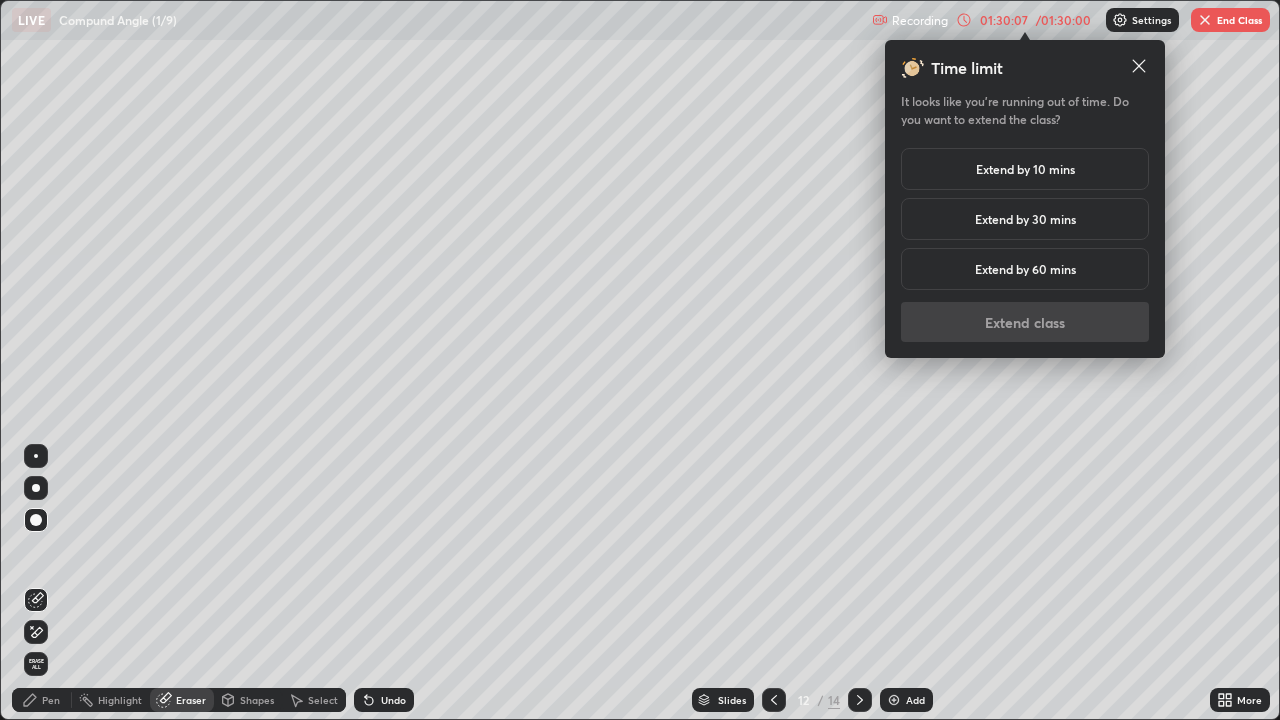 click on "Extend by 10 mins" at bounding box center [1025, 169] 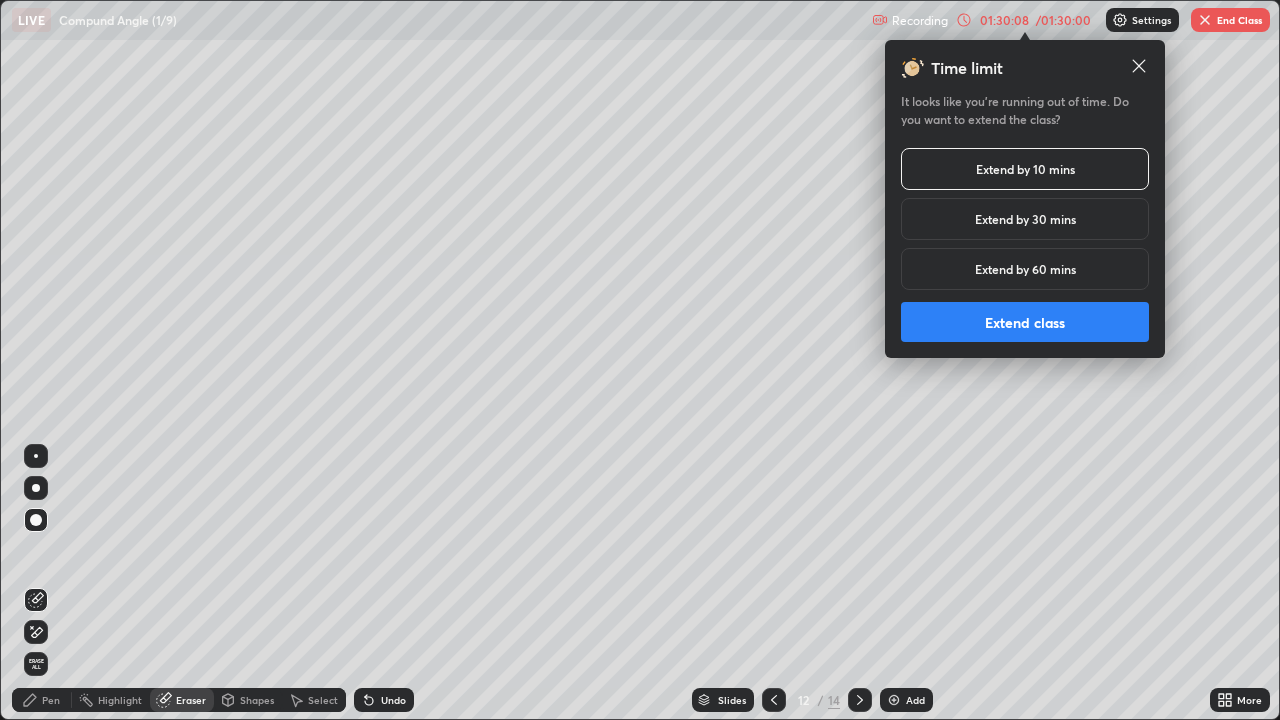 click on "Extend class" at bounding box center (1025, 322) 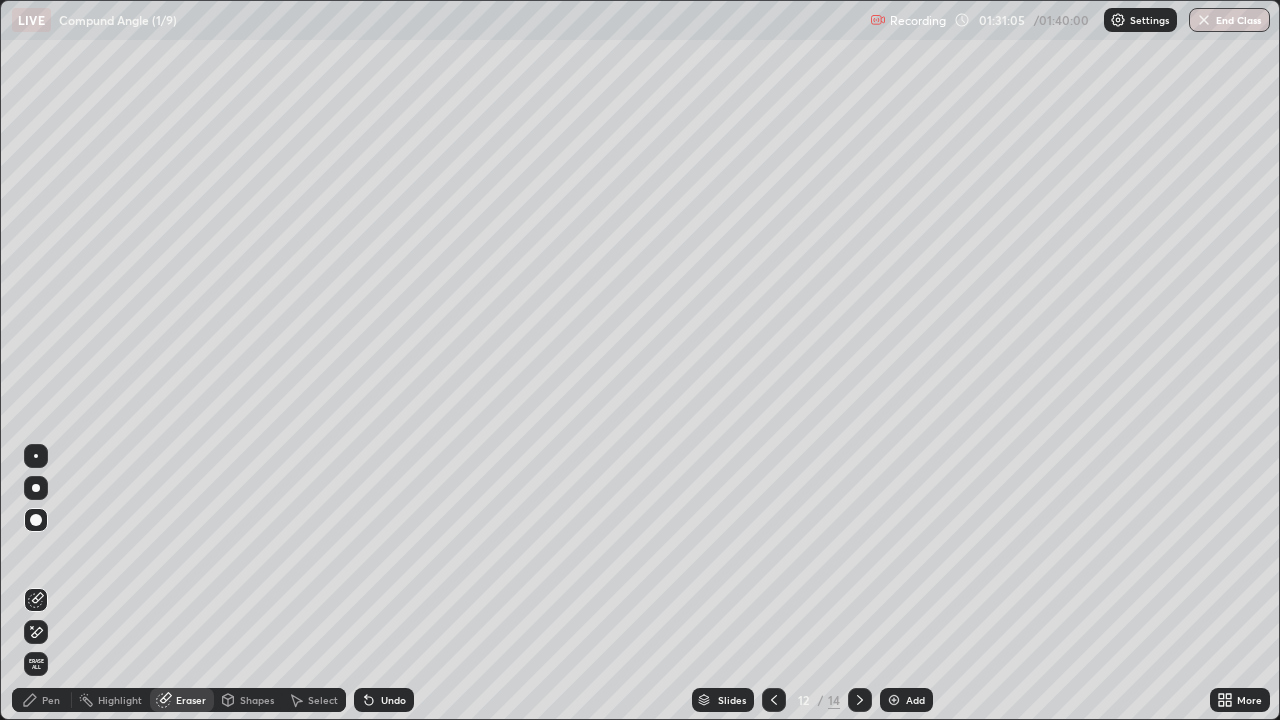 click 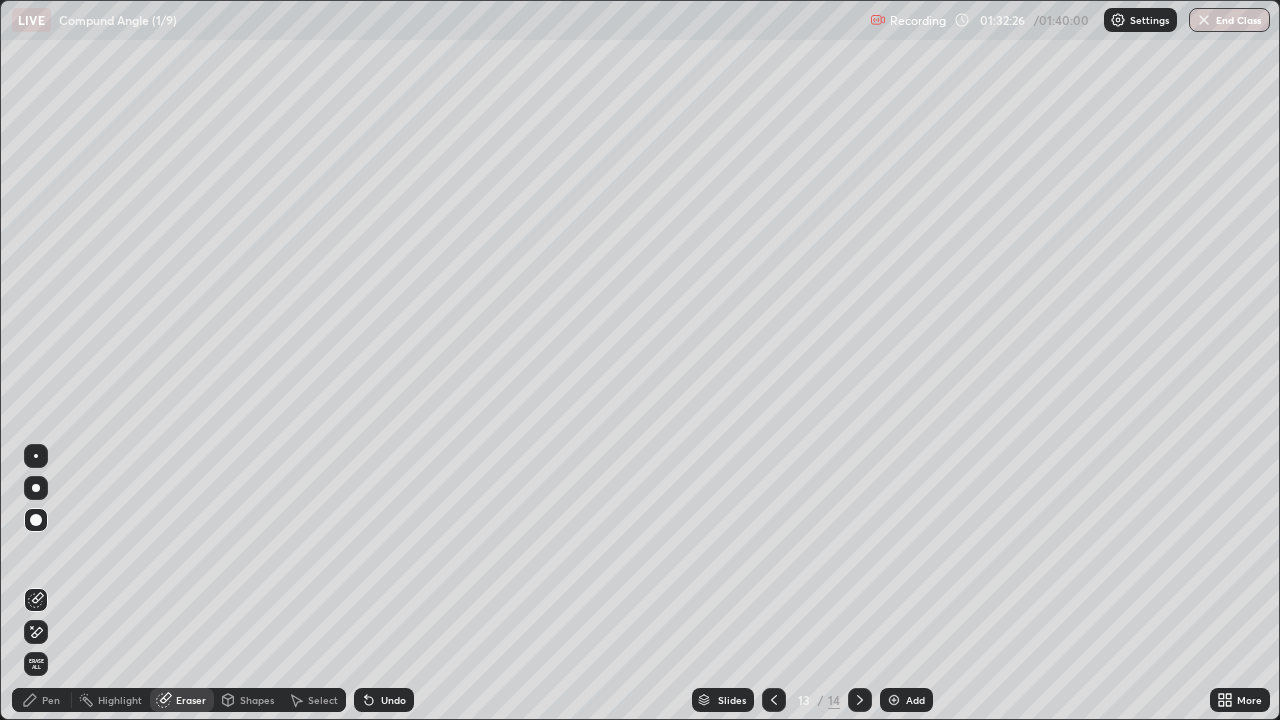click 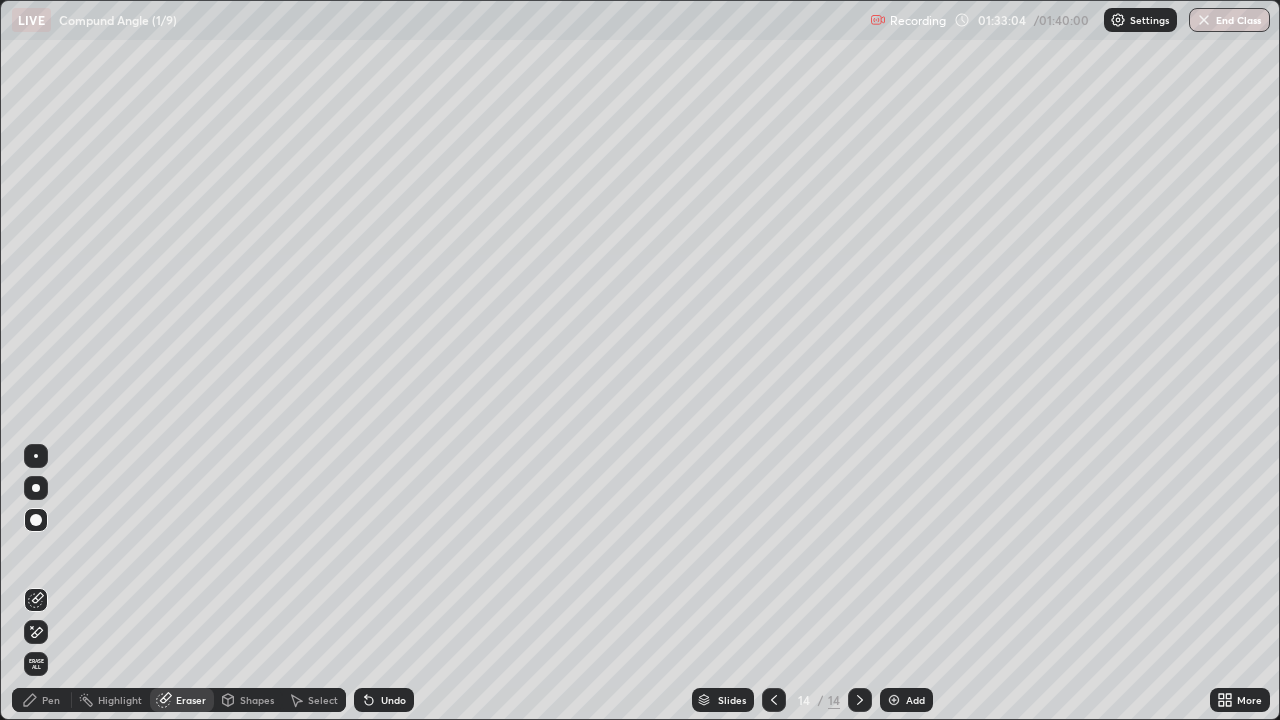 click on "End Class" at bounding box center [1229, 20] 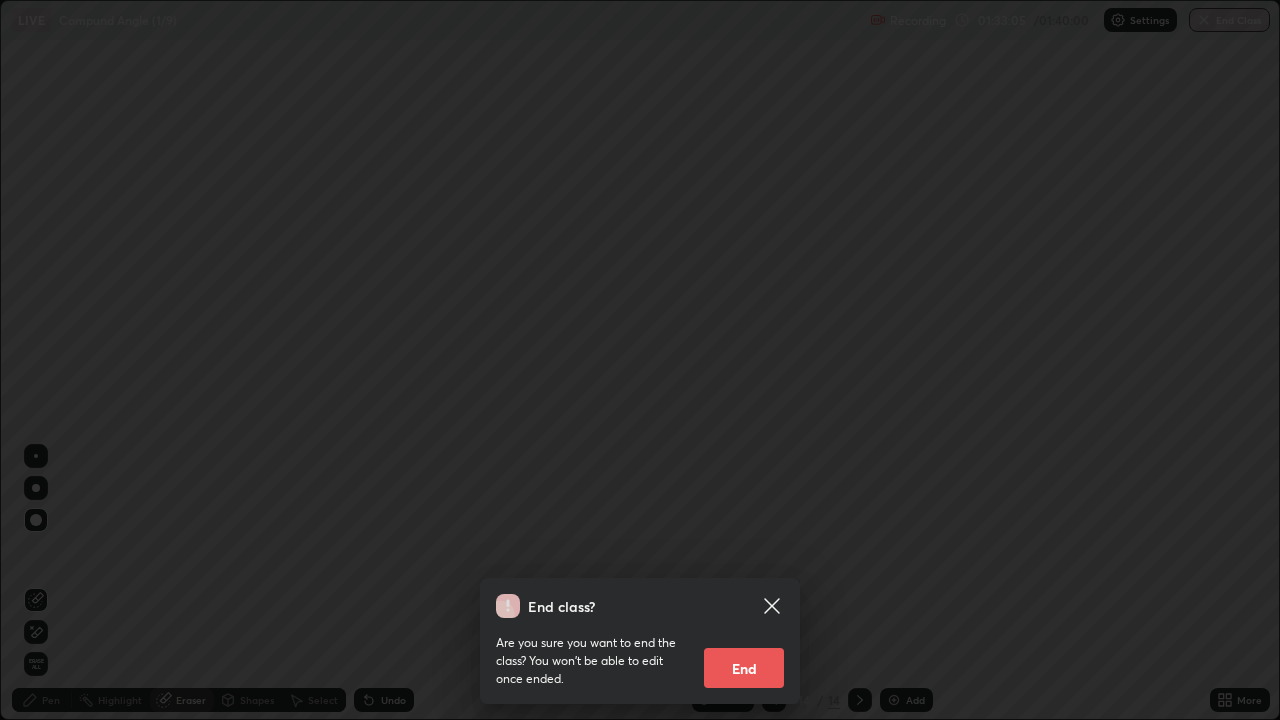 click on "End" at bounding box center (744, 668) 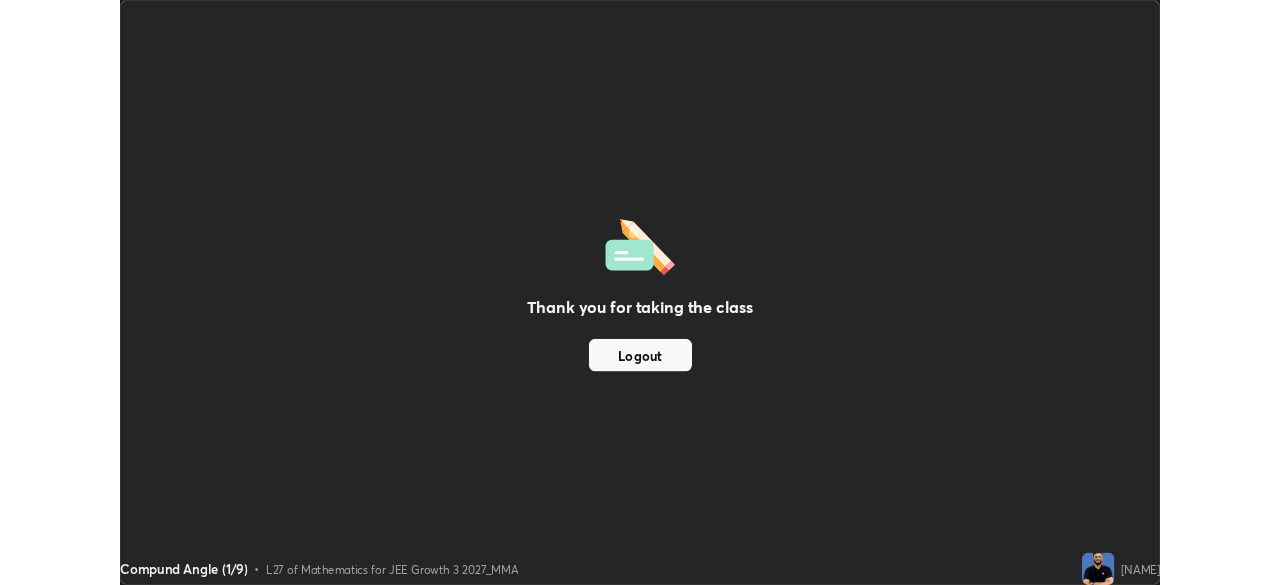 scroll, scrollTop: 585, scrollLeft: 1280, axis: both 